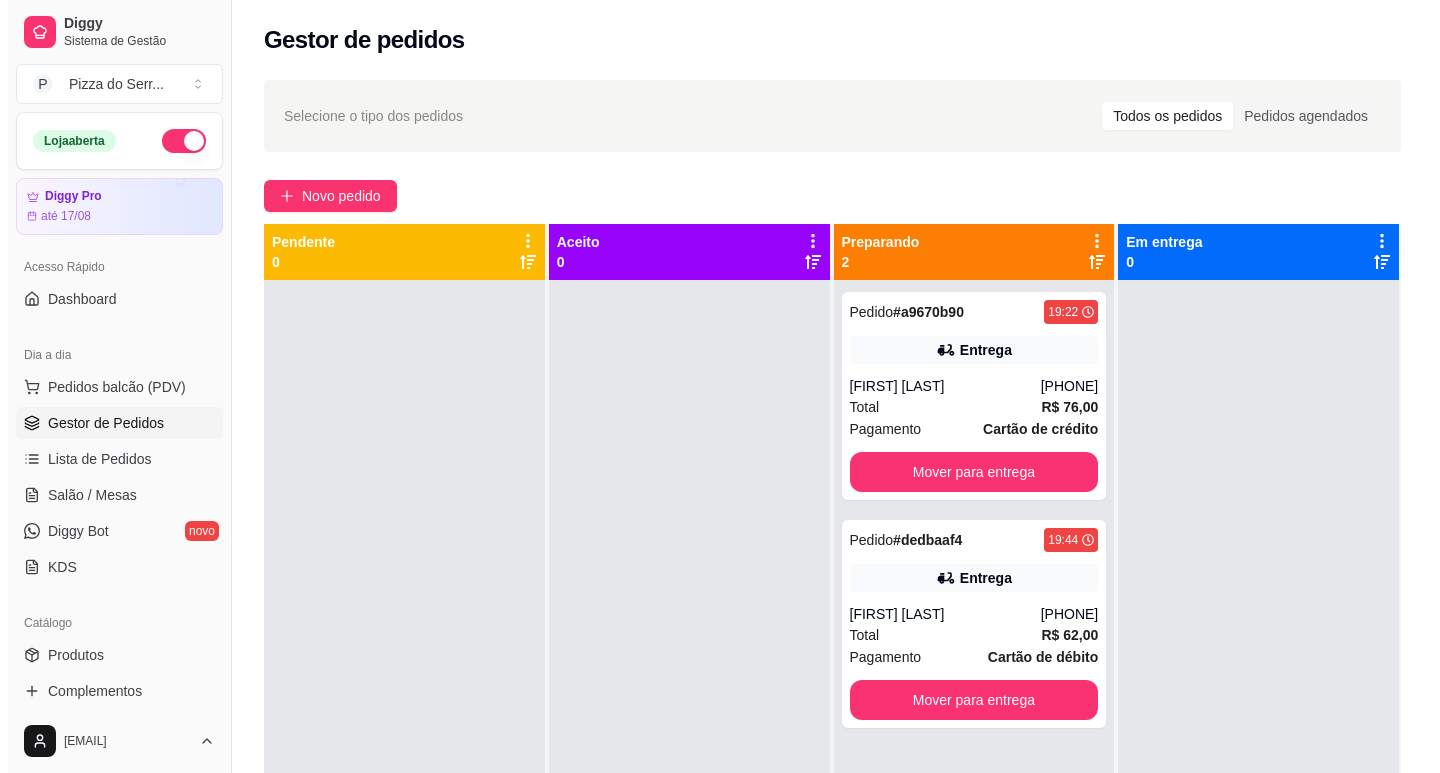 scroll, scrollTop: 0, scrollLeft: 0, axis: both 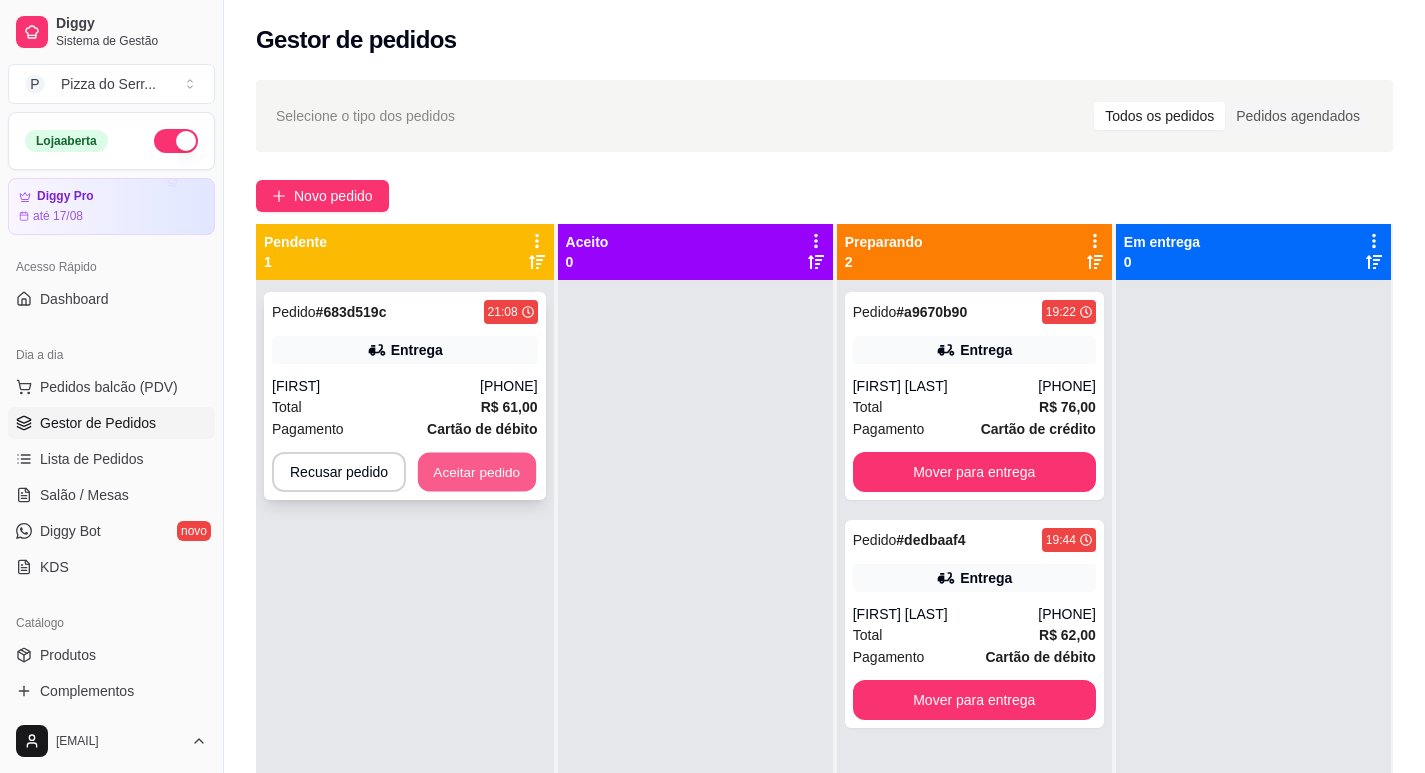 click on "Aceitar pedido" at bounding box center [477, 472] 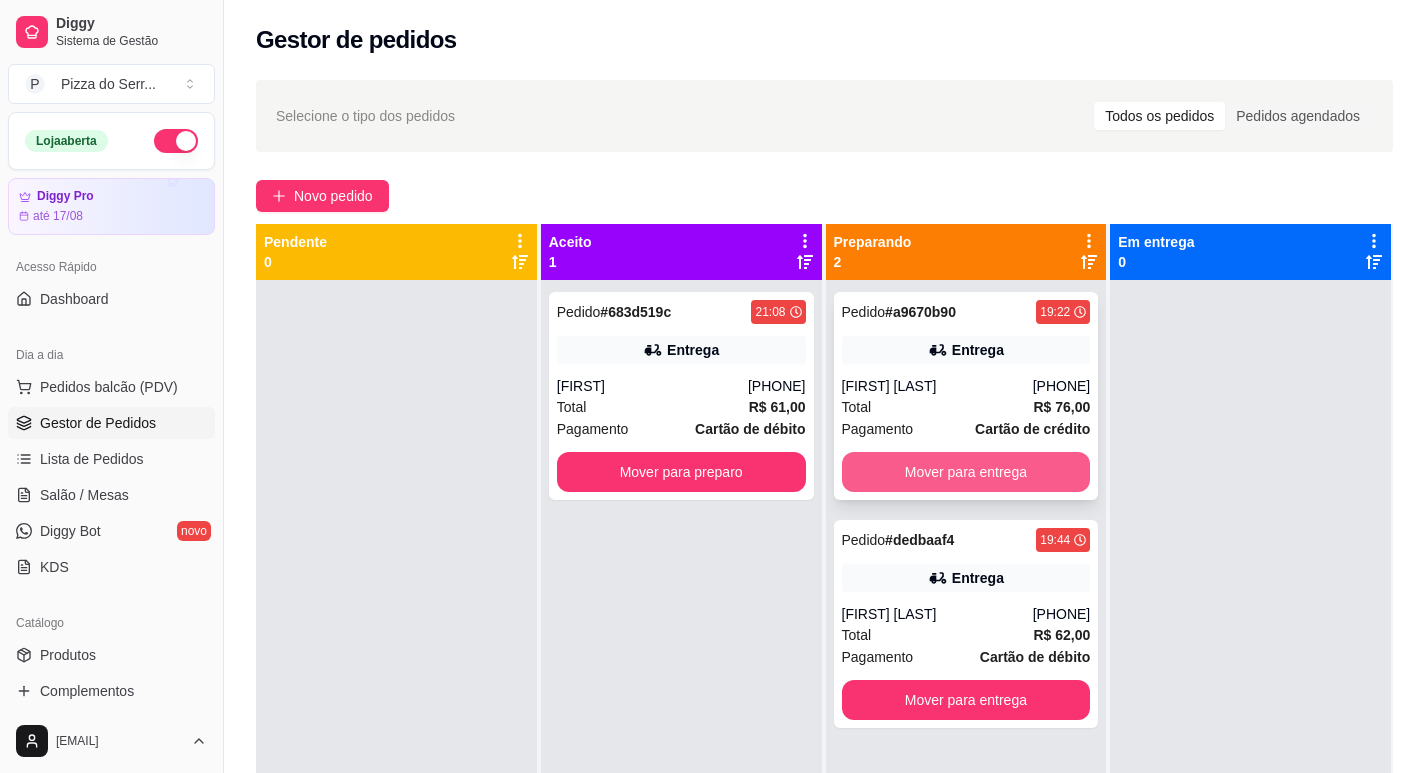 click on "Mover para entrega" at bounding box center (966, 472) 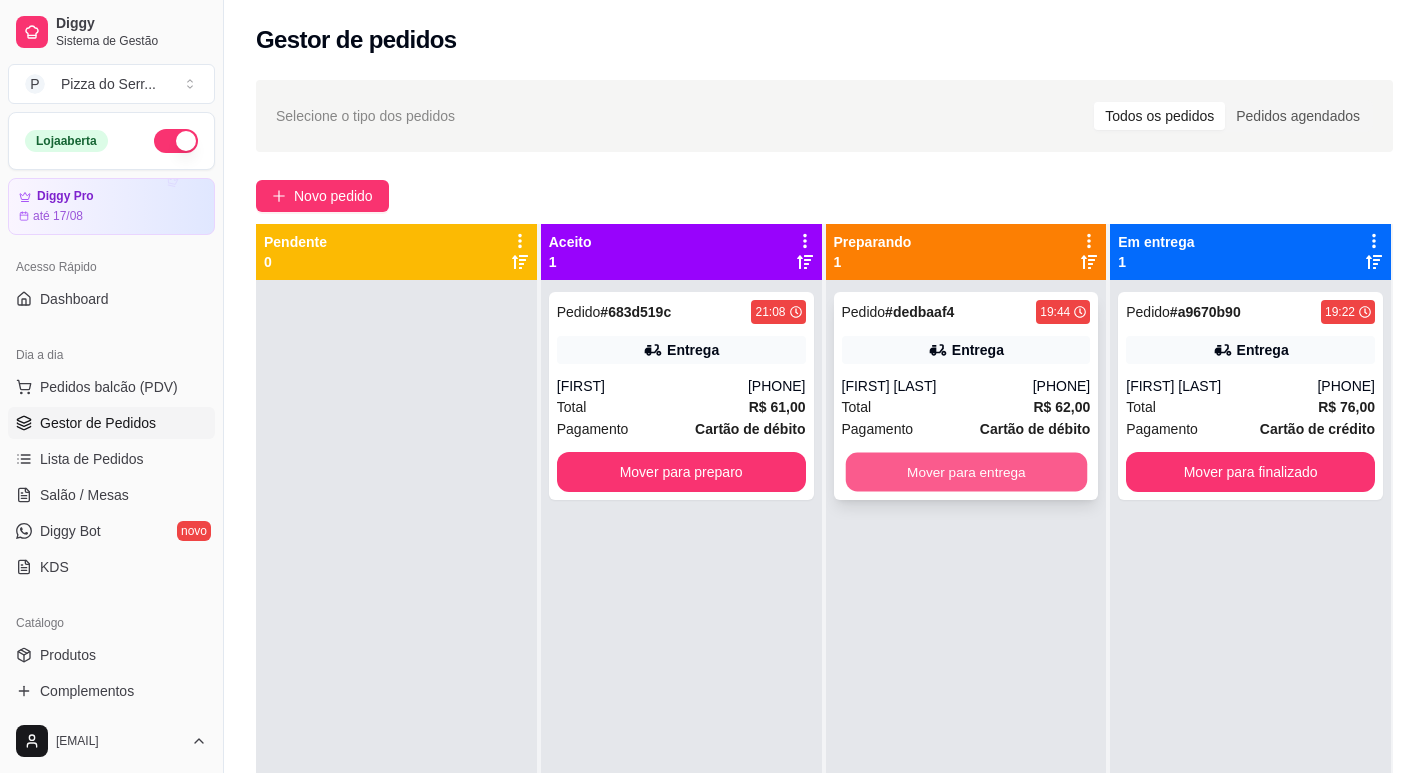 click on "Mover para entrega" at bounding box center [965, 472] 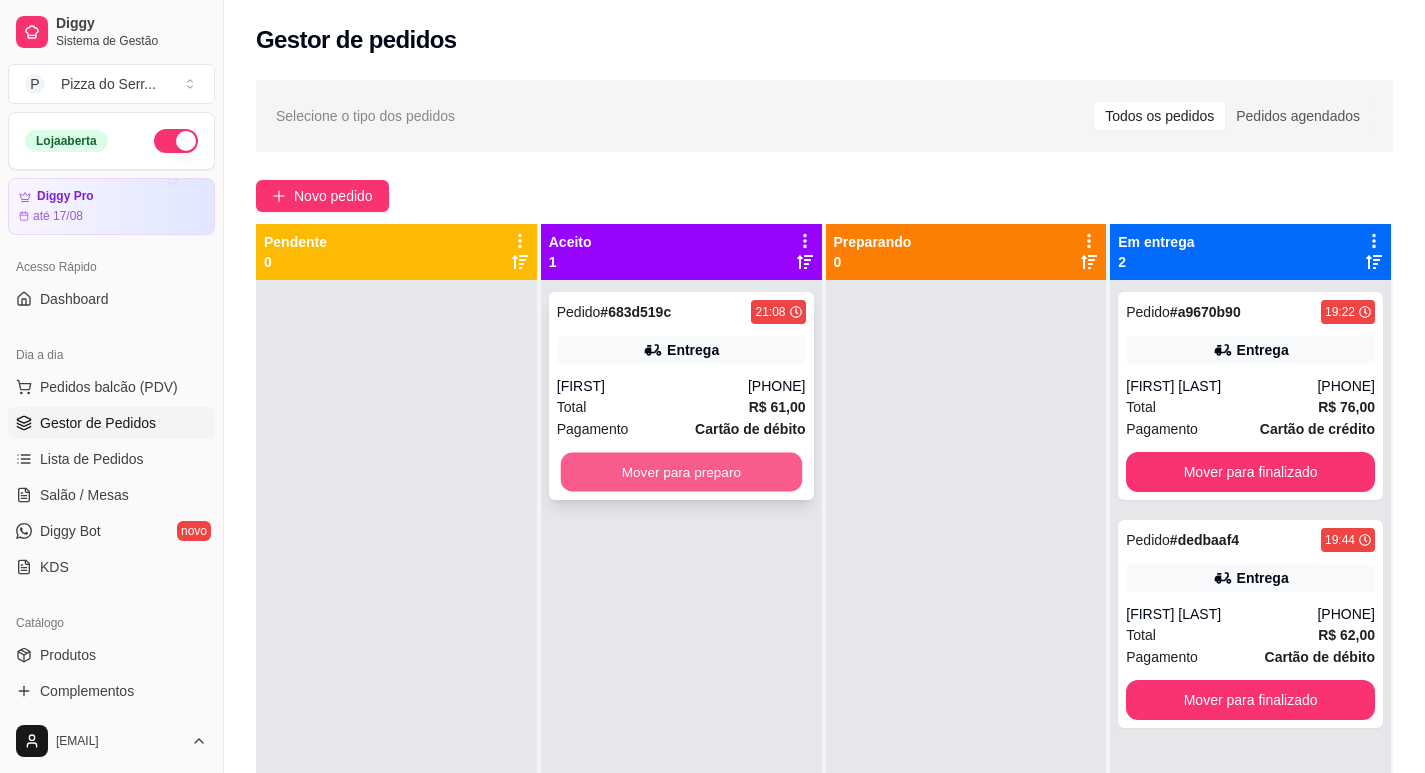 click on "Mover para preparo" at bounding box center [680, 472] 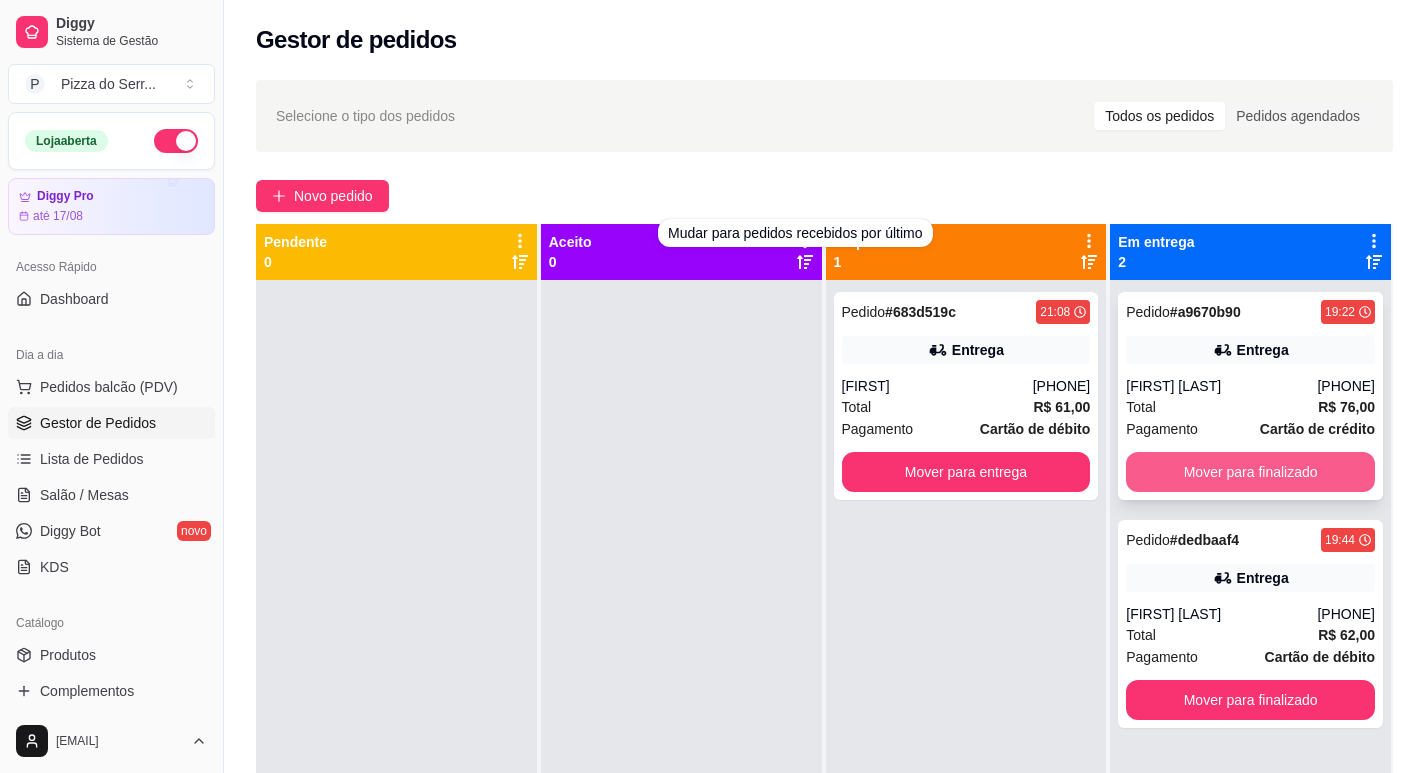 click on "Mover para finalizado" at bounding box center (1250, 472) 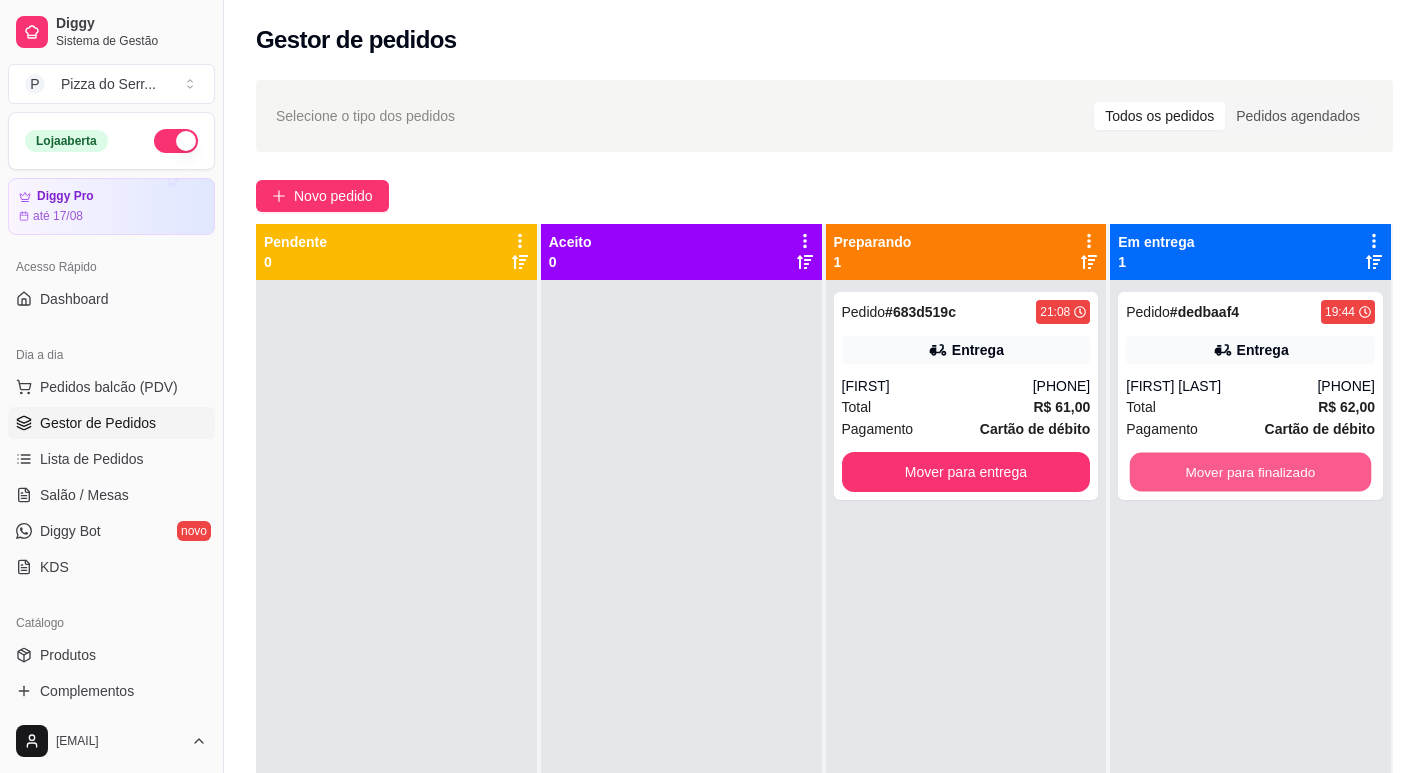 click on "Mover para finalizado" at bounding box center (1250, 472) 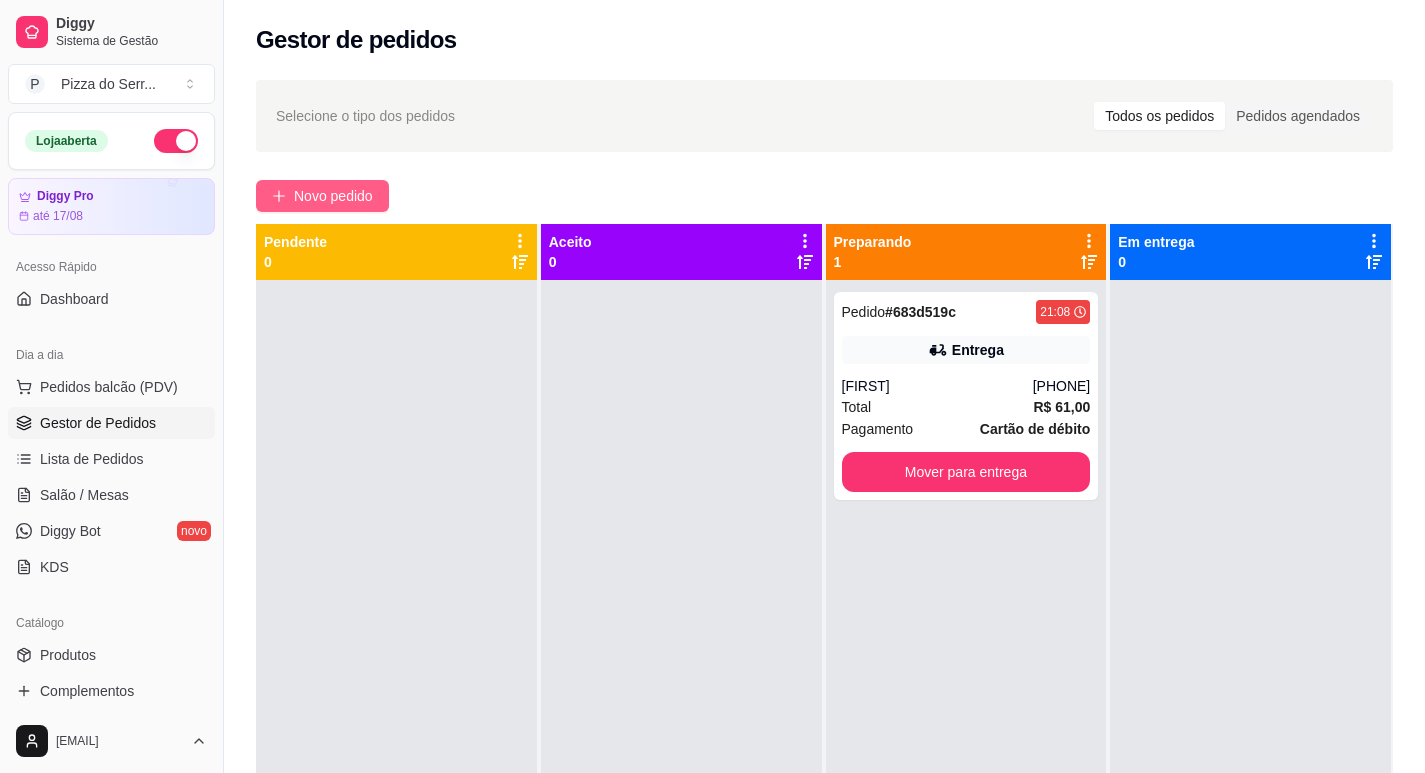 click on "Novo pedido" at bounding box center [333, 196] 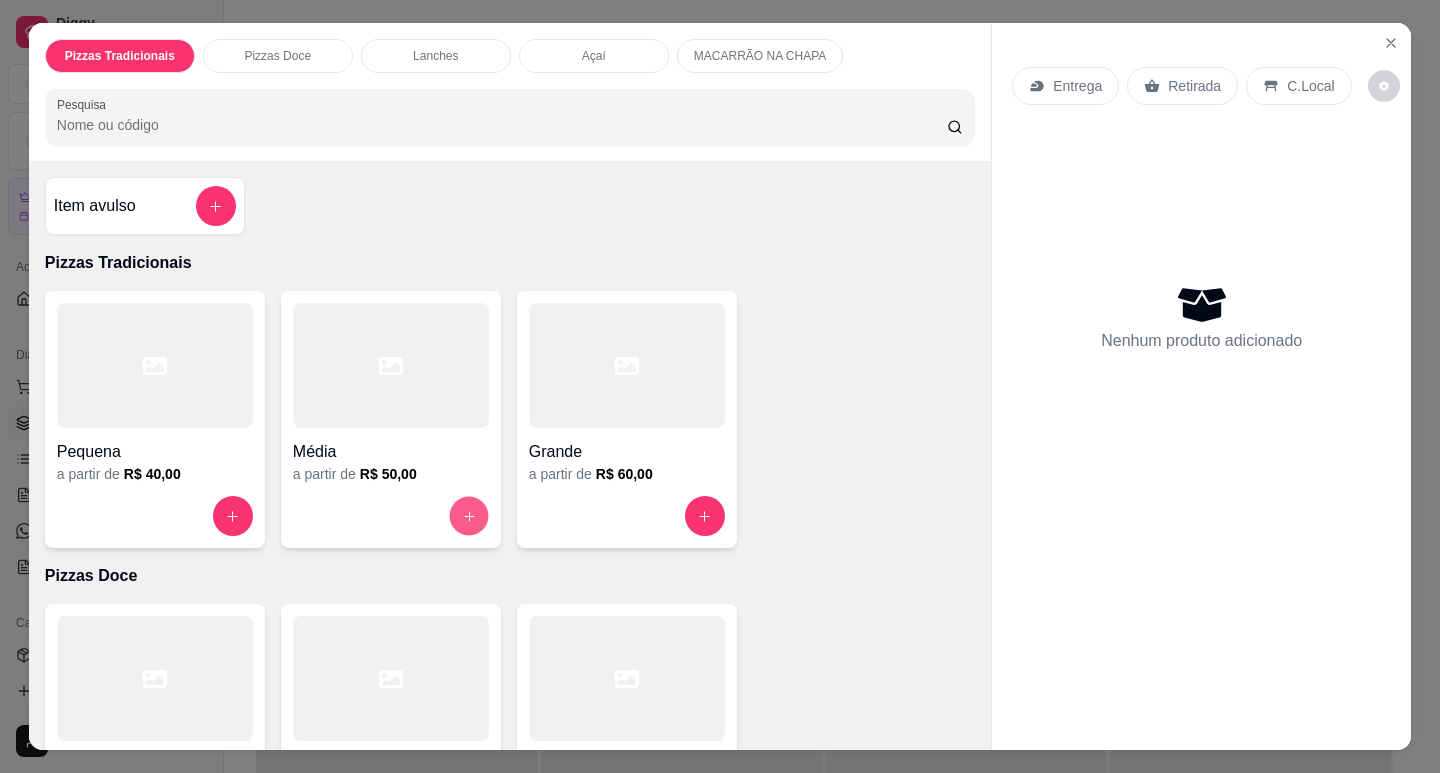 click 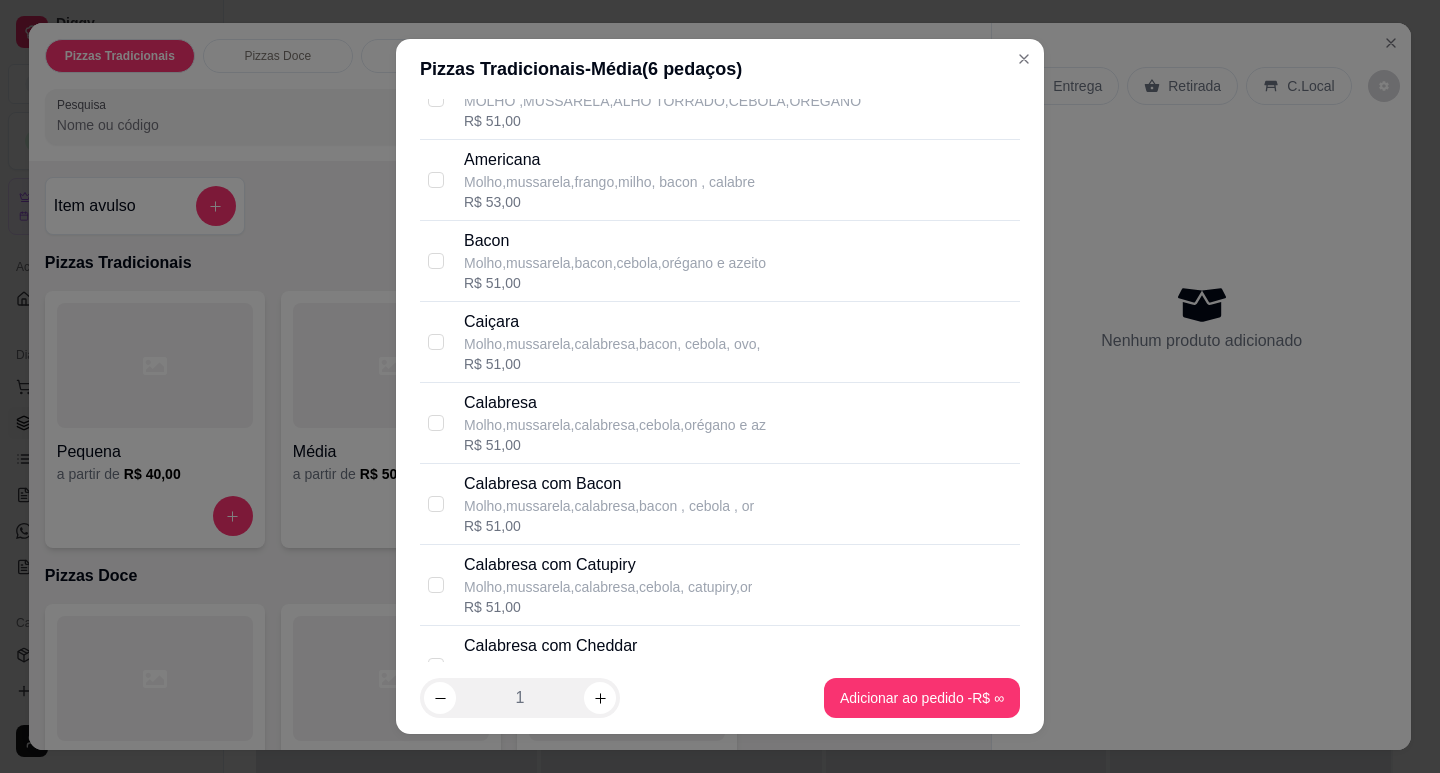 scroll, scrollTop: 300, scrollLeft: 0, axis: vertical 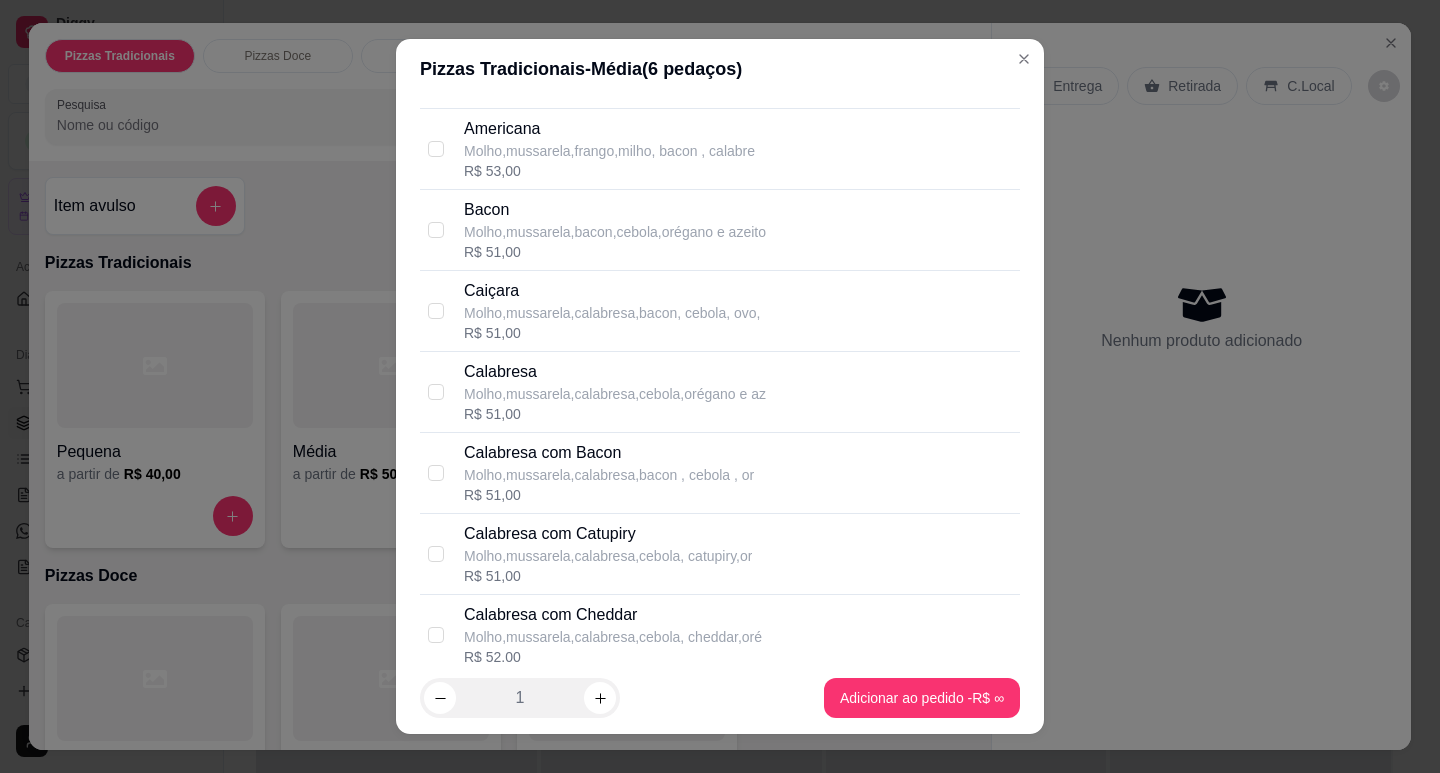 click on "Molho,mussarela,calabresa,cebola,orégano e az" at bounding box center [615, 394] 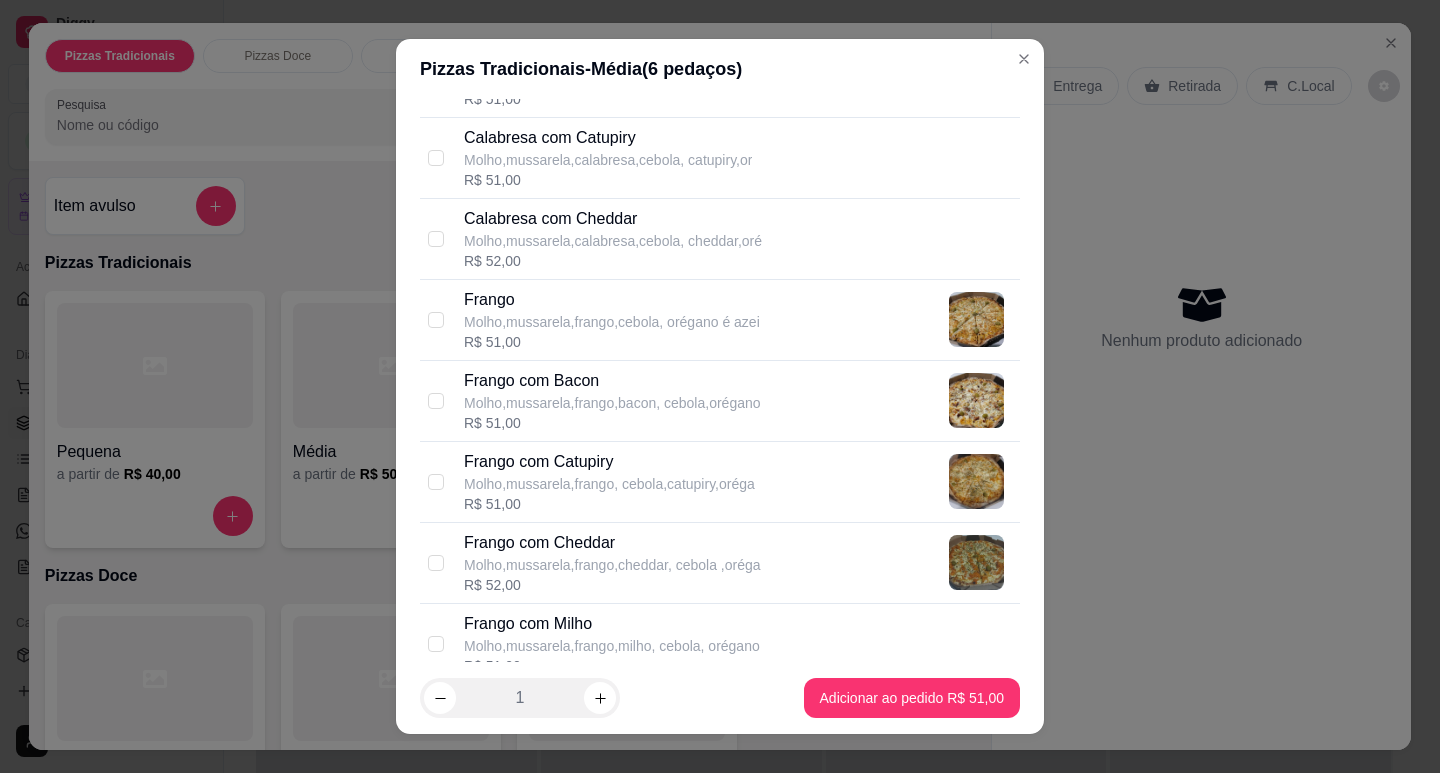 scroll, scrollTop: 700, scrollLeft: 0, axis: vertical 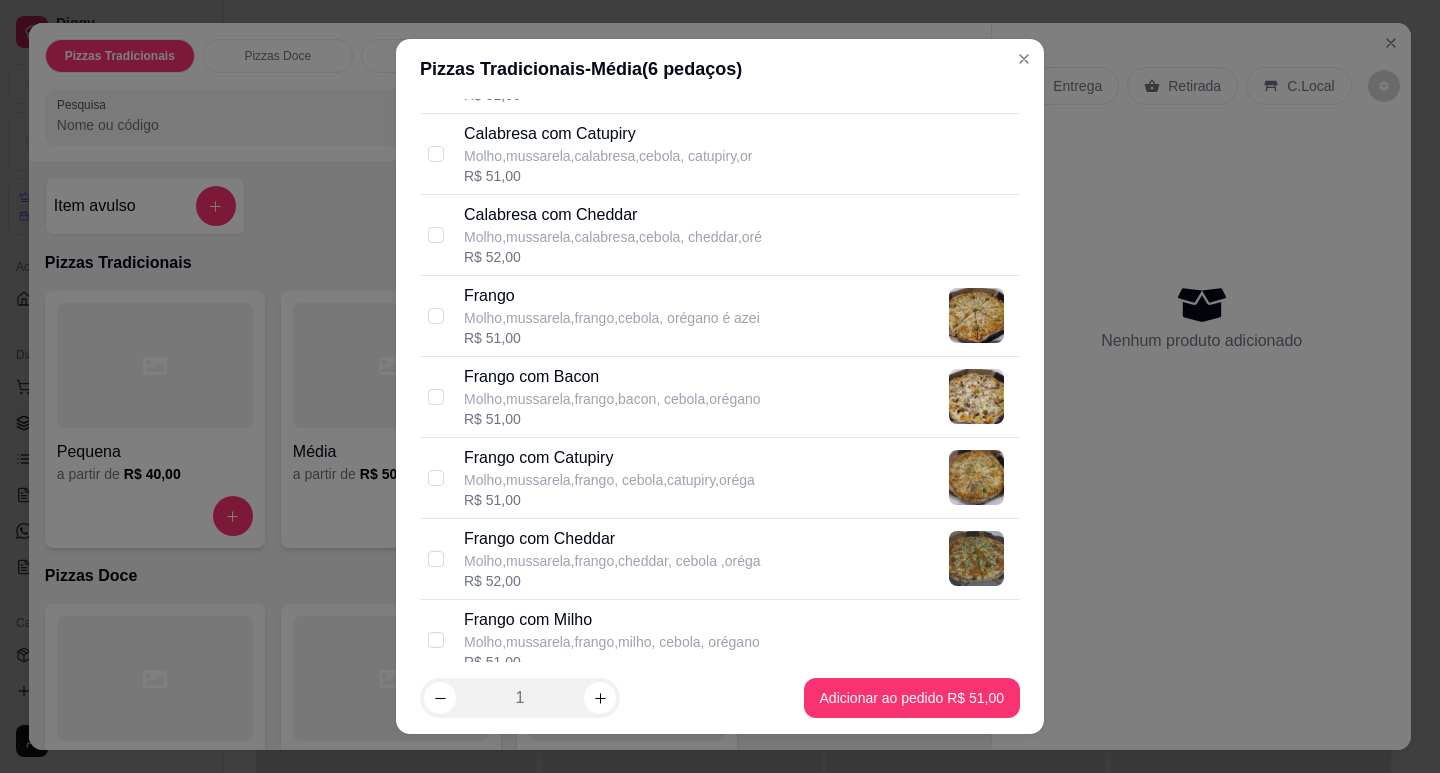 click on "Frango com Catupiry" at bounding box center [609, 458] 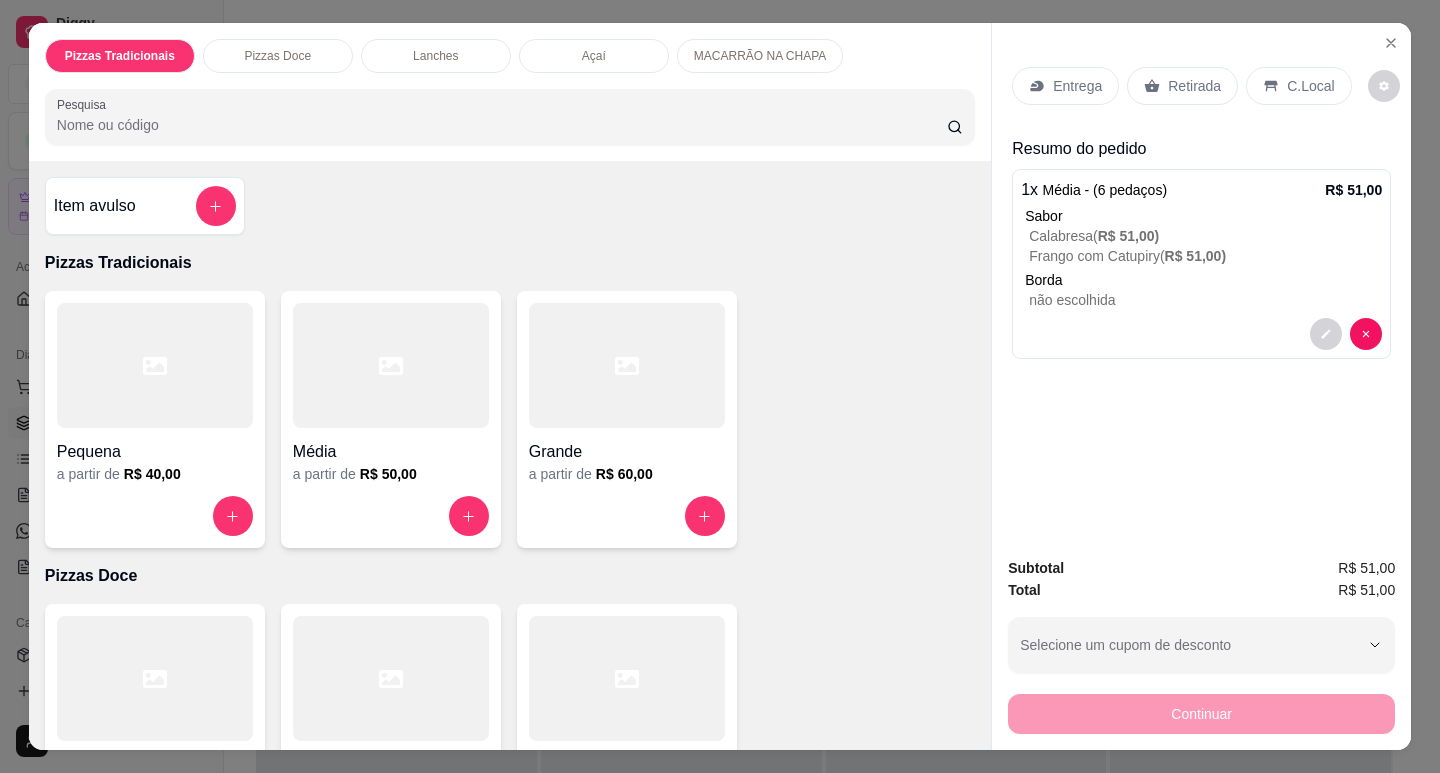 click on "Entrega" at bounding box center [1065, 86] 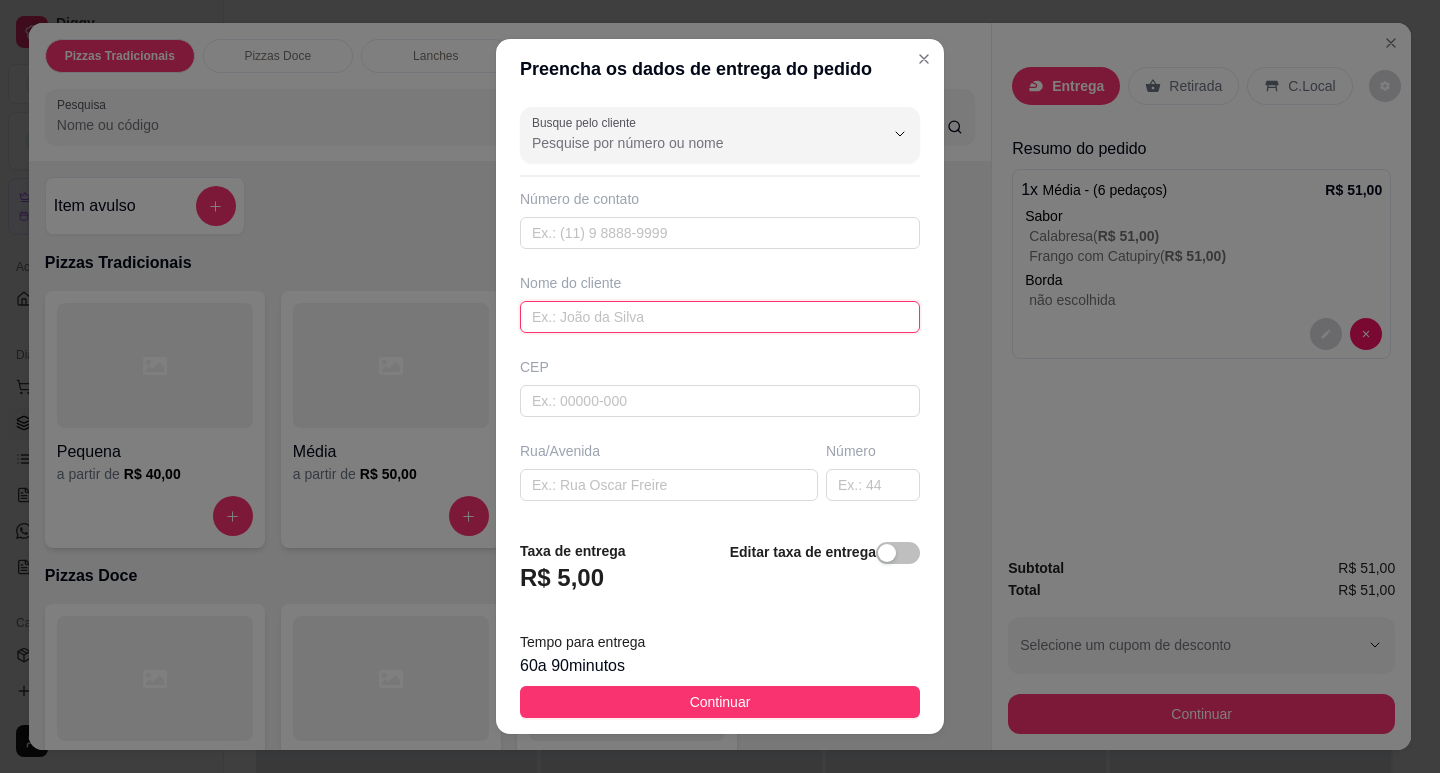 click at bounding box center (720, 317) 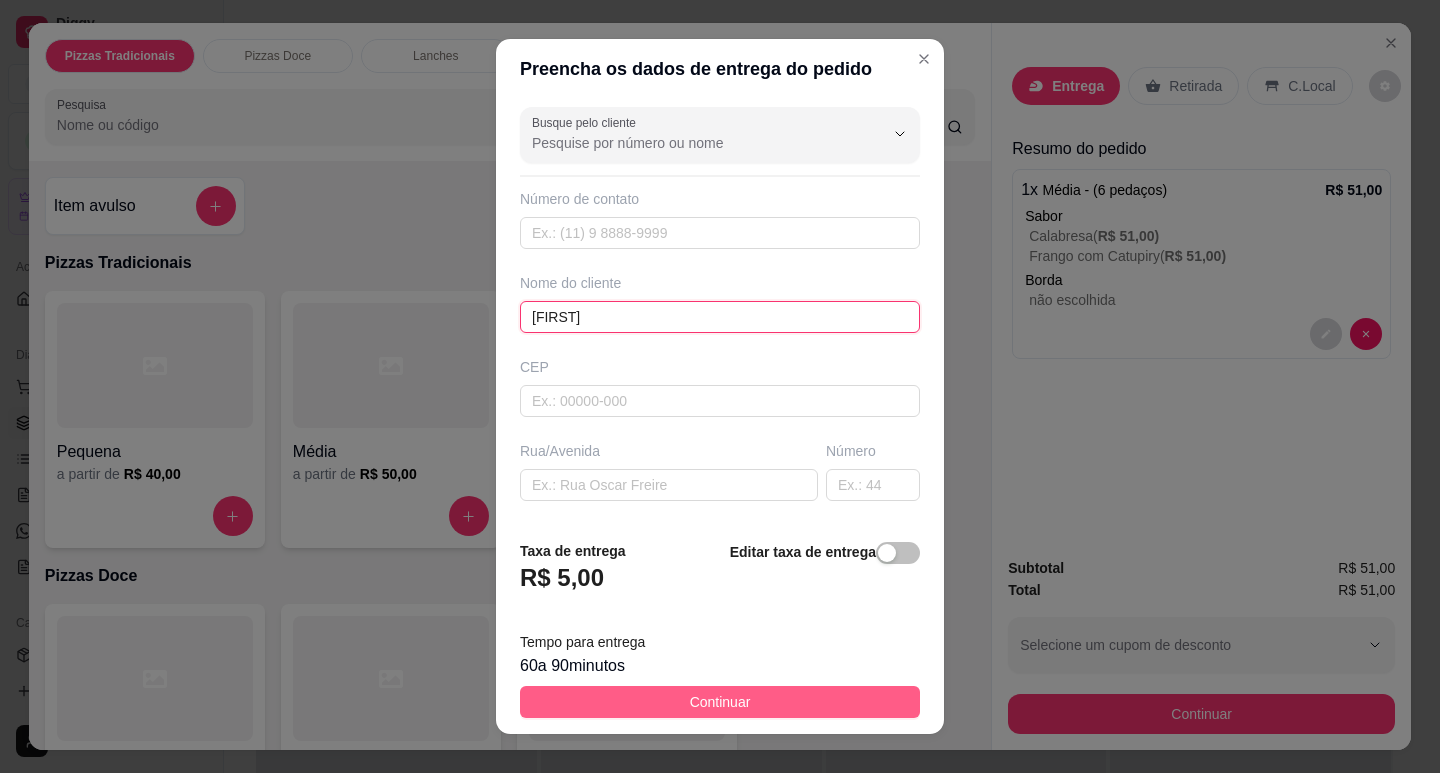 type on "[FIRST]" 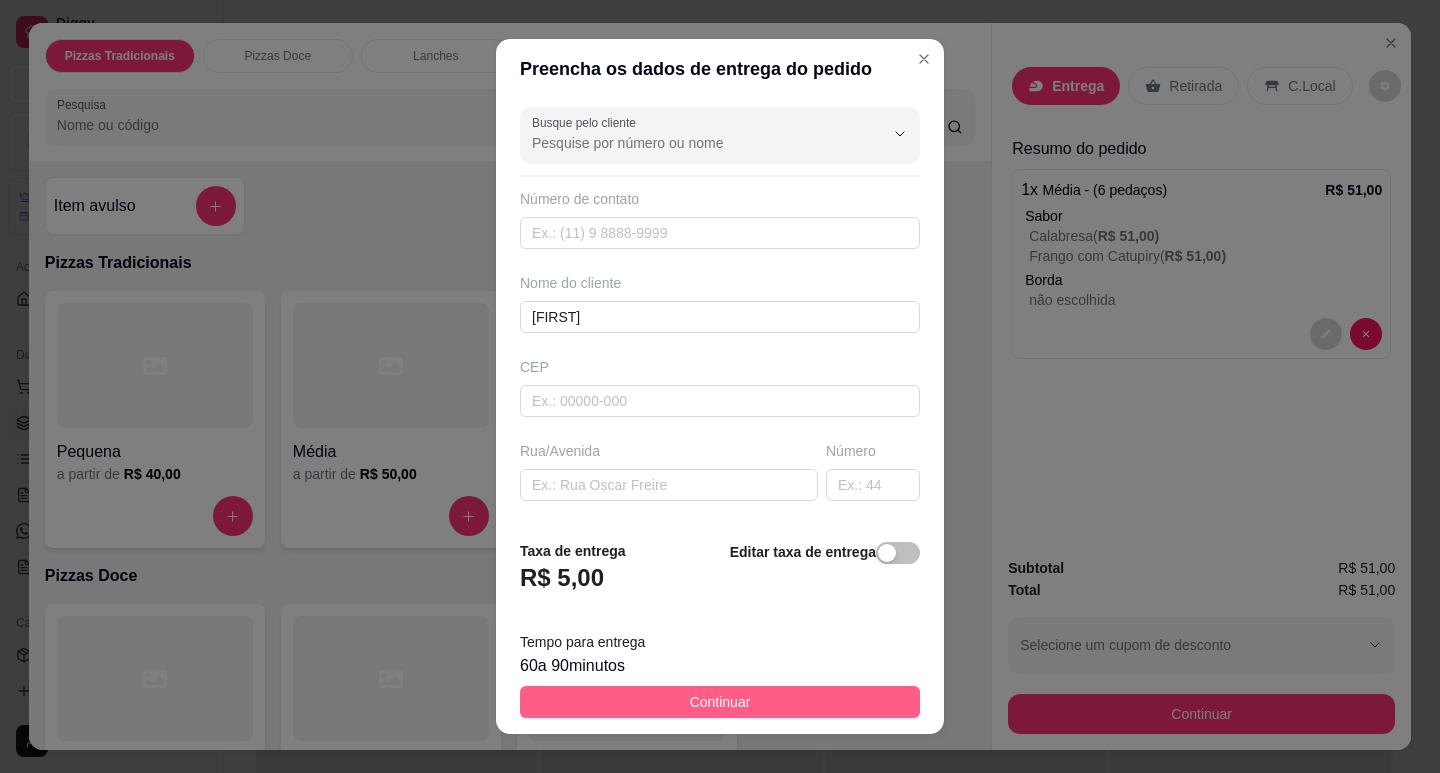 click on "Continuar" at bounding box center [720, 702] 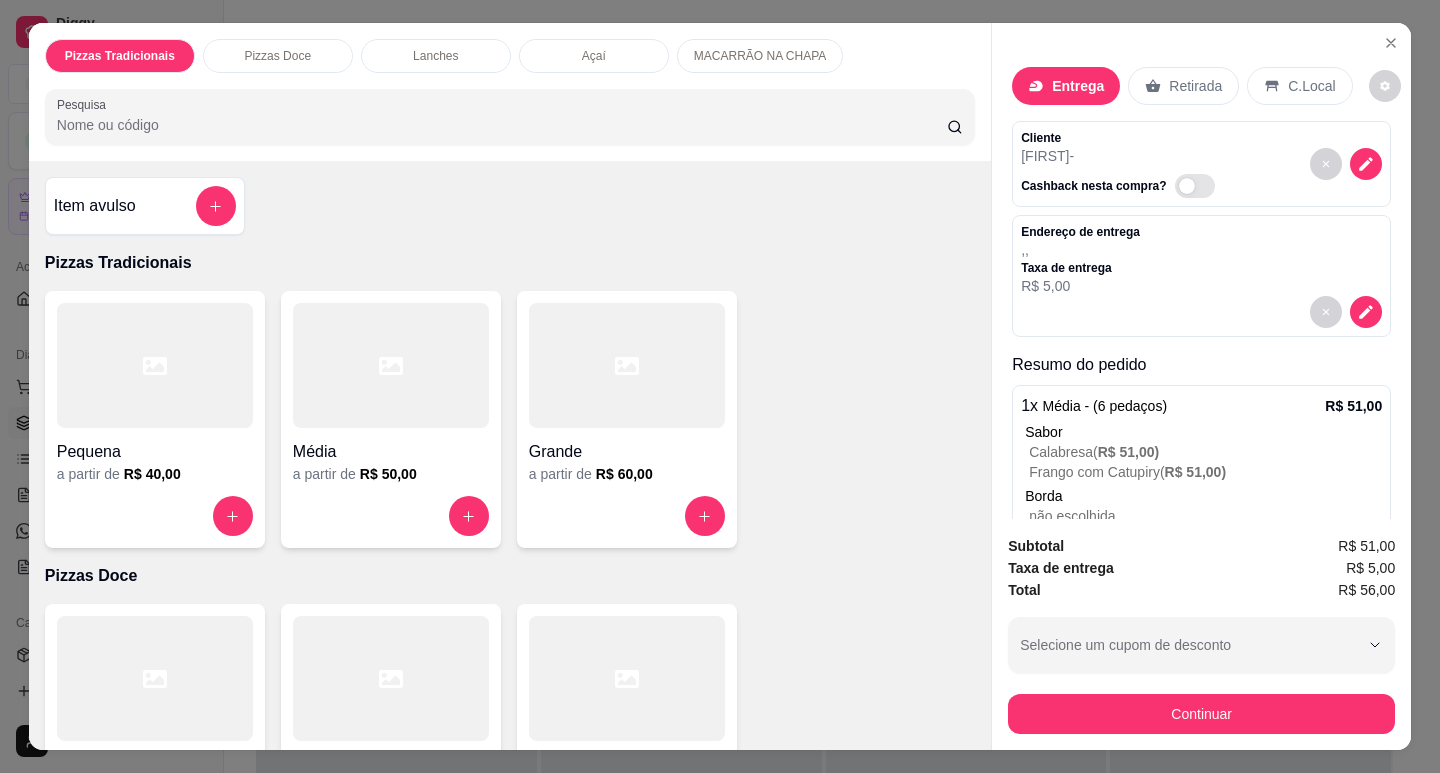 click on "Retirada" at bounding box center (1195, 86) 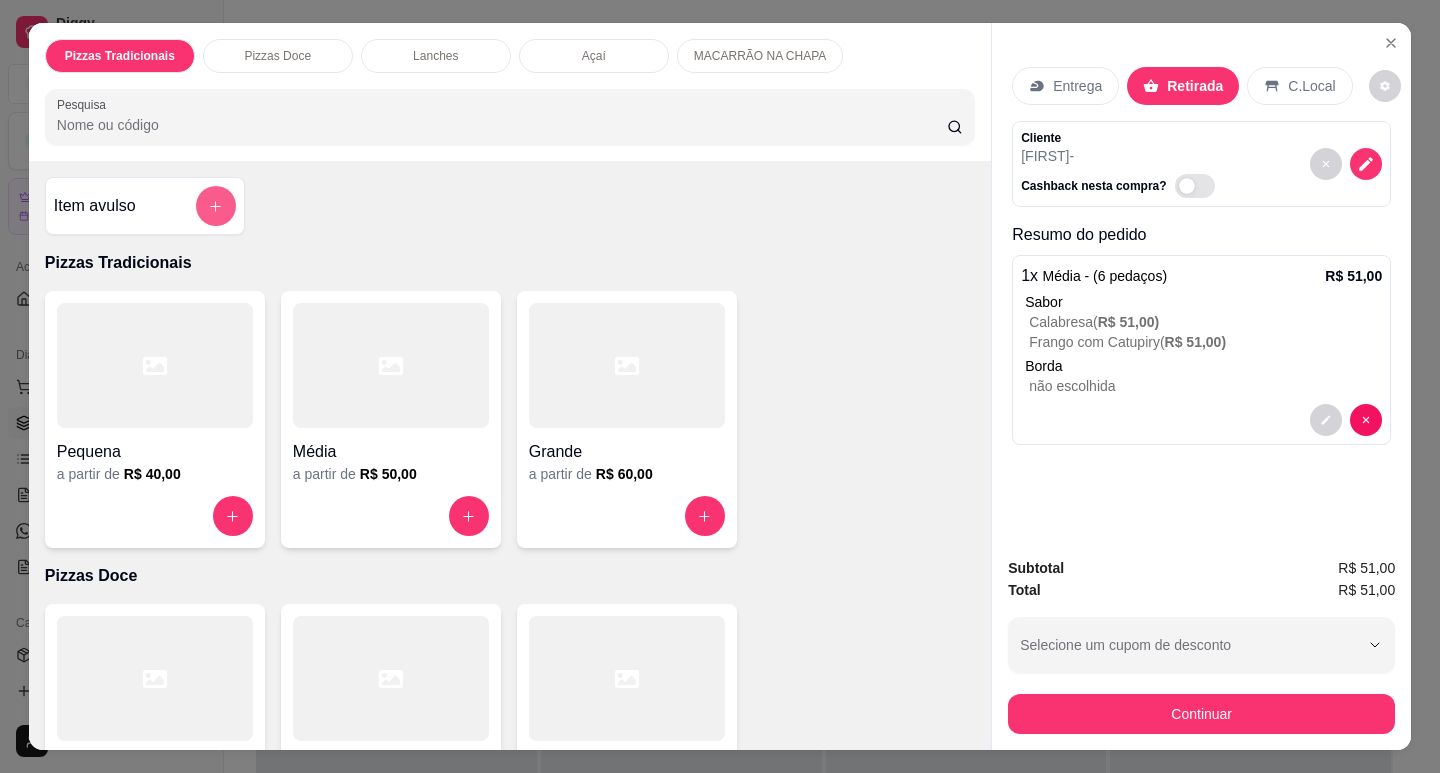 click 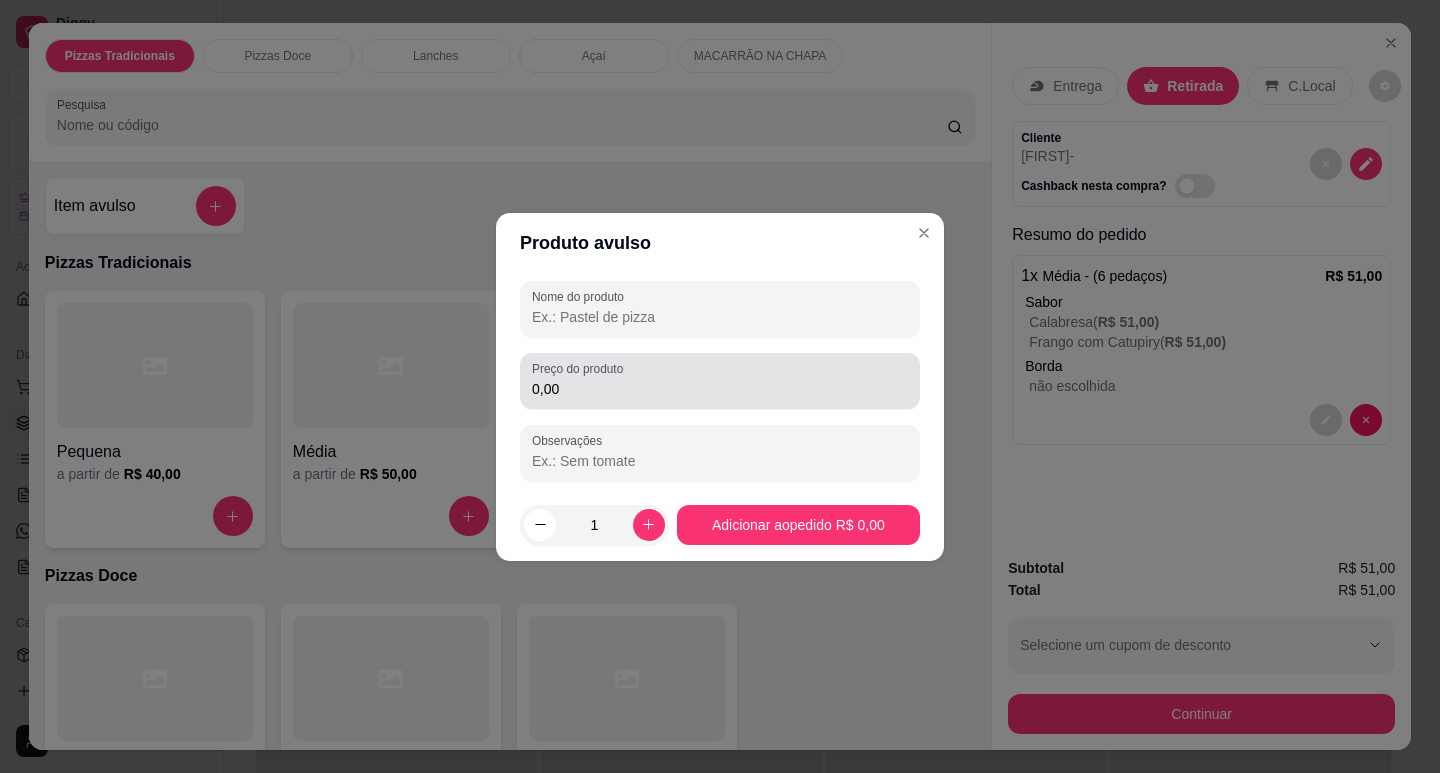 click on "0,00" at bounding box center [720, 389] 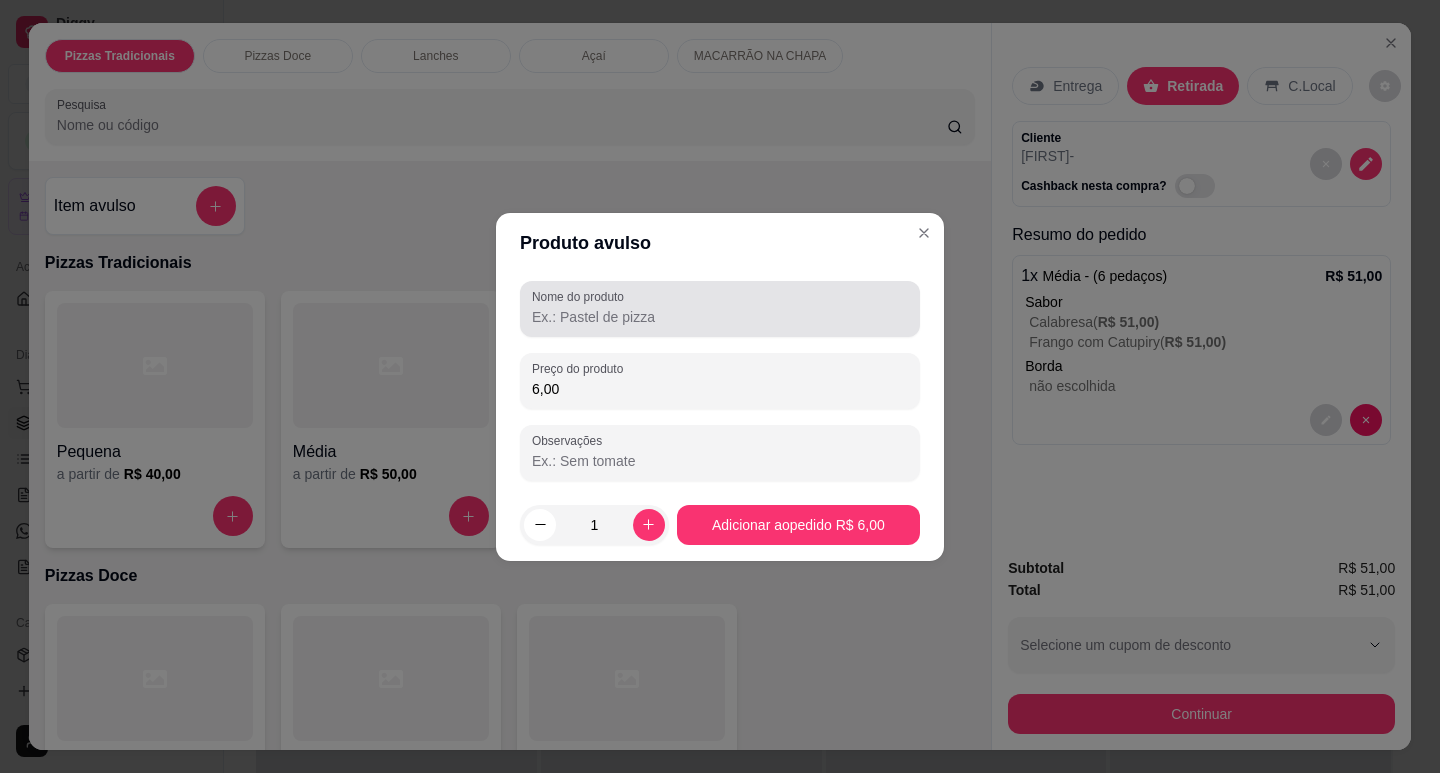 type on "6,00" 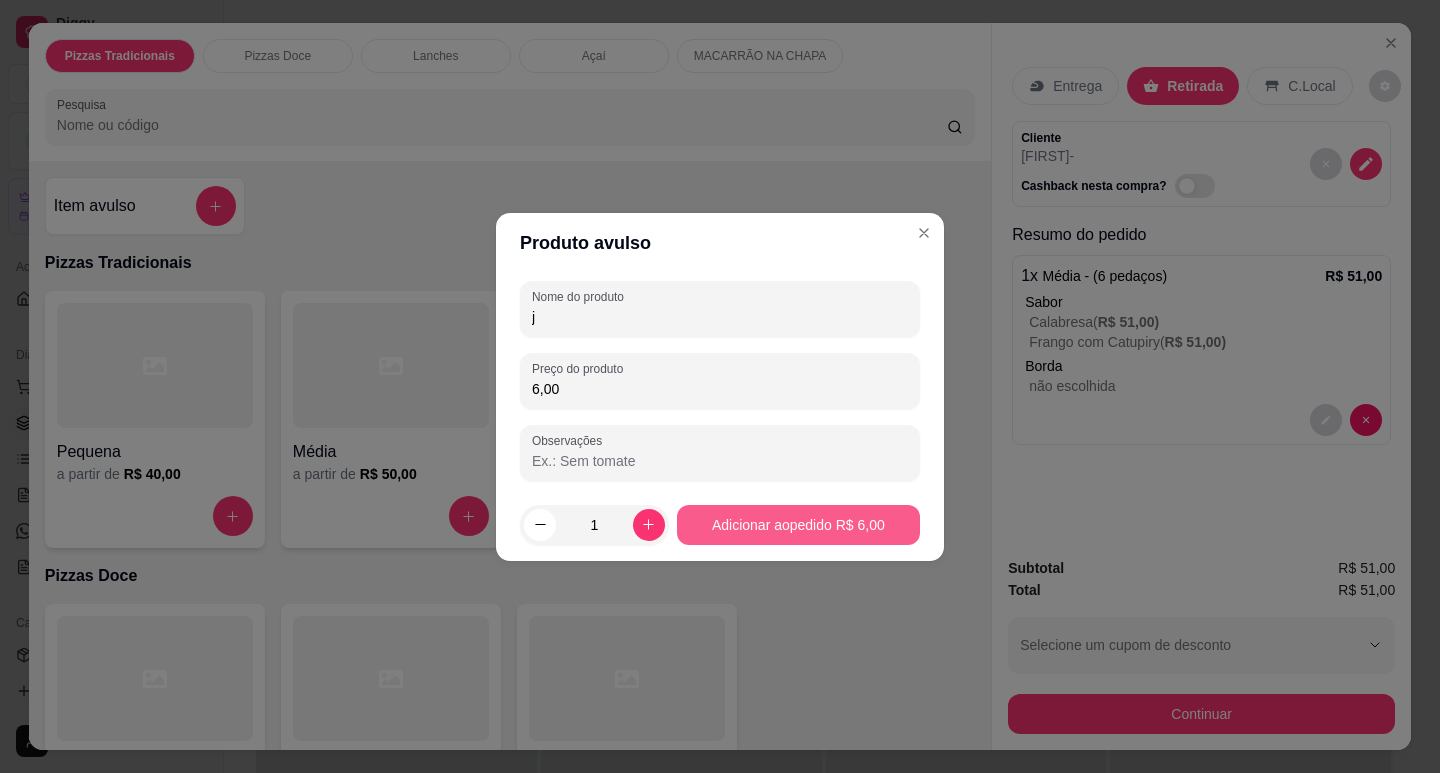 type on "j" 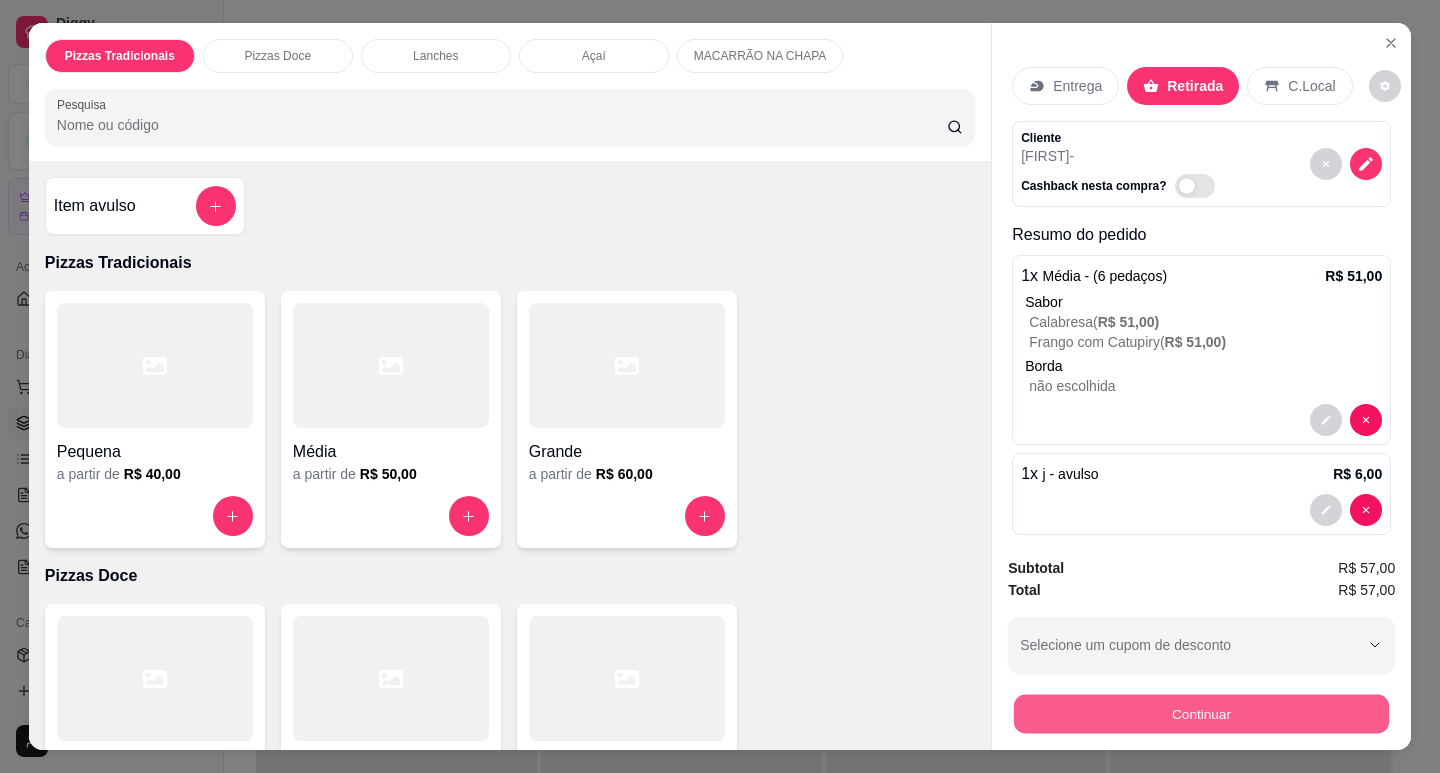 click on "Continuar" at bounding box center [1201, 713] 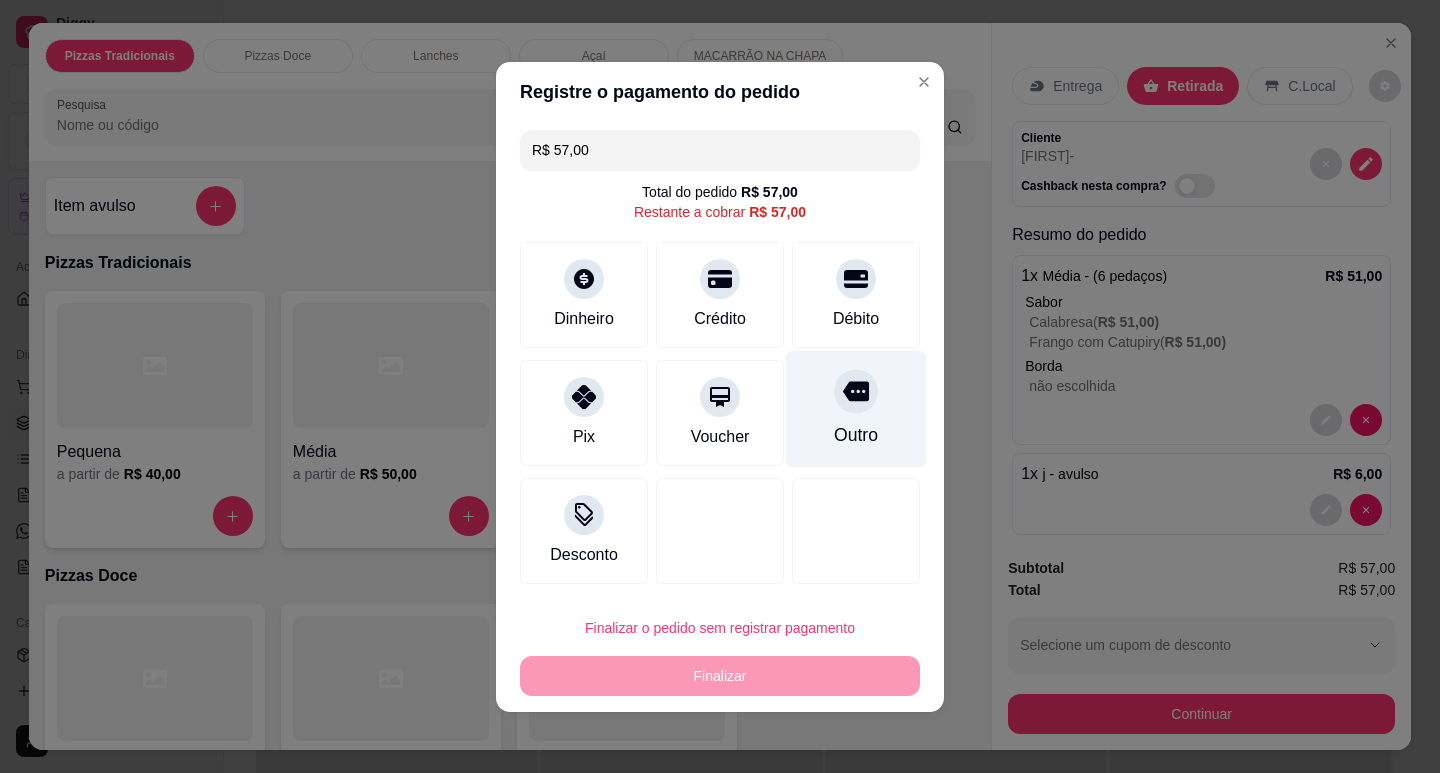 click 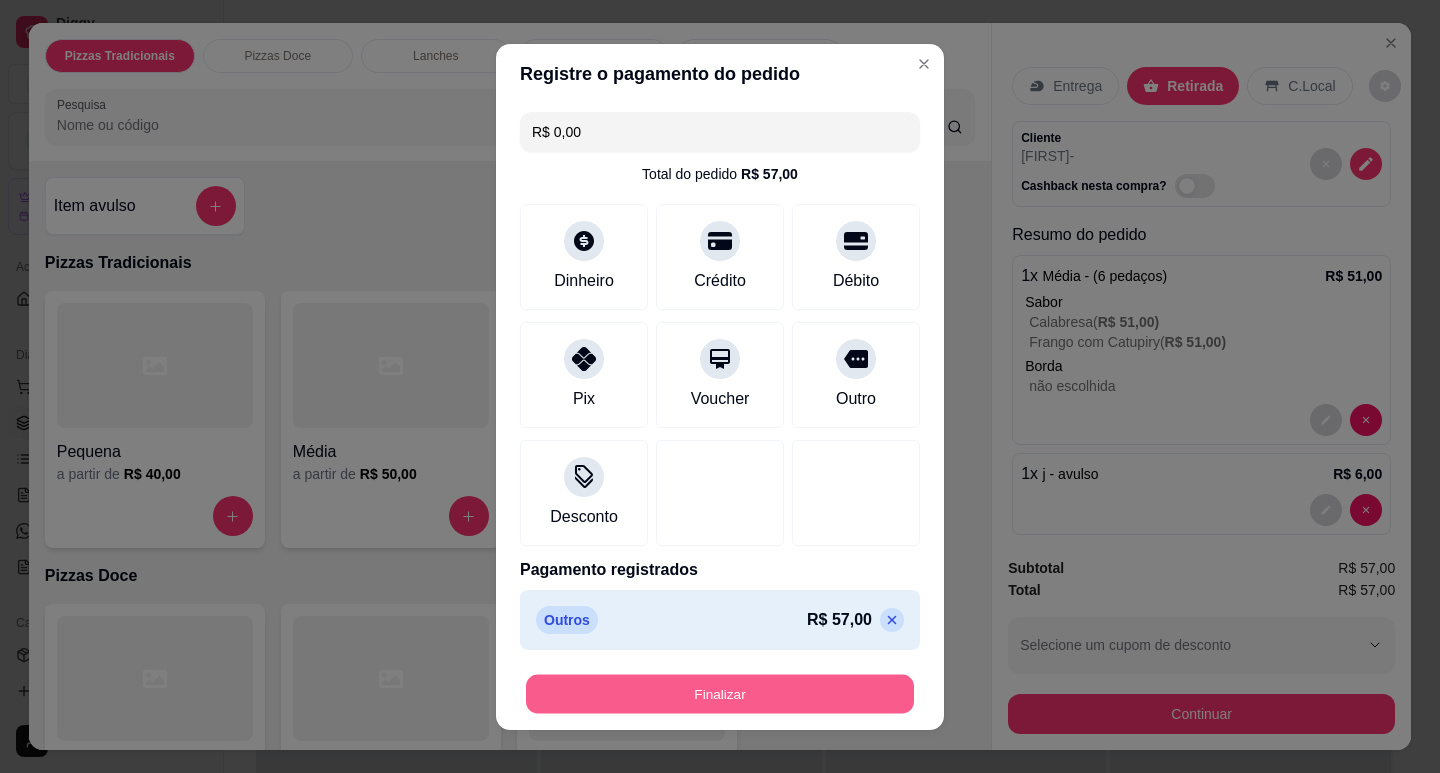 click on "Finalizar" at bounding box center (720, 693) 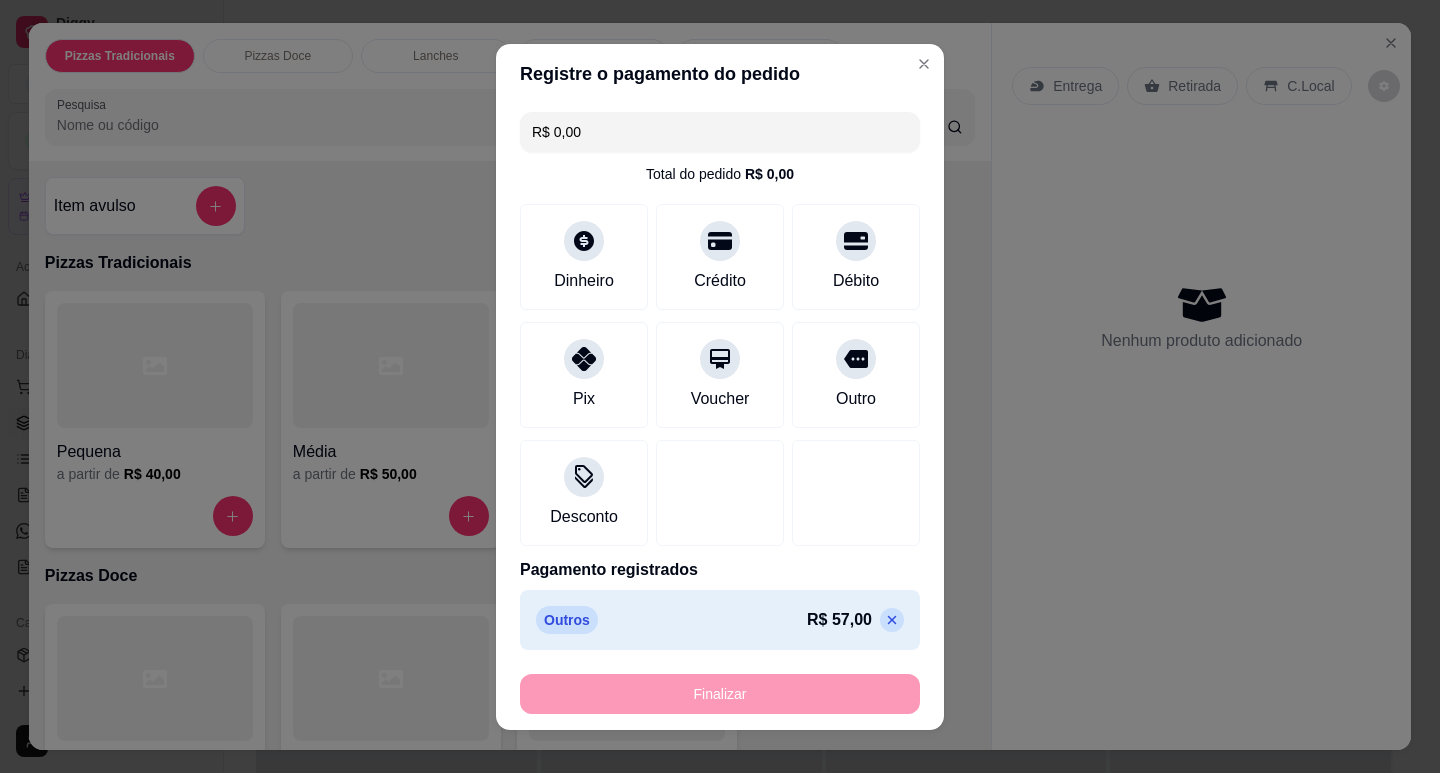 type on "-R$ 57,00" 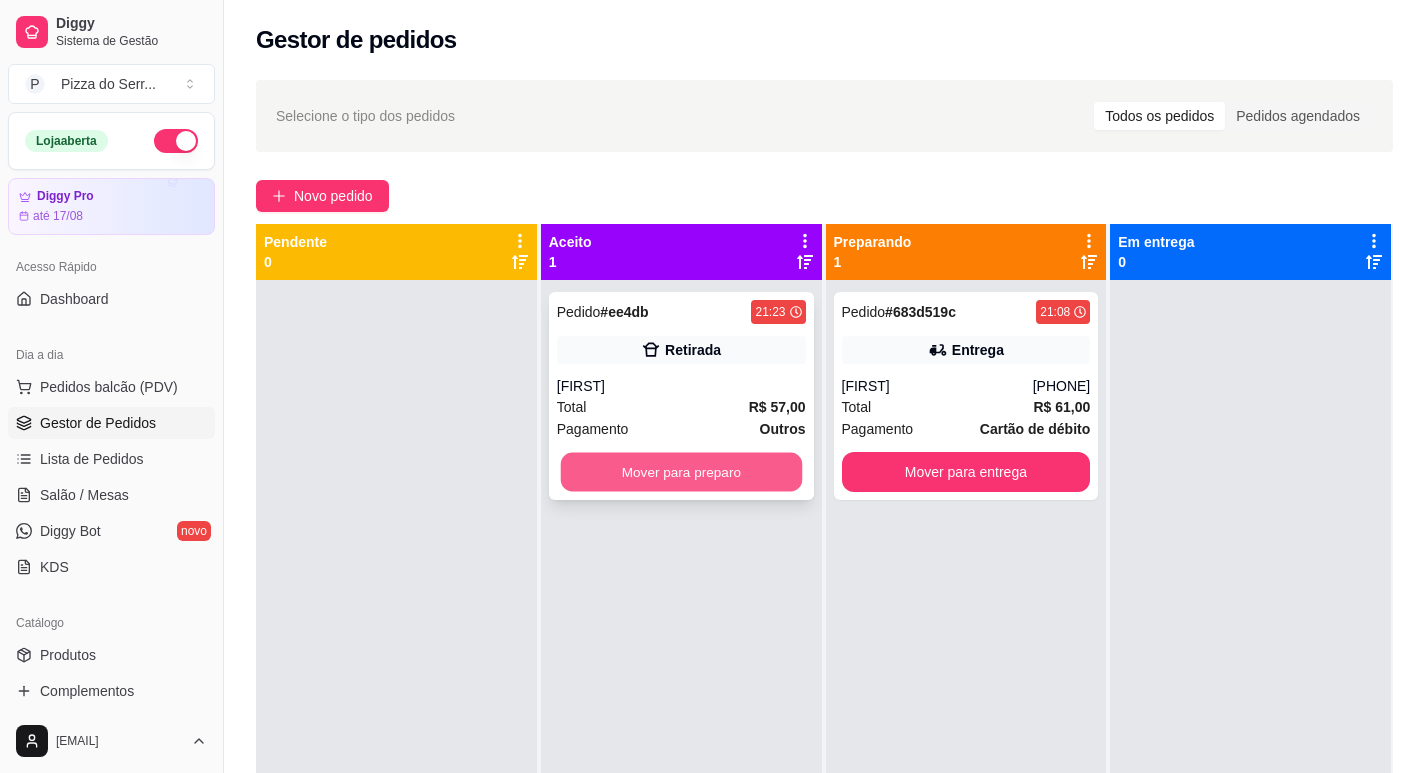 click on "Mover para preparo" at bounding box center (680, 472) 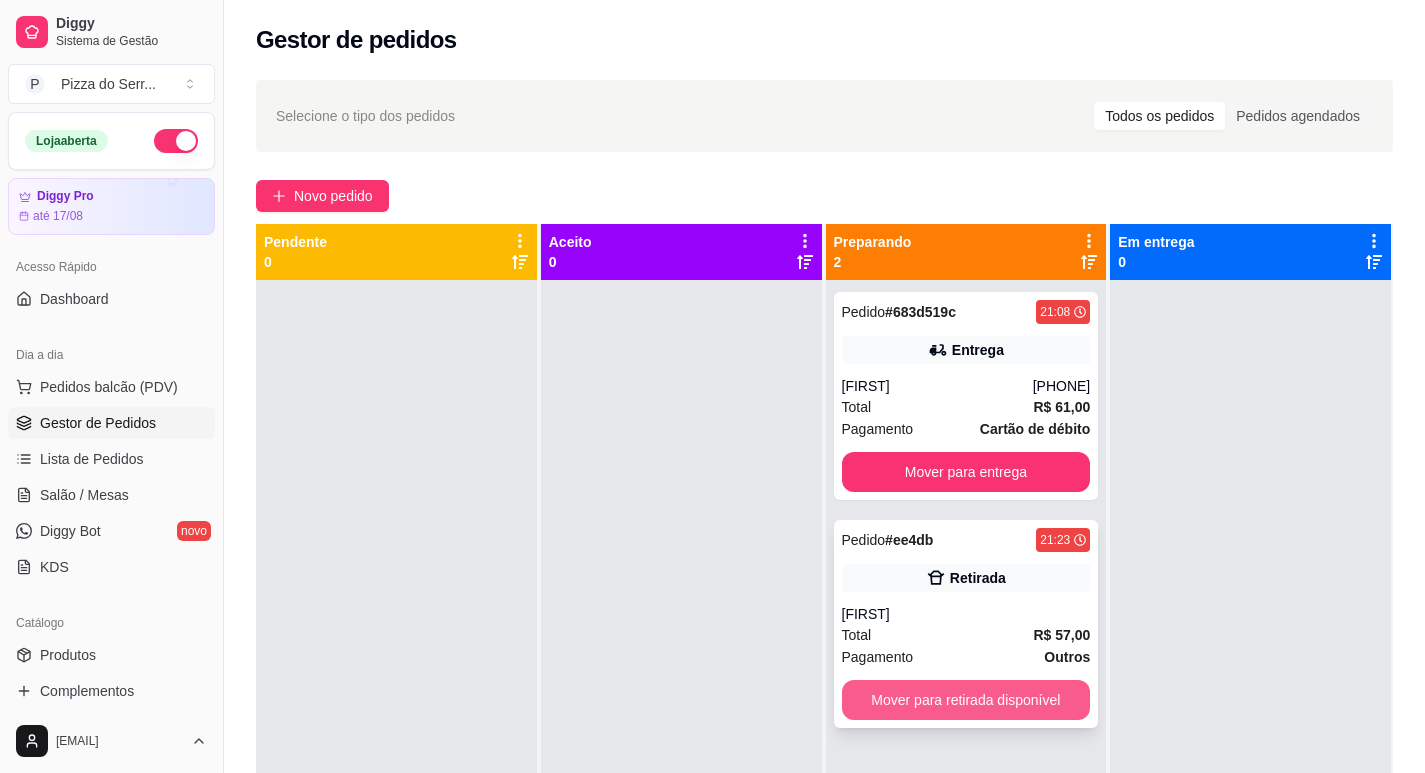 click on "Mover para retirada disponível" at bounding box center (966, 700) 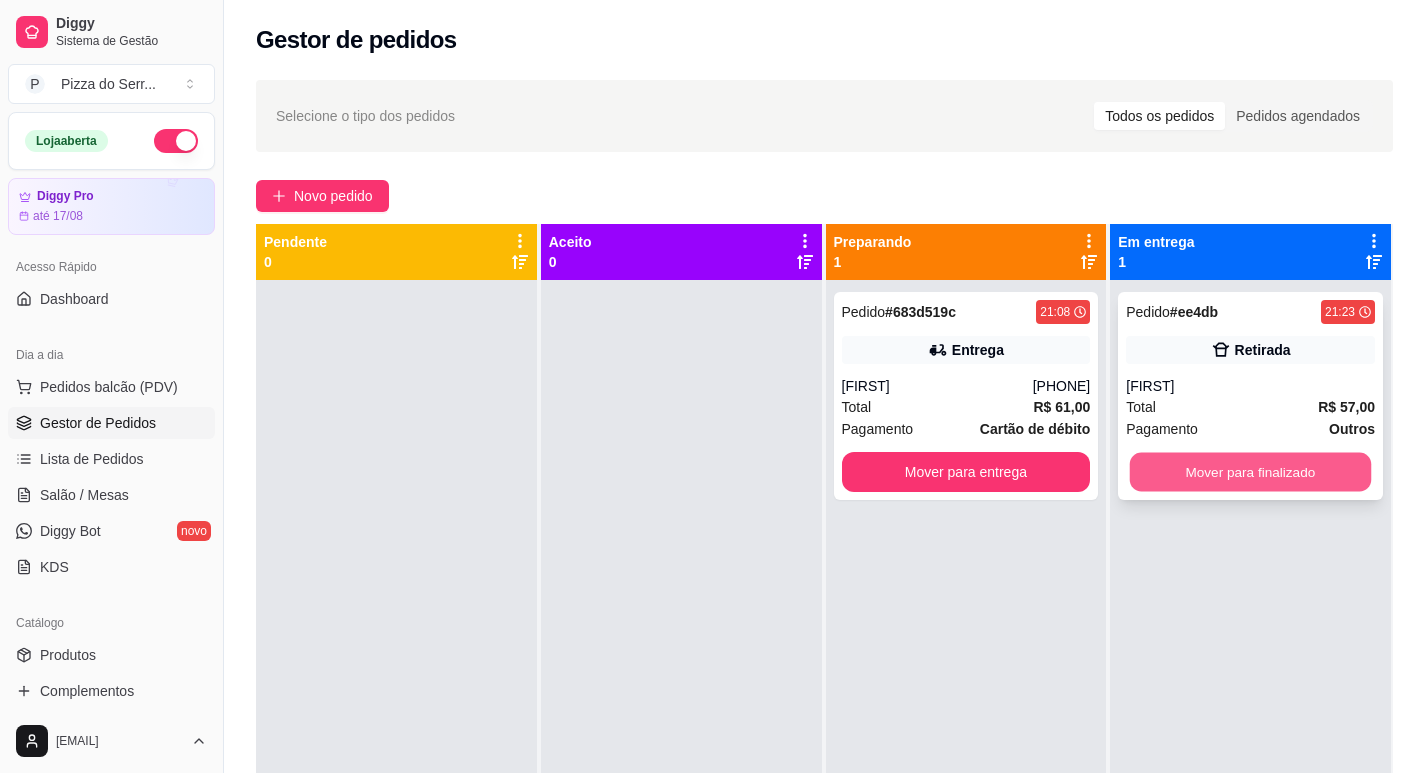 click on "Mover para finalizado" at bounding box center (1250, 472) 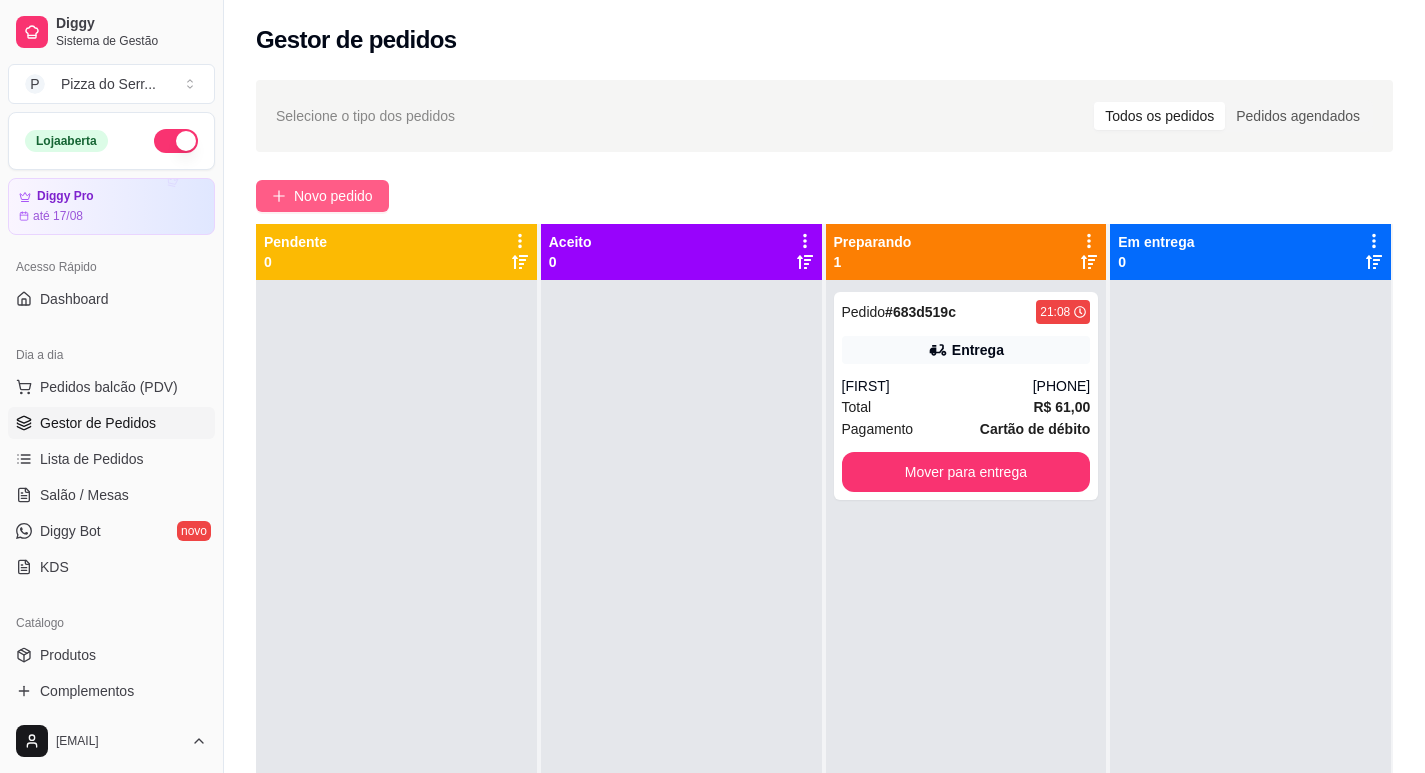 click on "Novo pedido" at bounding box center (333, 196) 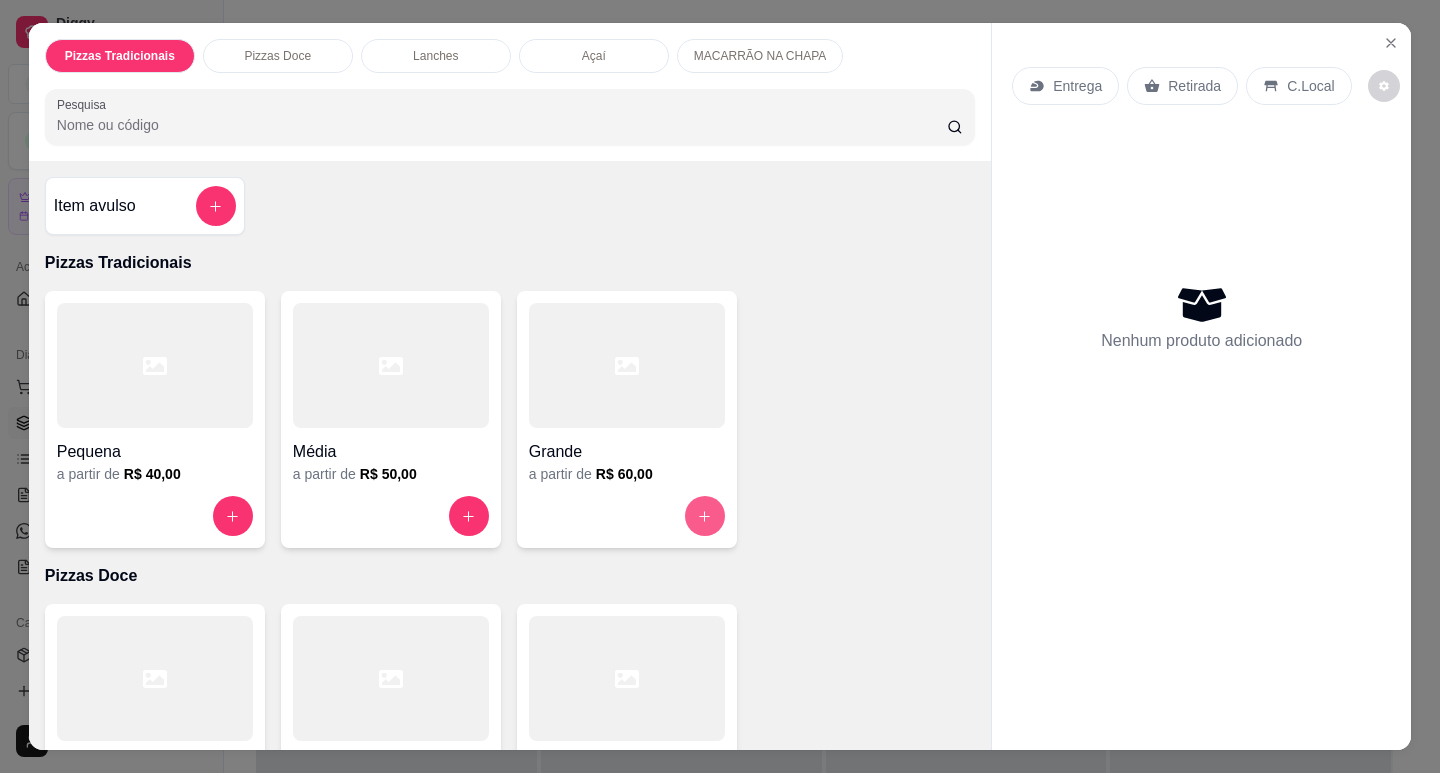 click 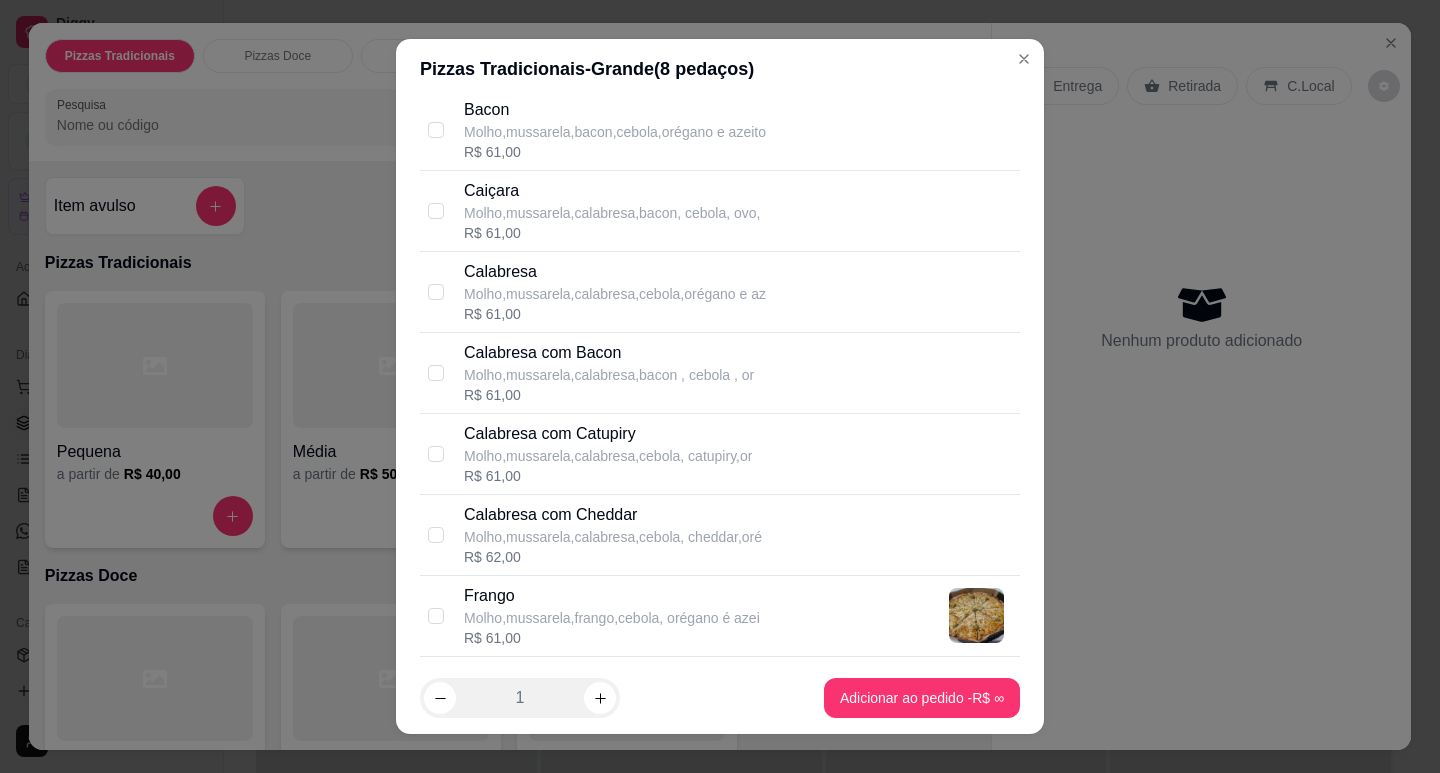 click on "Calabresa com Catupiry" at bounding box center [608, 434] 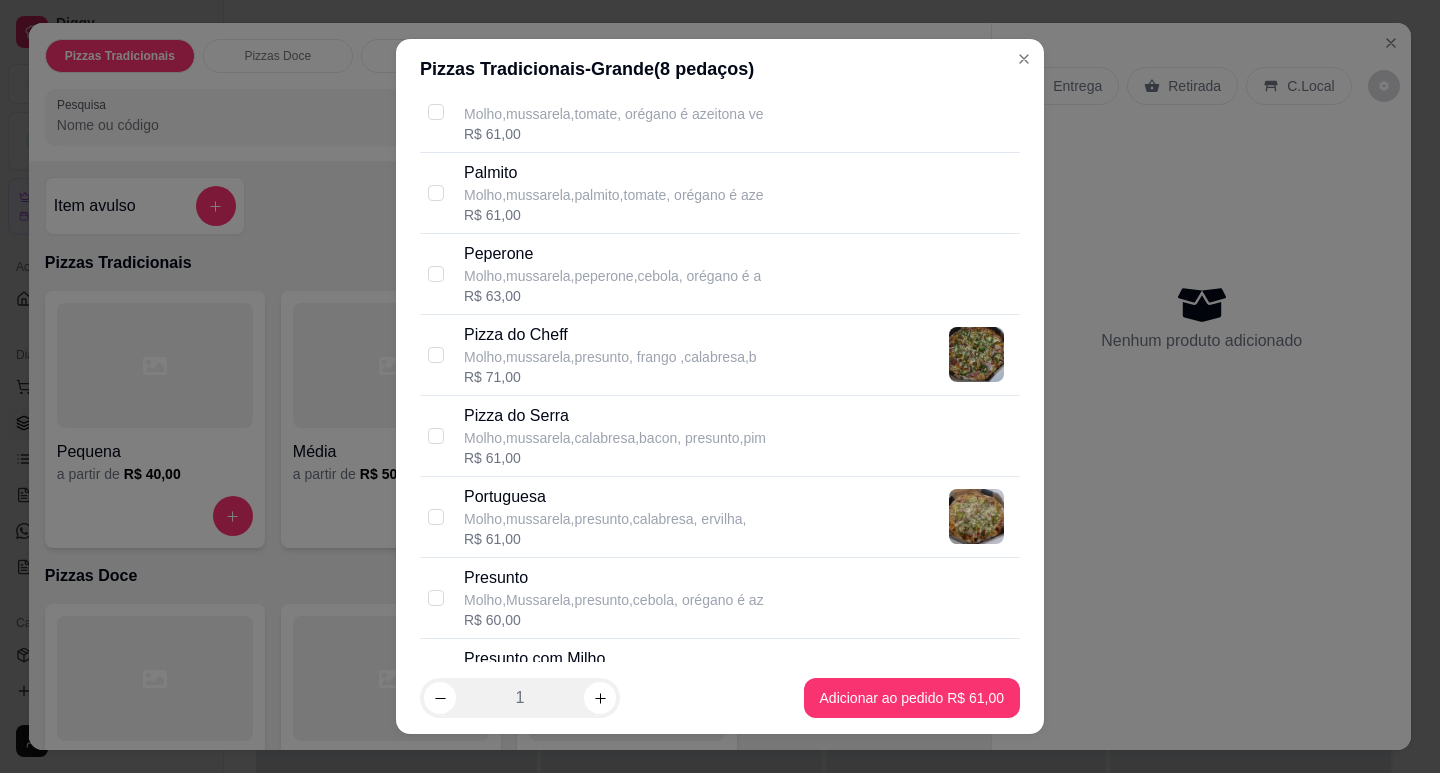 scroll, scrollTop: 2300, scrollLeft: 0, axis: vertical 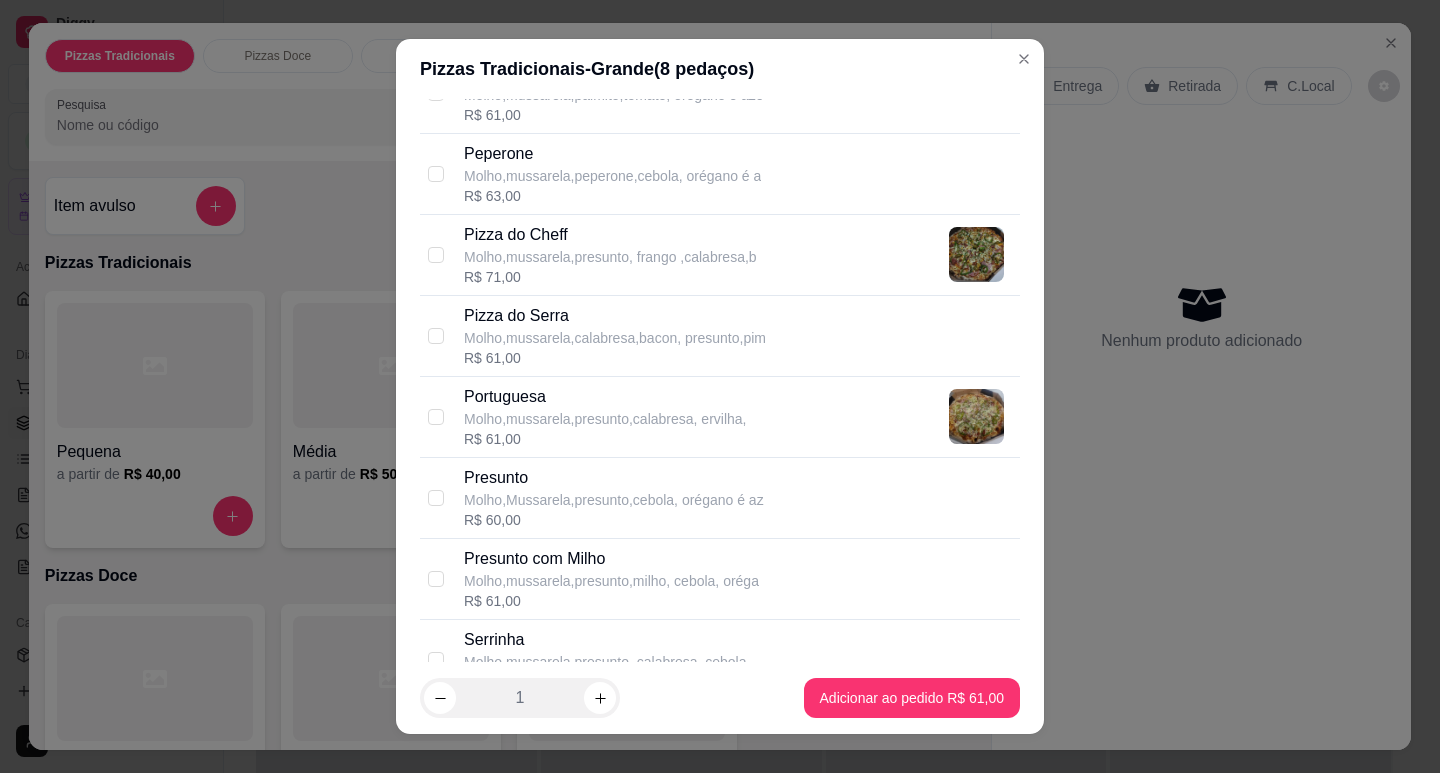 click on "Molho,mussarela,presunto,calabresa,  ervilha," at bounding box center (605, 419) 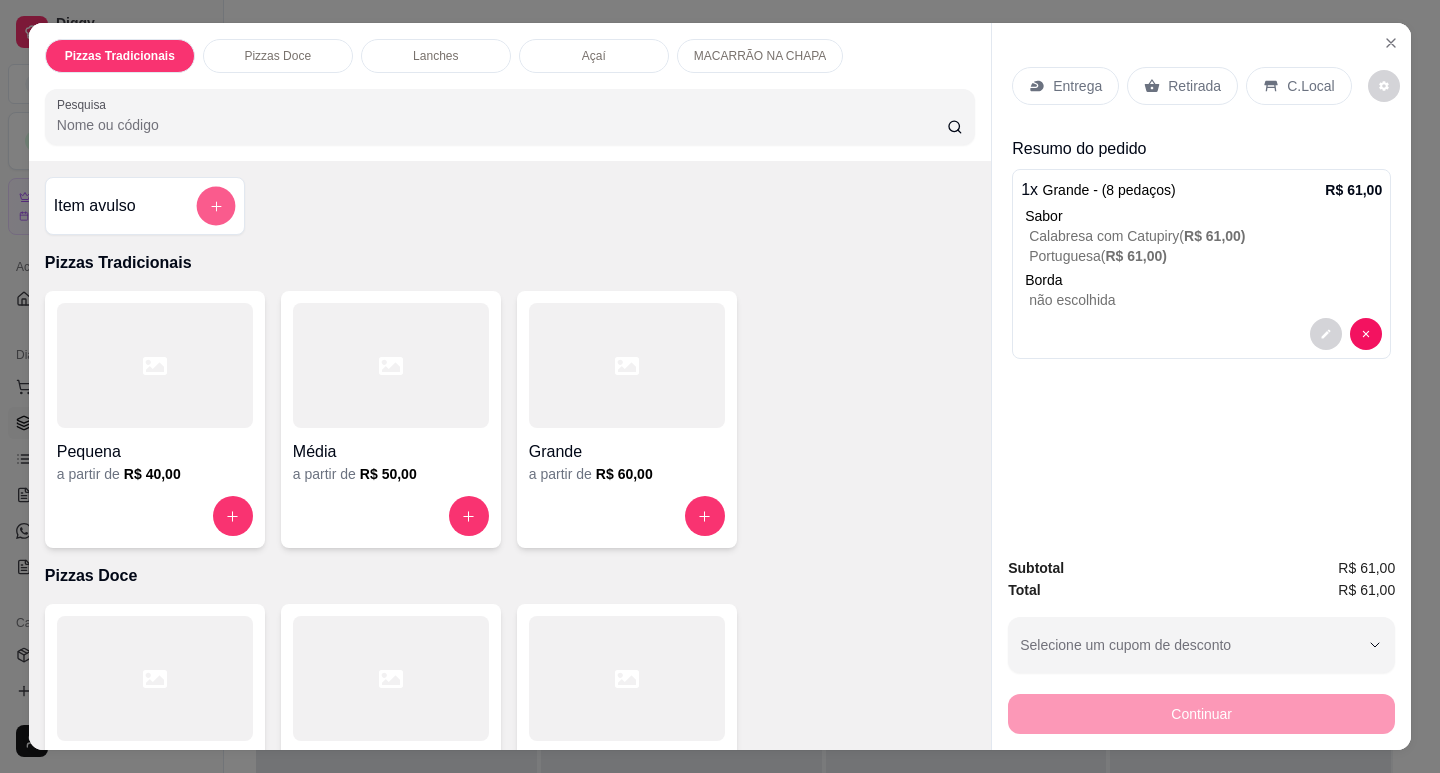 click 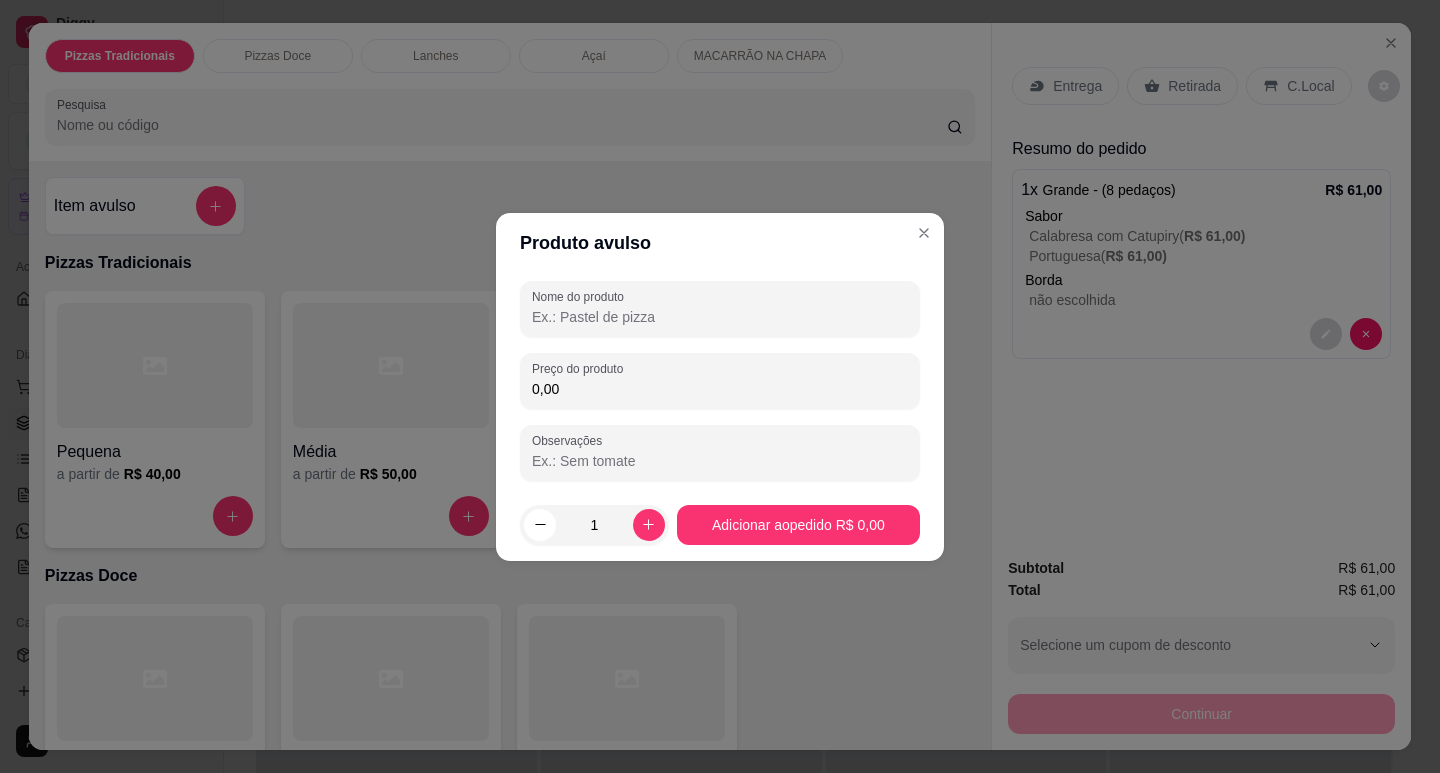 click on "0,00" at bounding box center (720, 389) 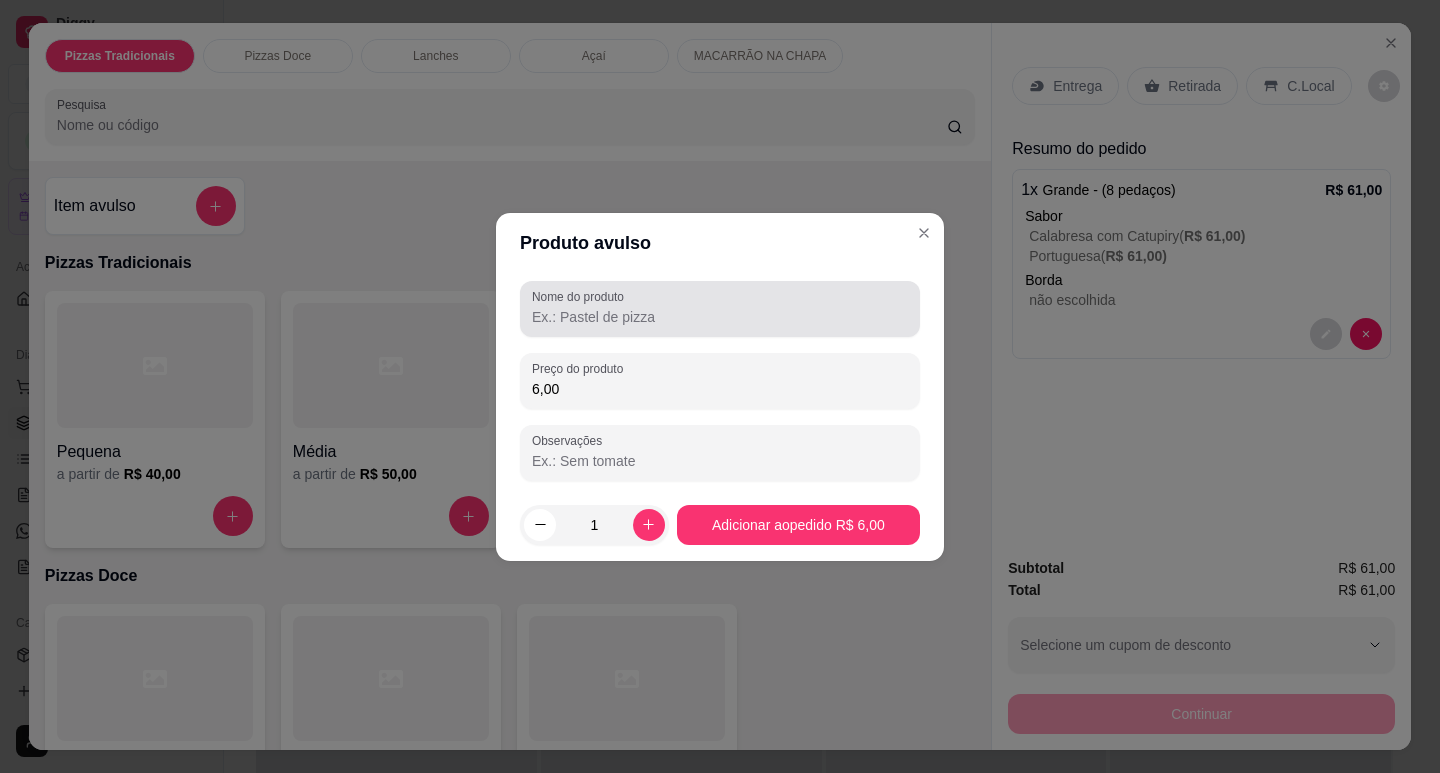 type on "6,00" 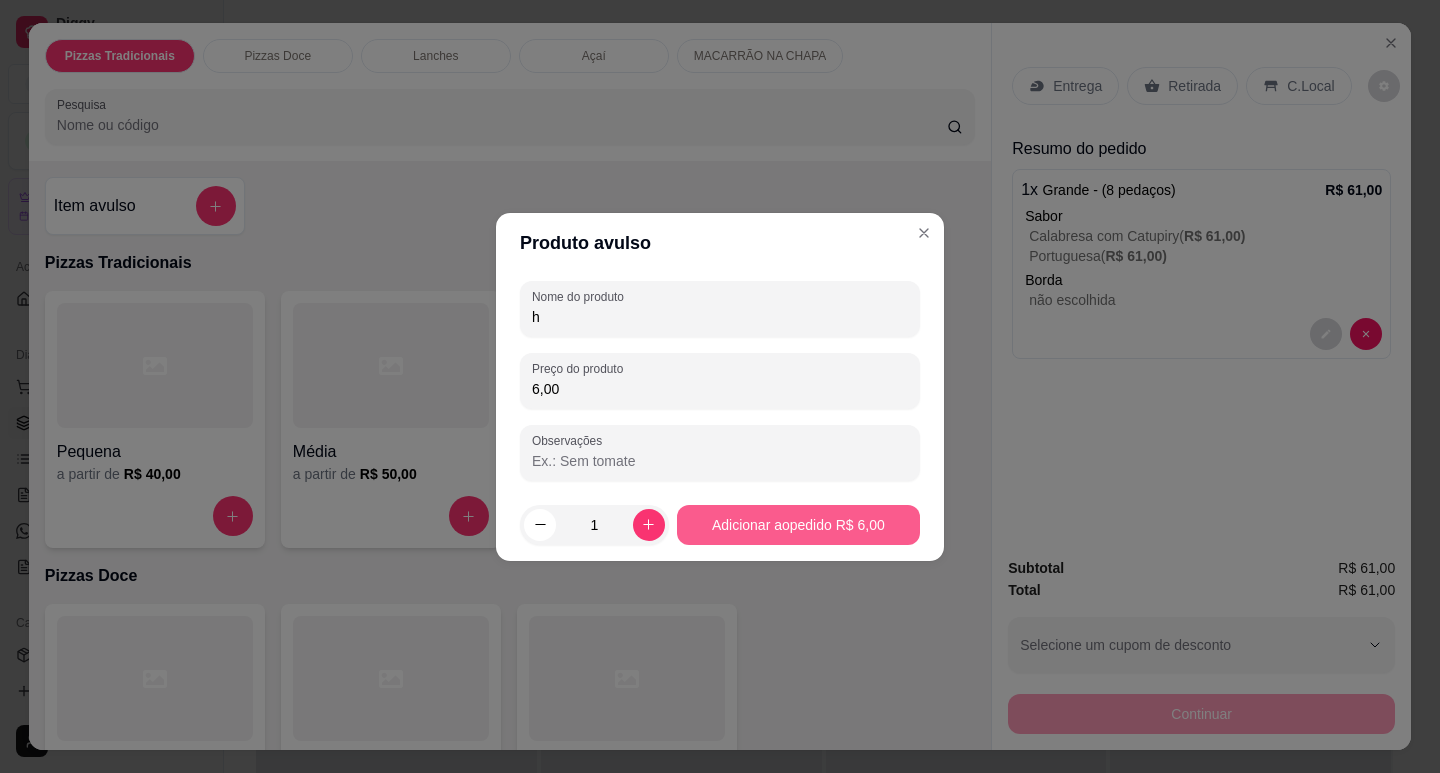 type on "h" 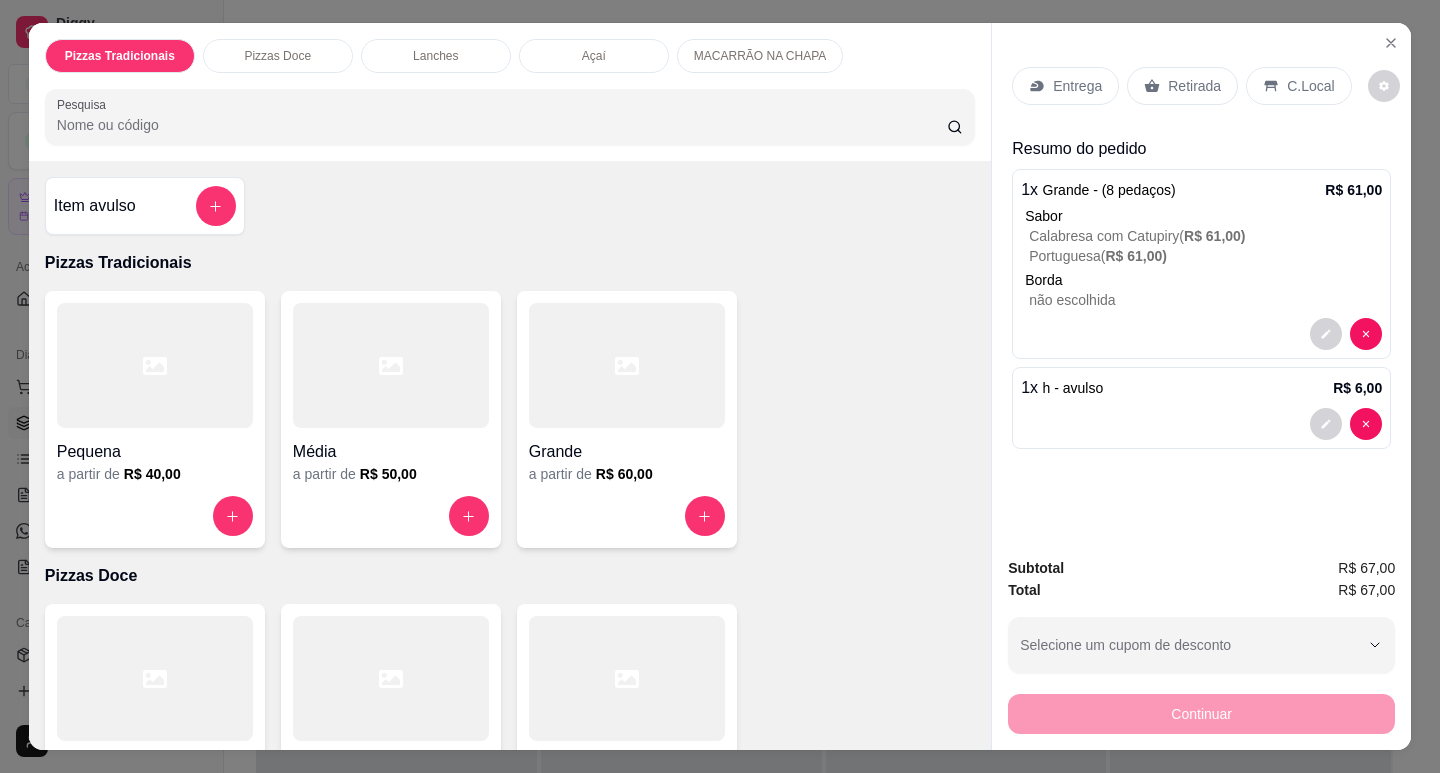 click on "Entrega" at bounding box center (1077, 86) 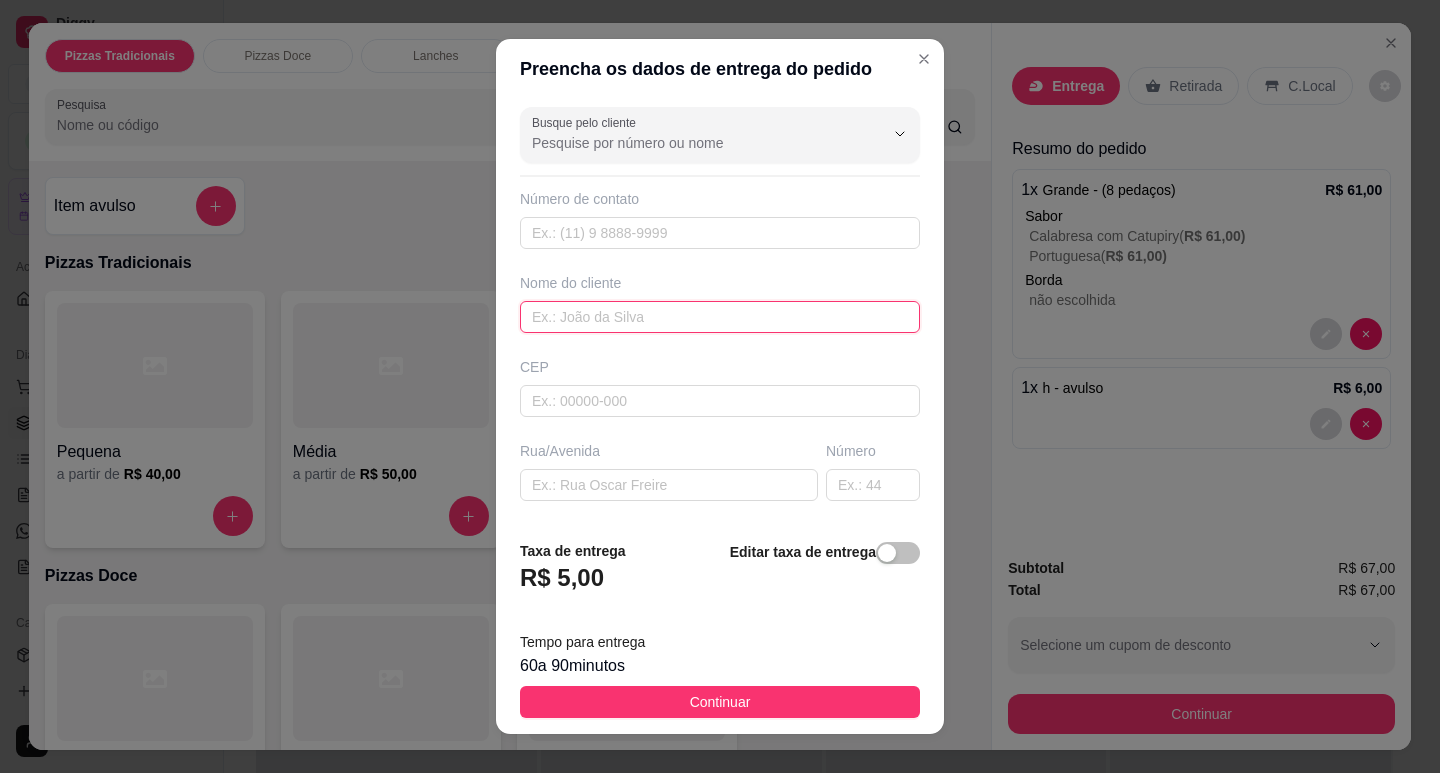 click at bounding box center (720, 317) 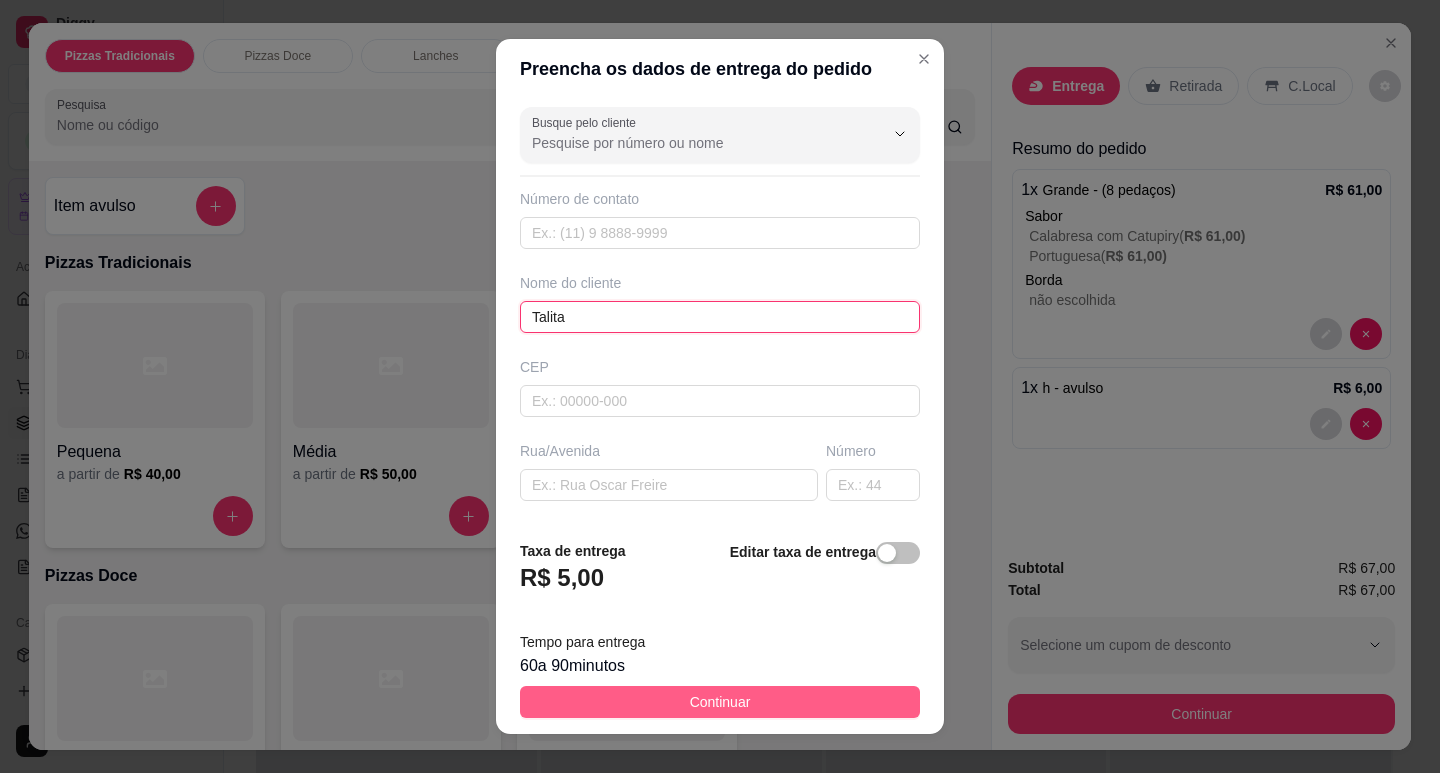 type on "Talita" 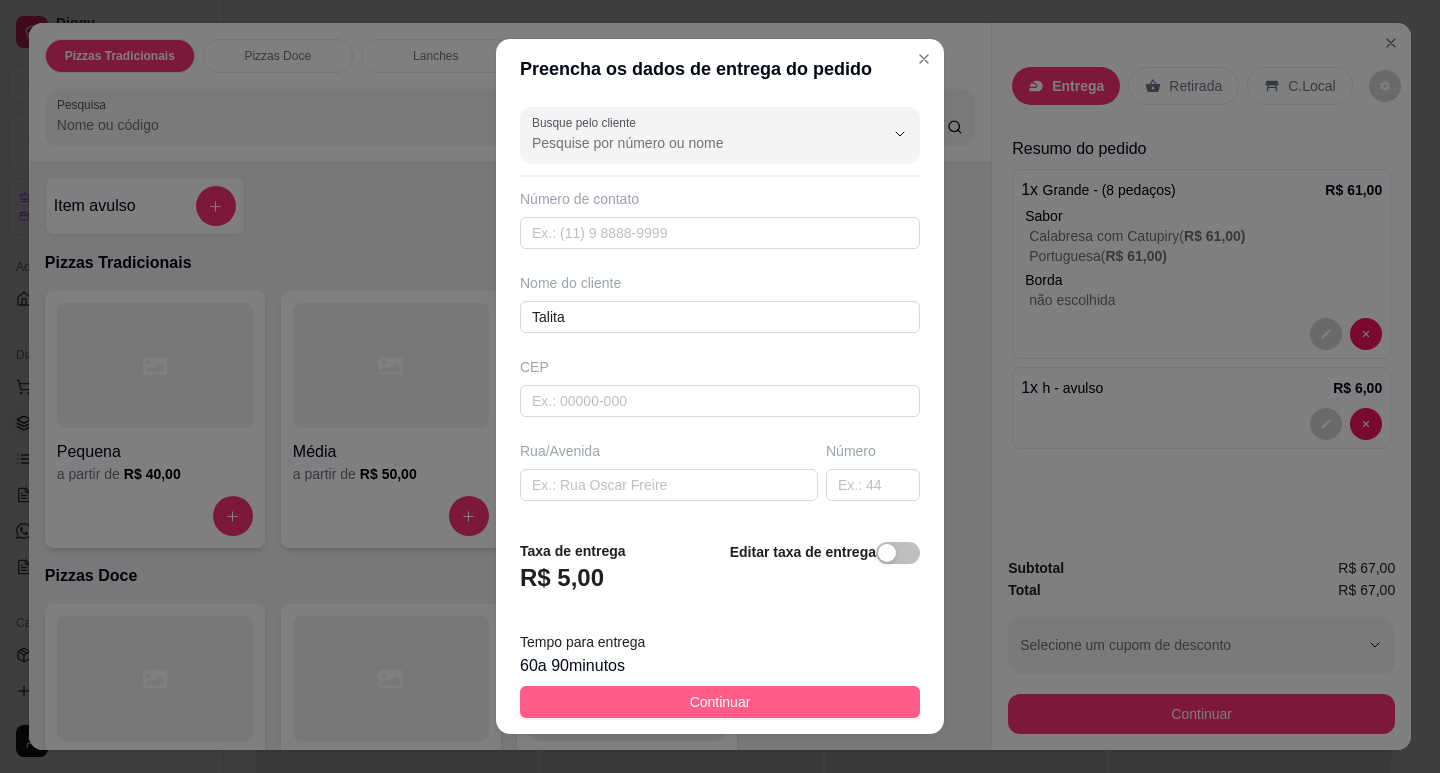 click on "Continuar" at bounding box center (720, 702) 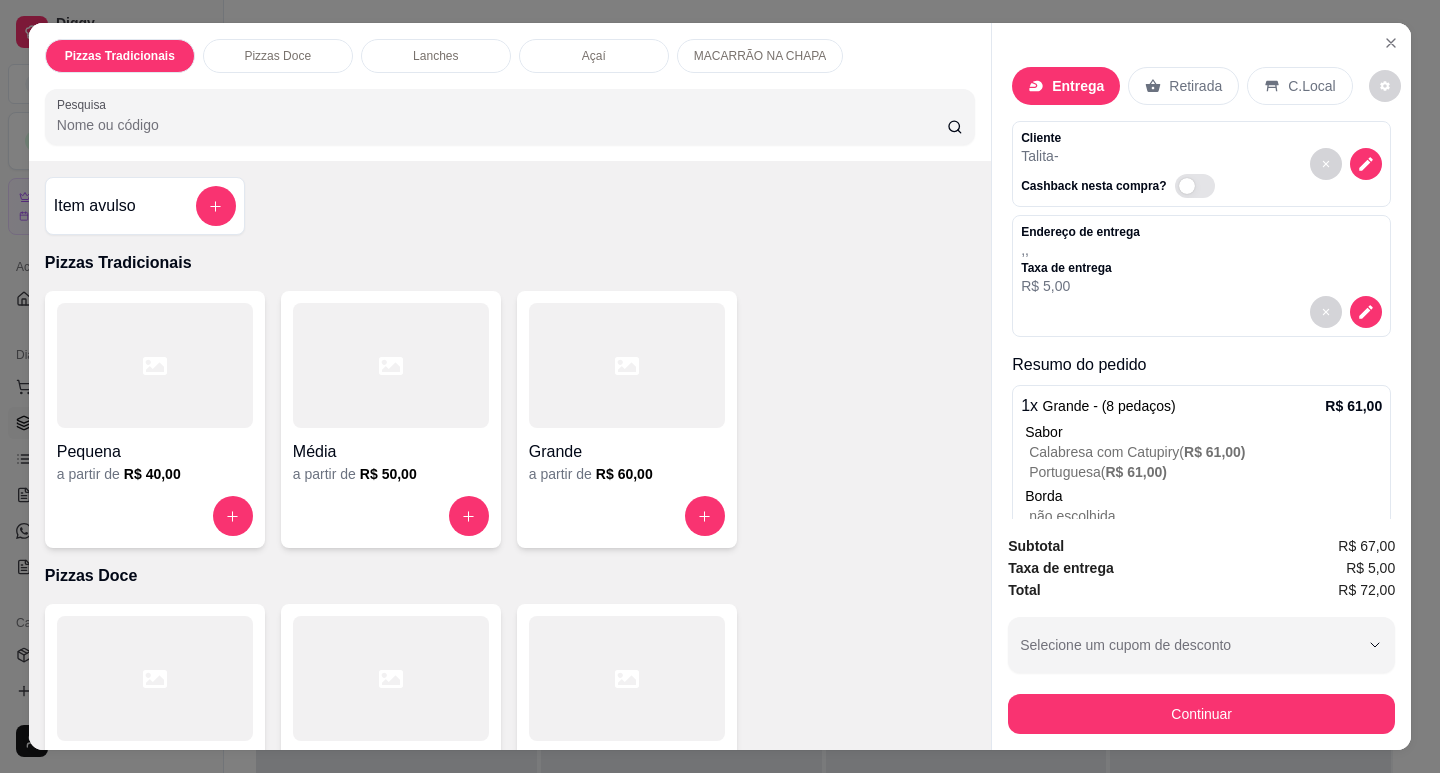 click on "Retirada" at bounding box center (1195, 86) 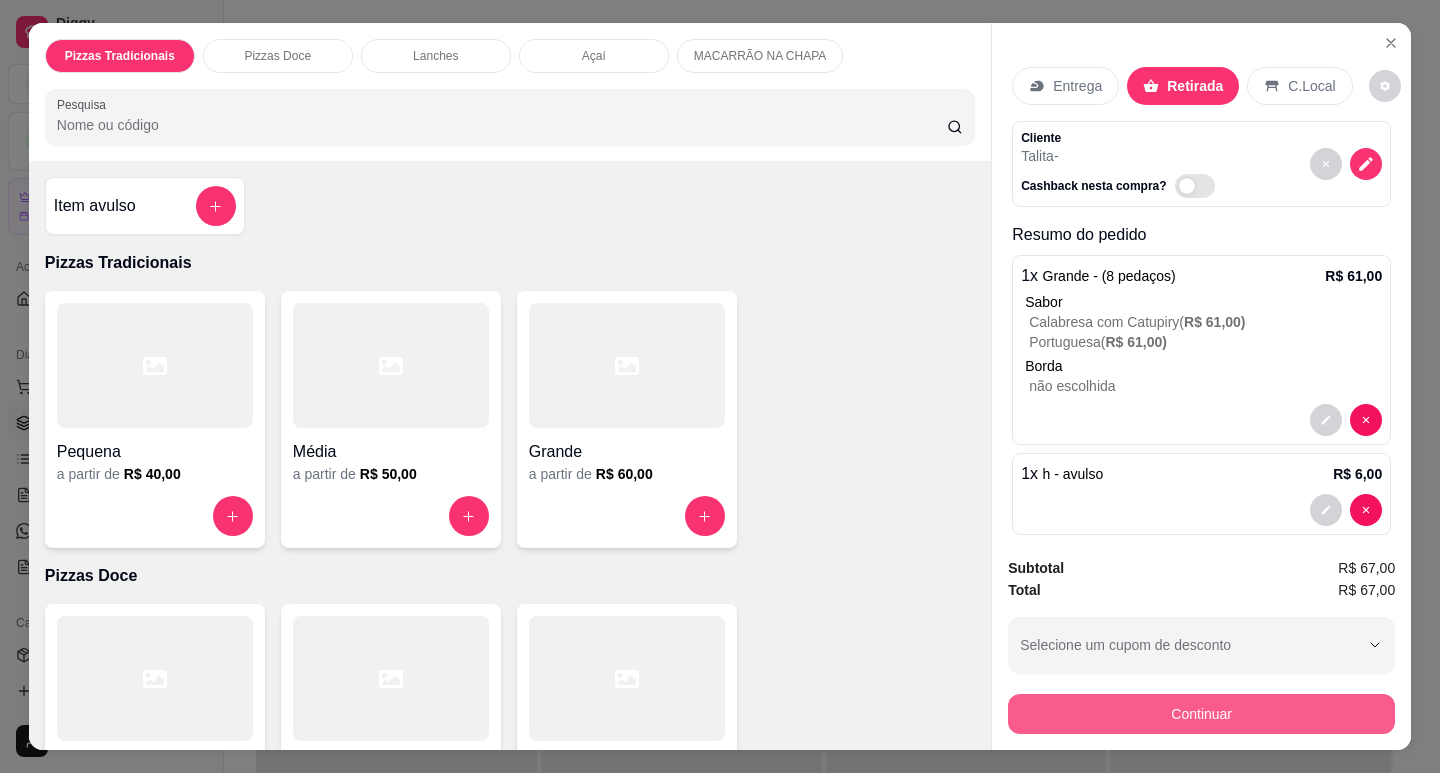 click on "Continuar" at bounding box center [1201, 714] 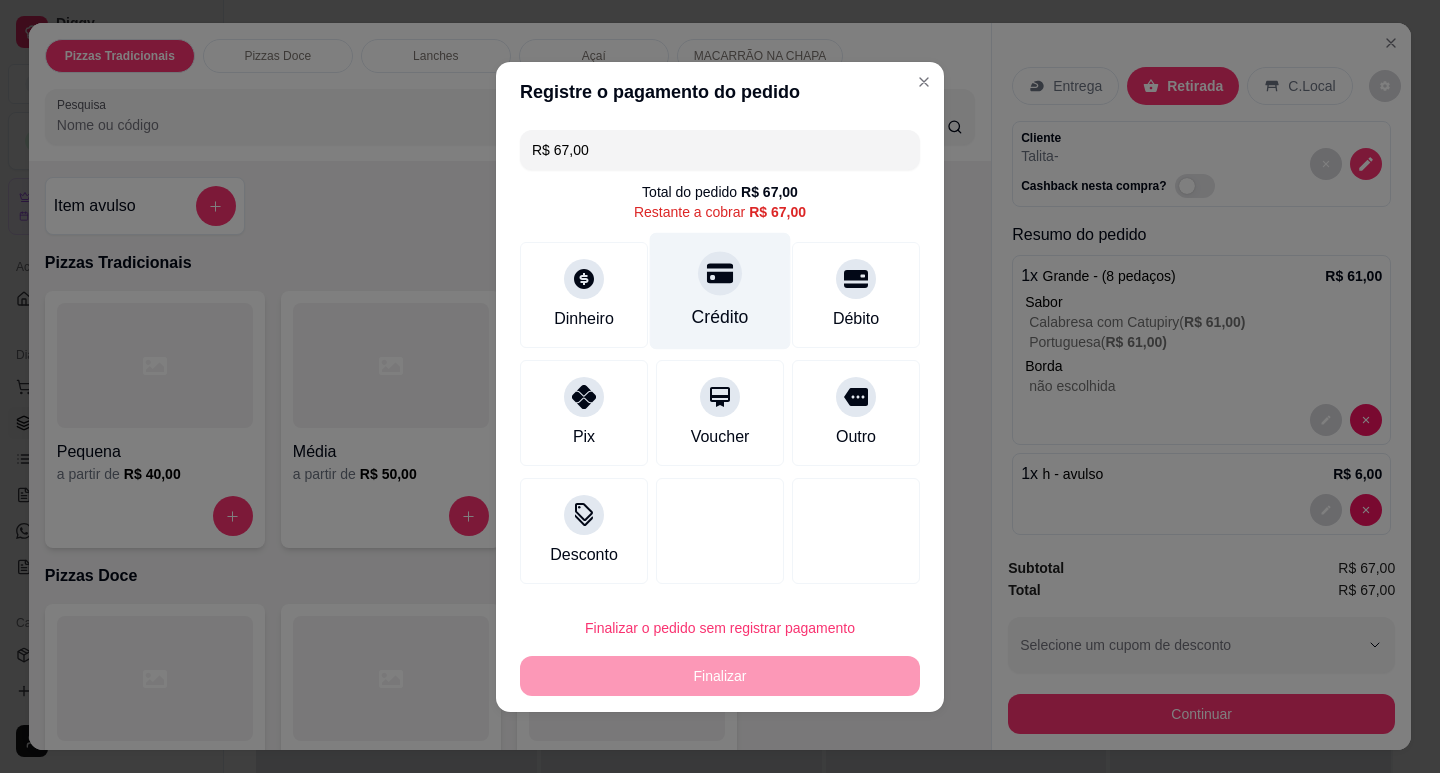 click 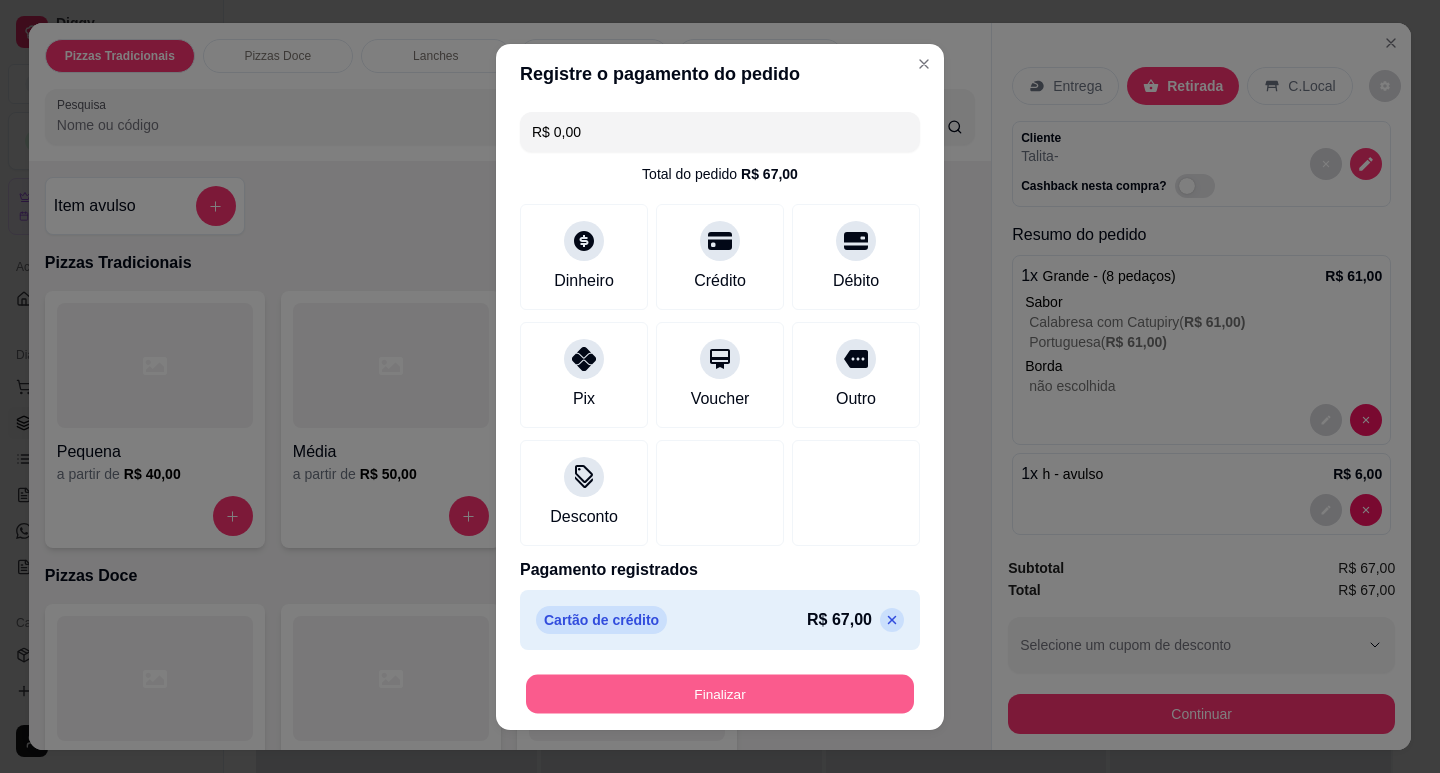 click on "Finalizar" at bounding box center [720, 693] 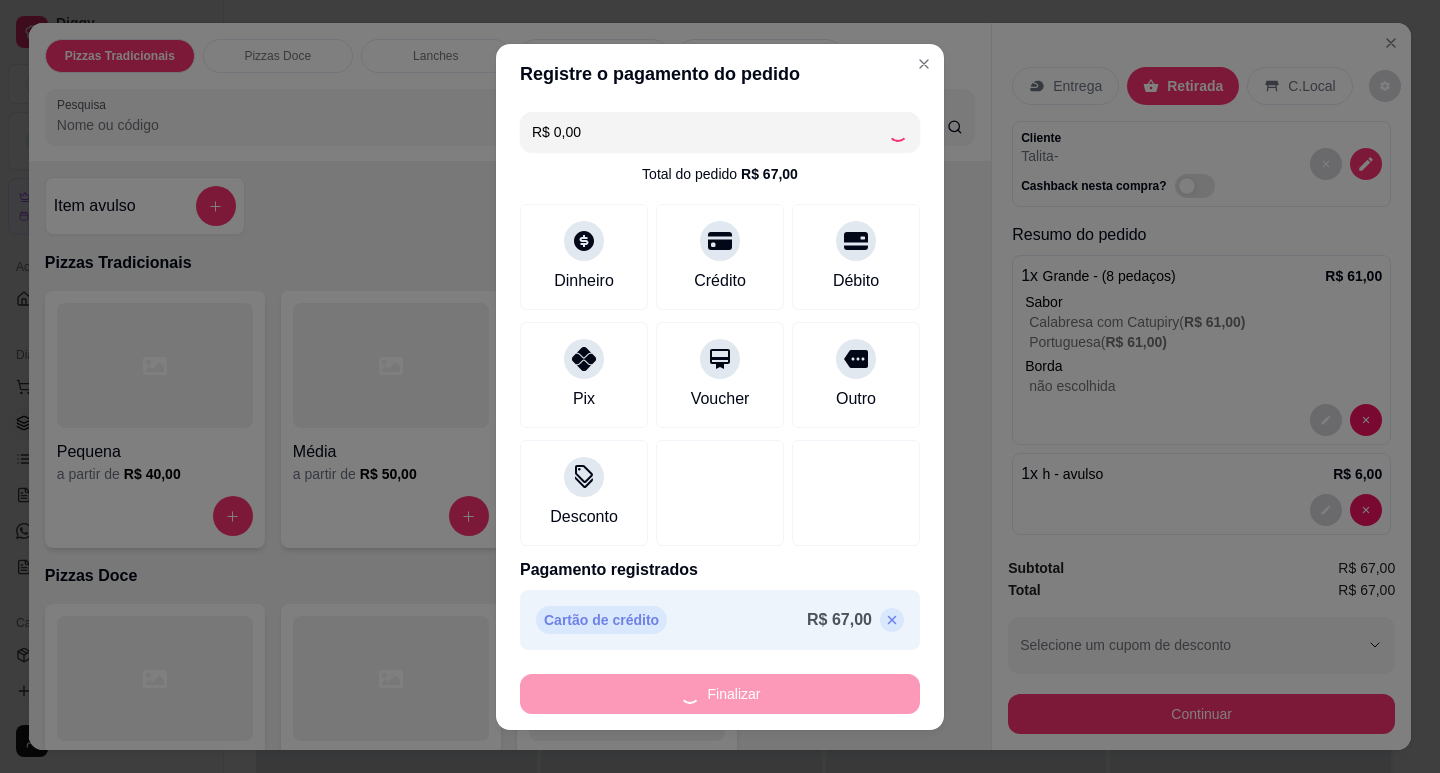 type on "-R$ 67,00" 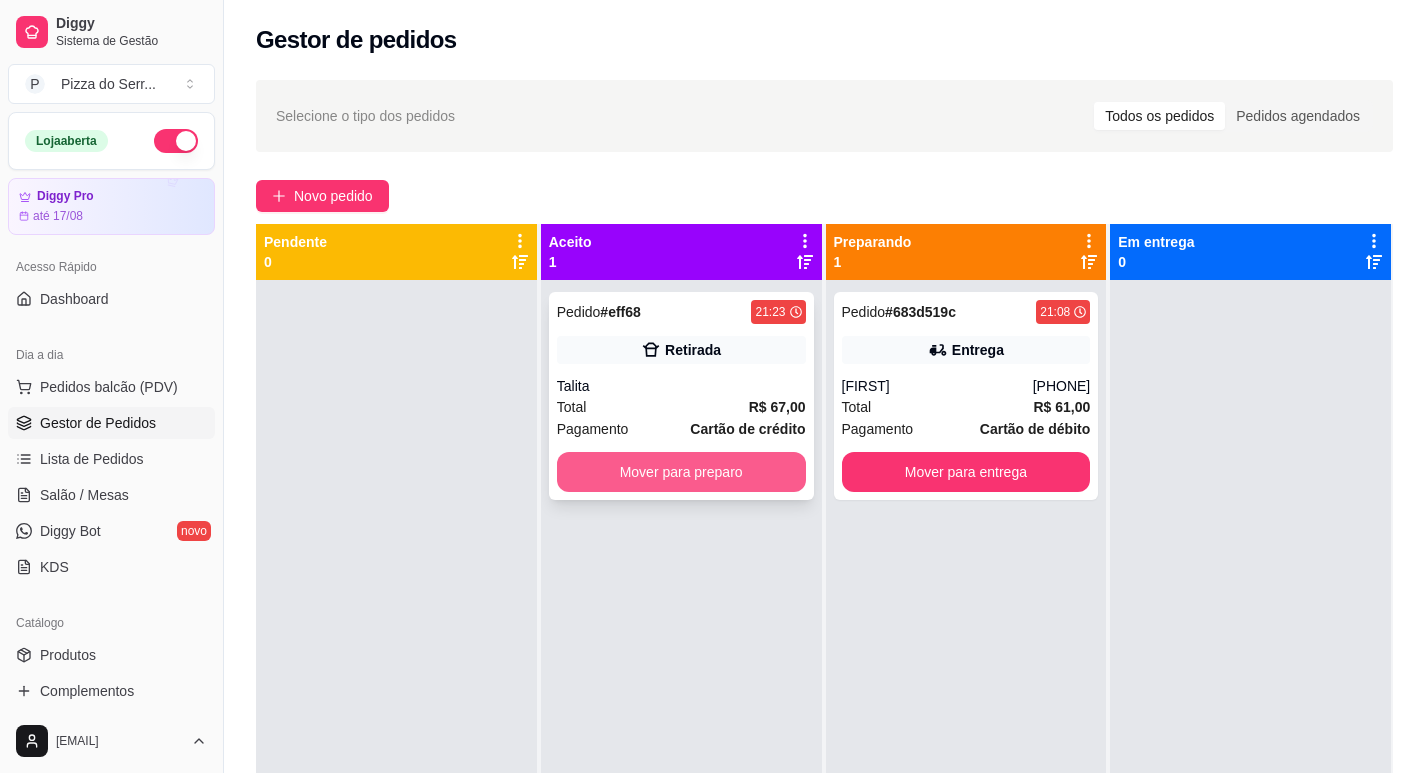 click on "Mover para preparo" at bounding box center (681, 472) 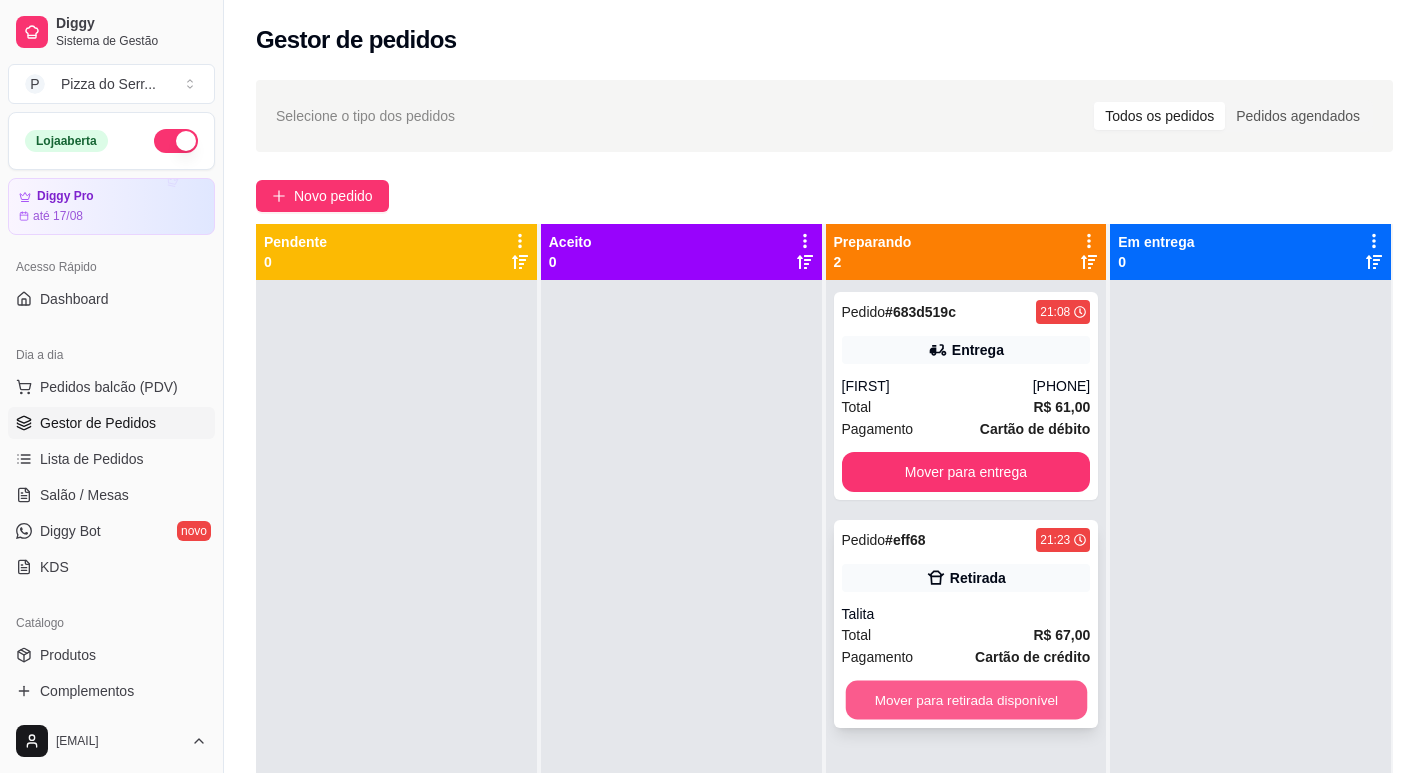 click on "Mover para retirada disponível" at bounding box center (965, 700) 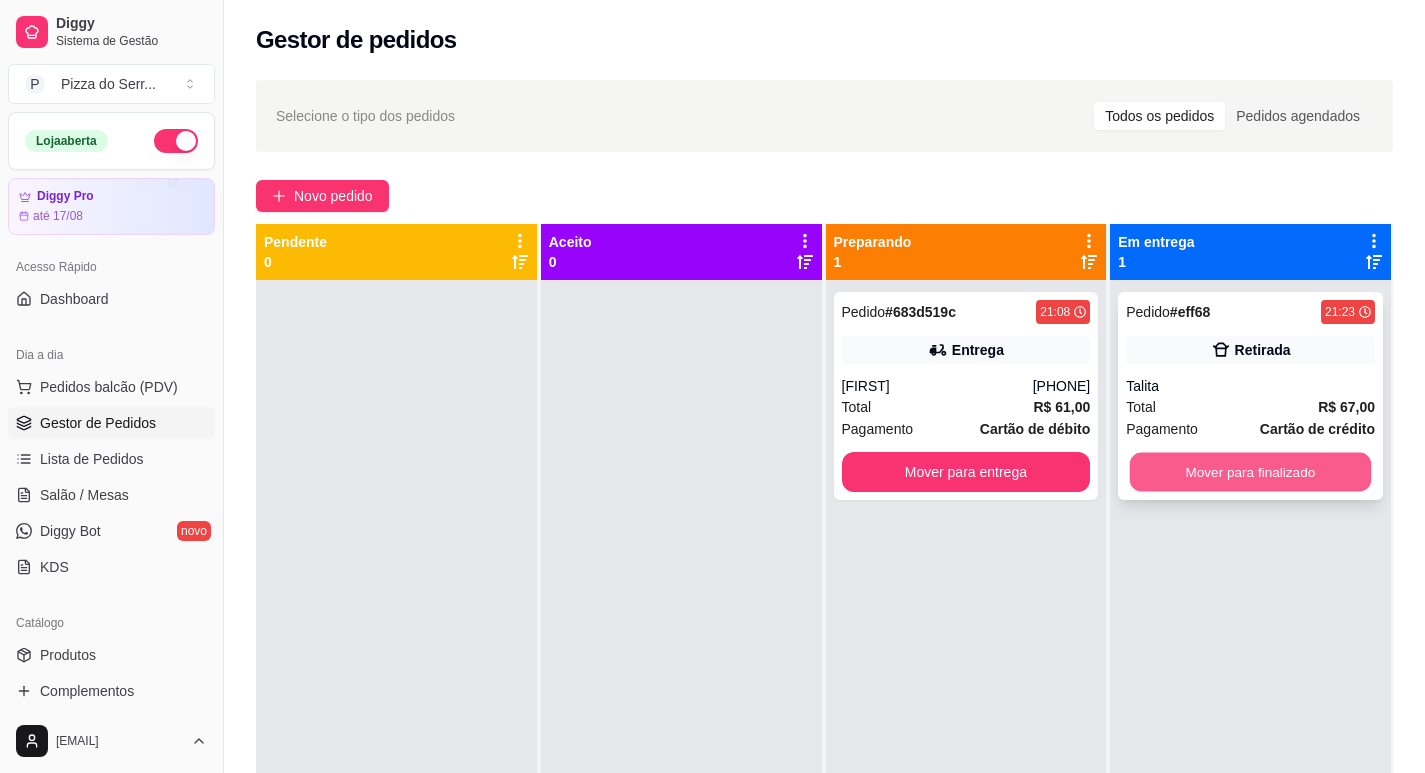 click on "Mover para finalizado" at bounding box center (1250, 472) 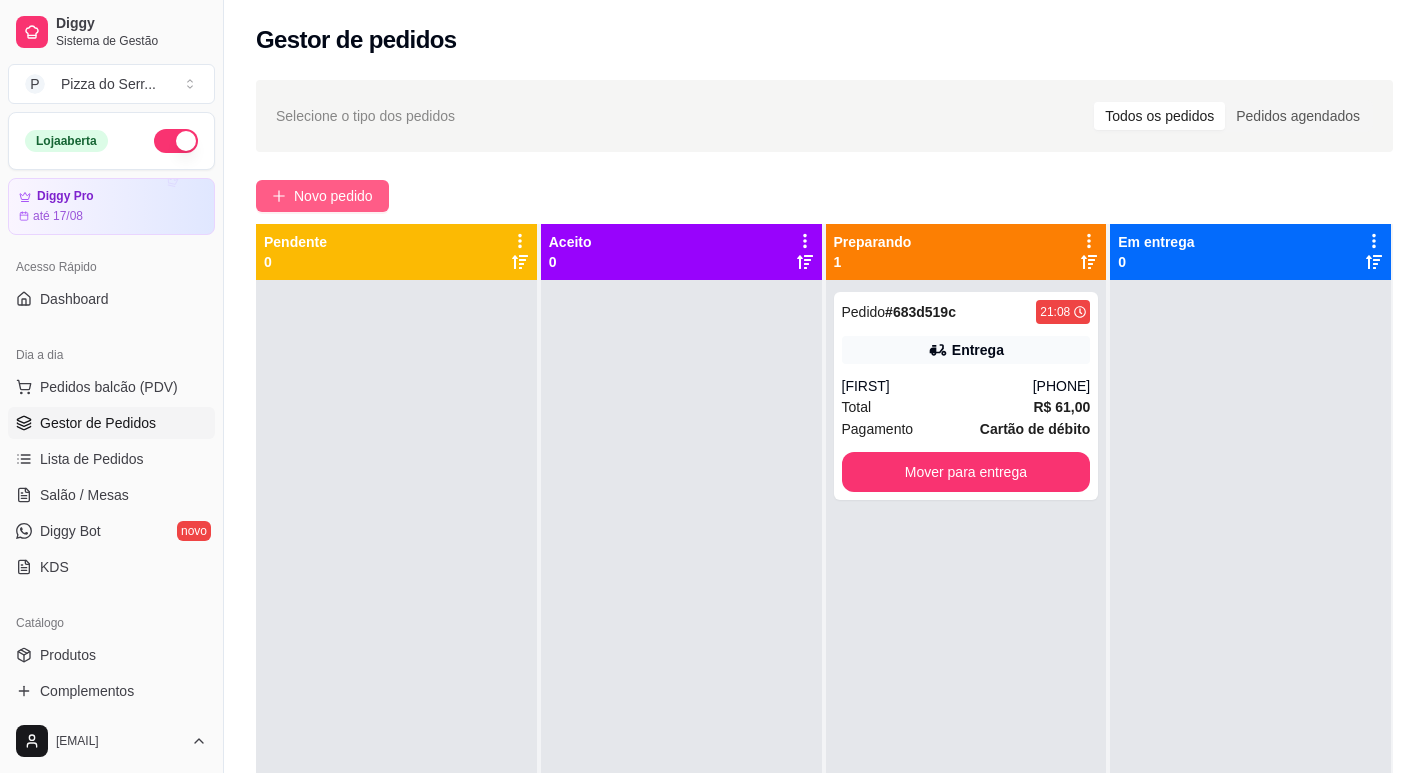 click on "Novo pedido" at bounding box center (333, 196) 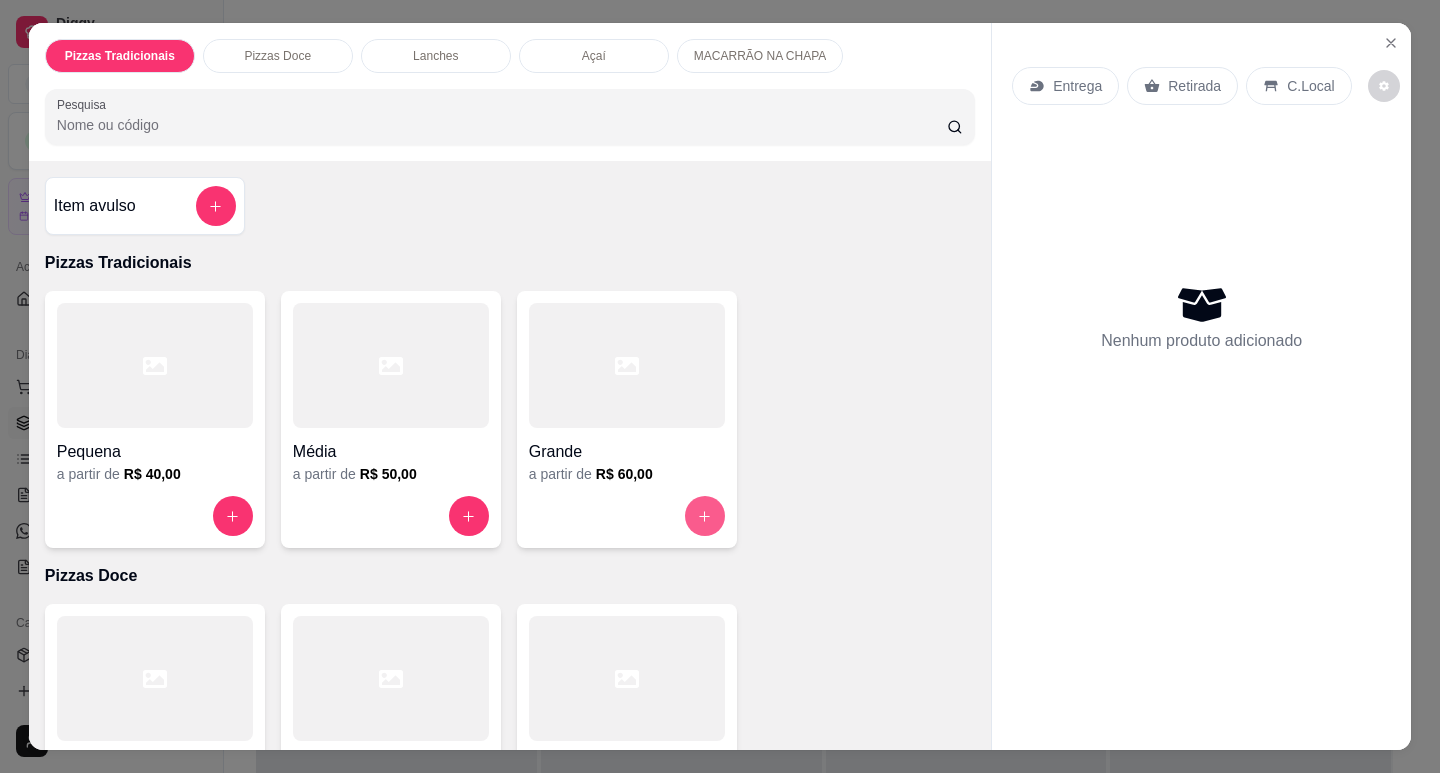 click 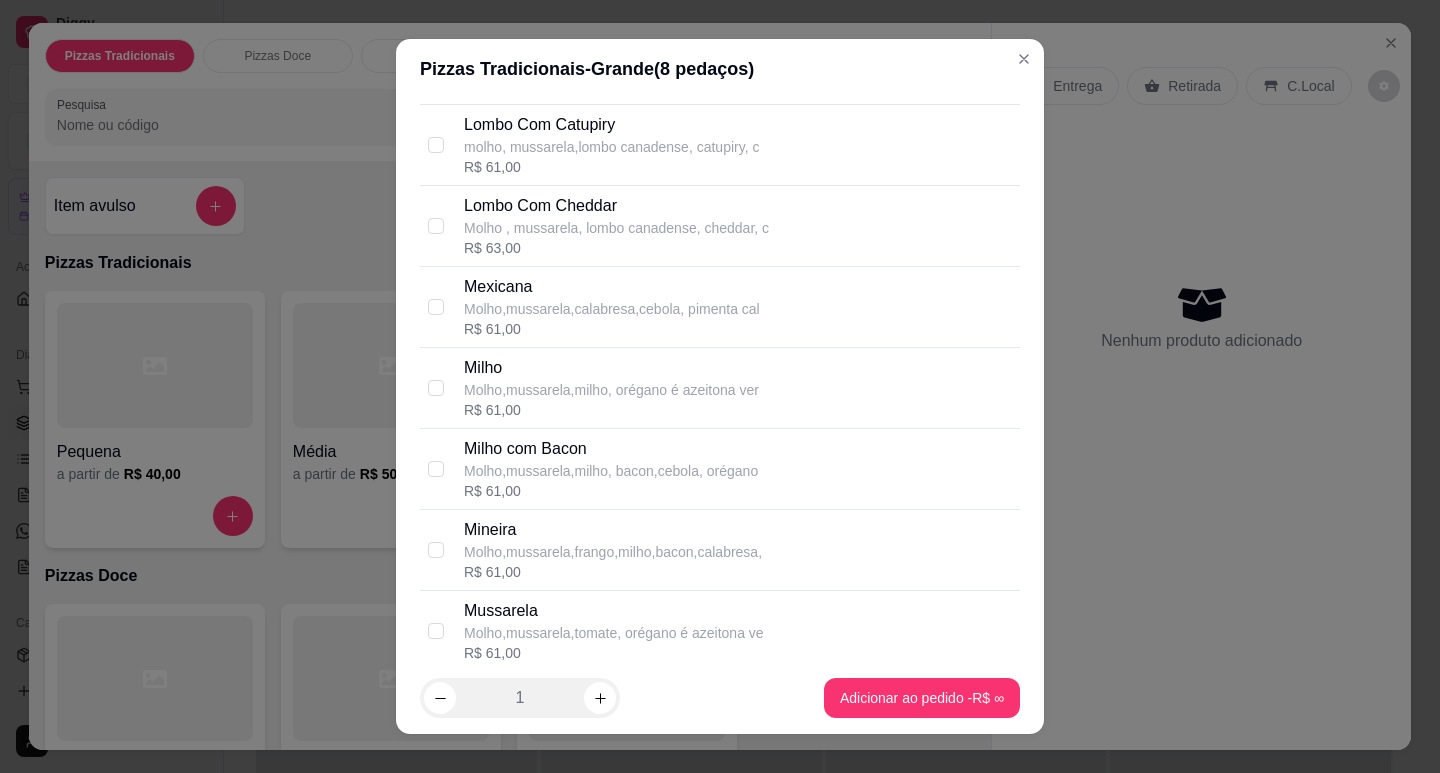scroll, scrollTop: 1700, scrollLeft: 0, axis: vertical 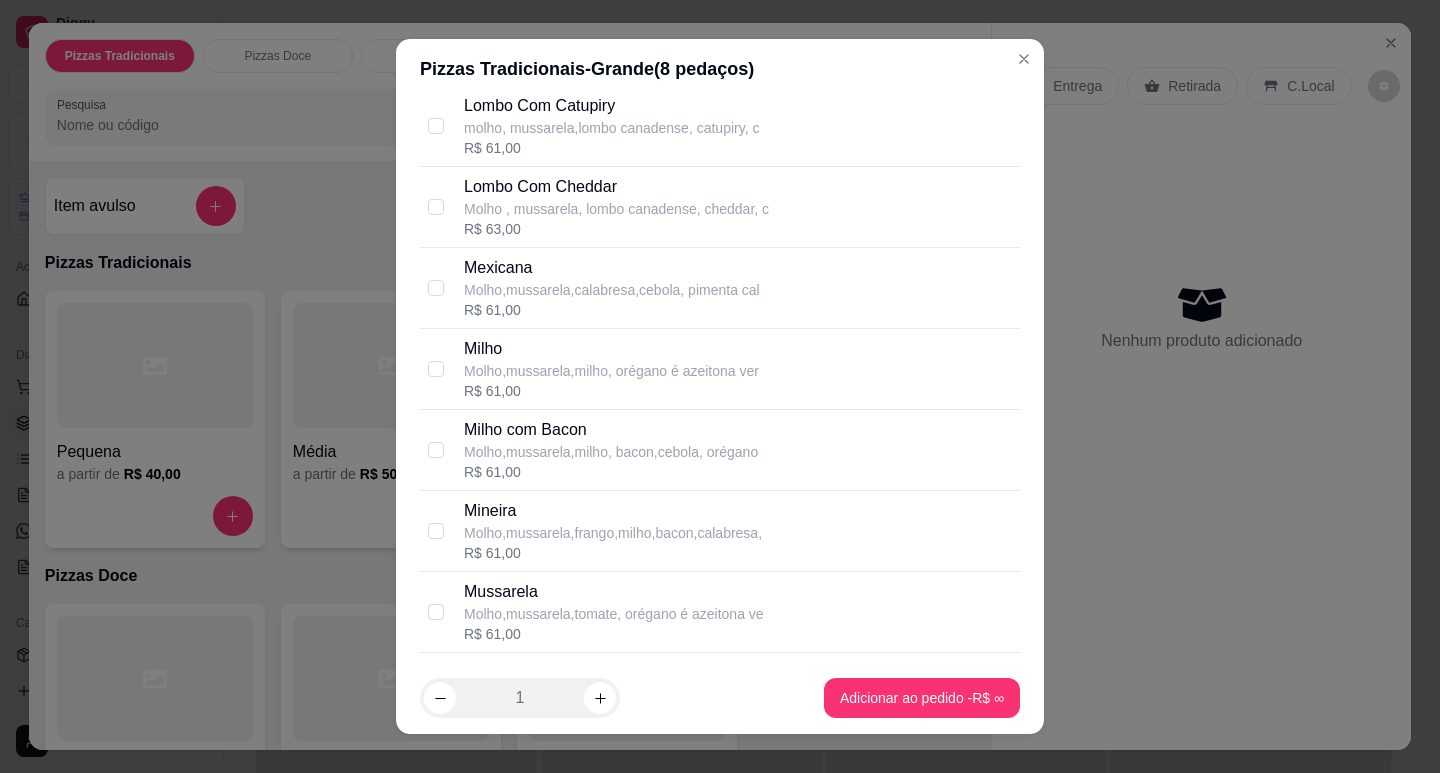 click on "Mineira" at bounding box center (613, 511) 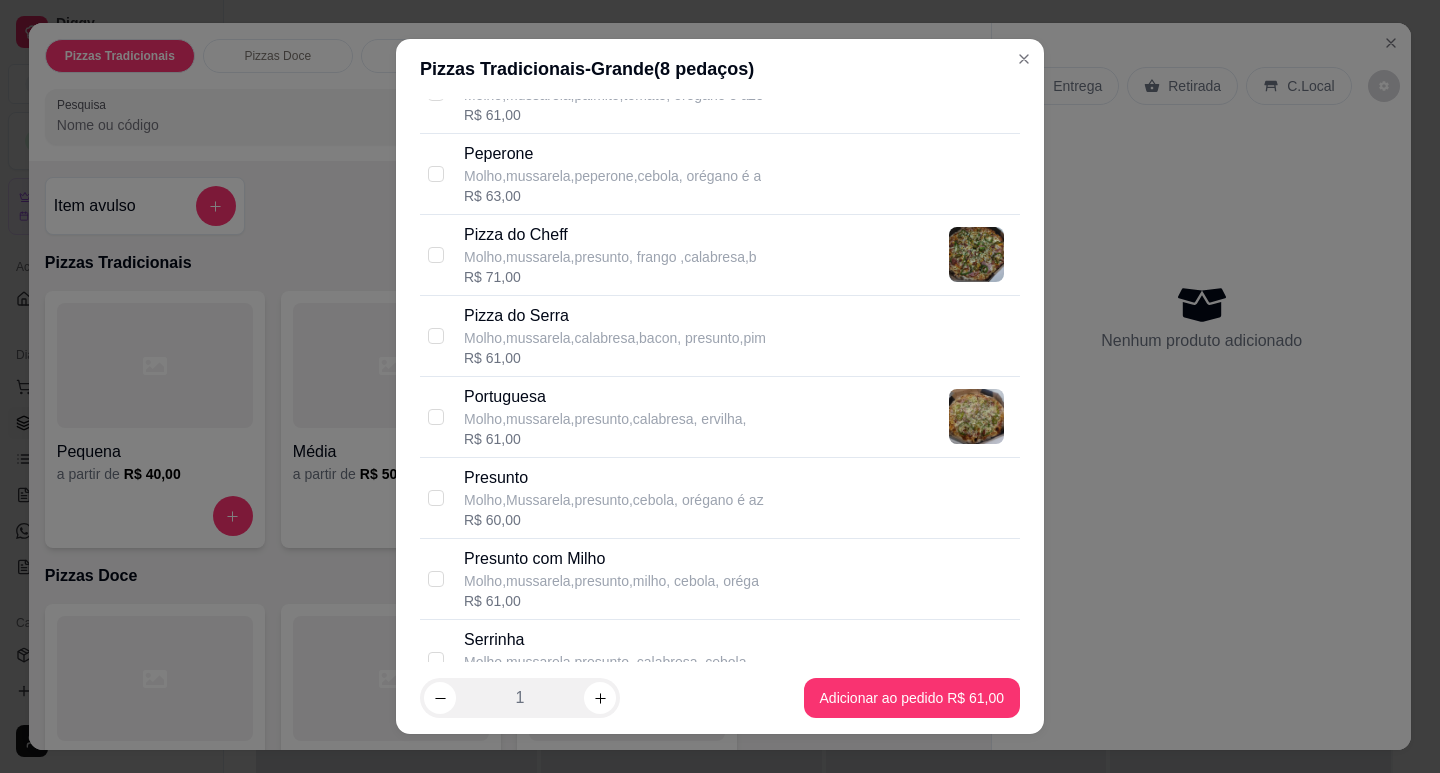 scroll, scrollTop: 2400, scrollLeft: 0, axis: vertical 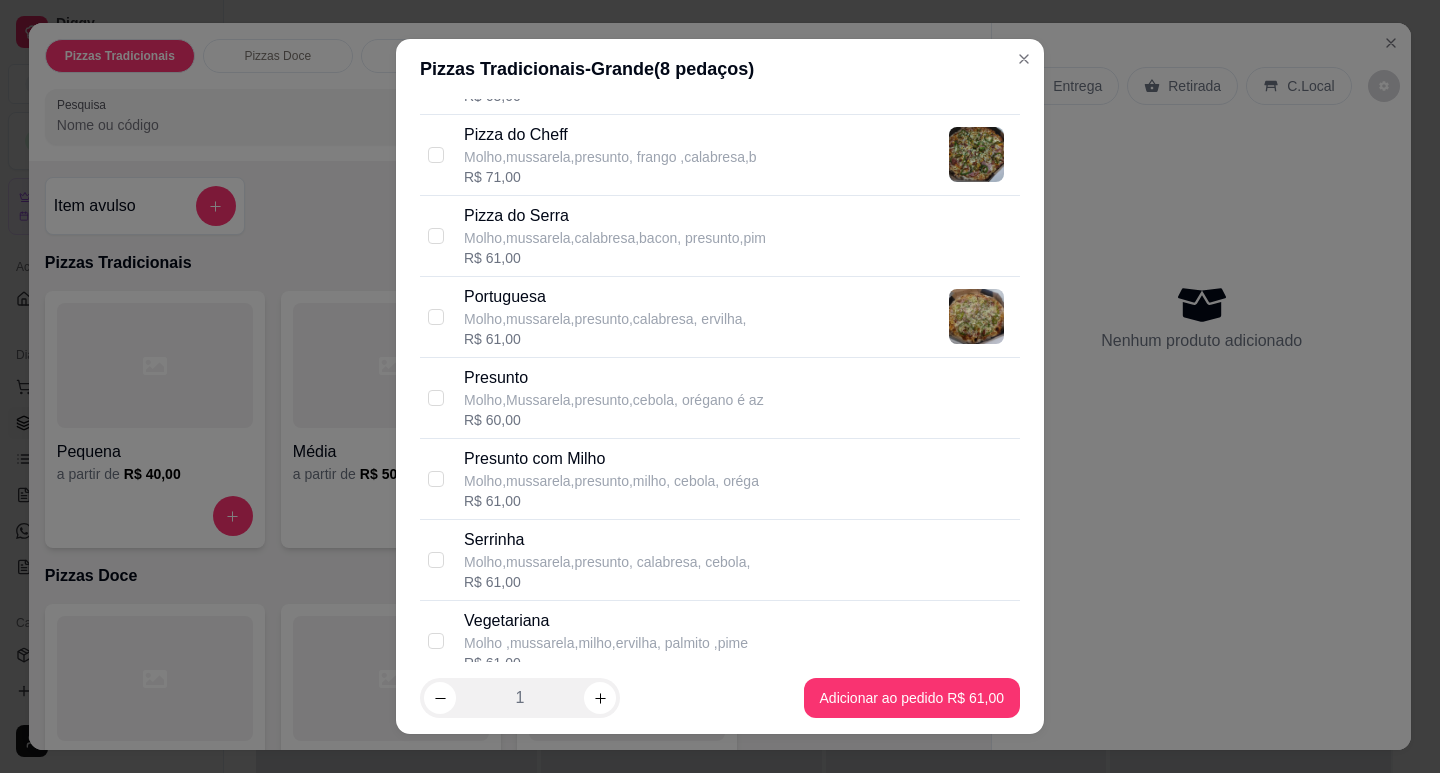 click on "Molho,mussarela,presunto, calabresa, cebola," at bounding box center (607, 562) 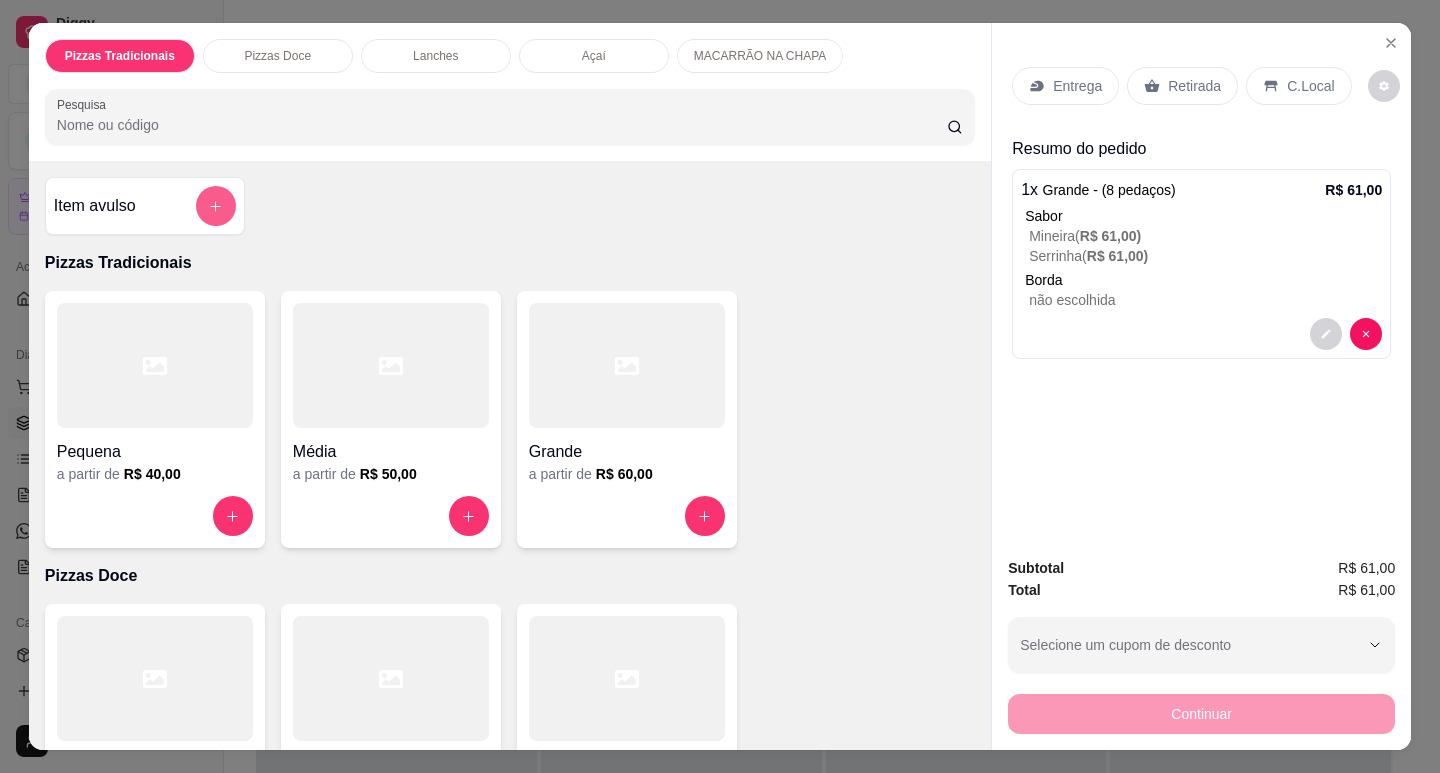 click at bounding box center [216, 206] 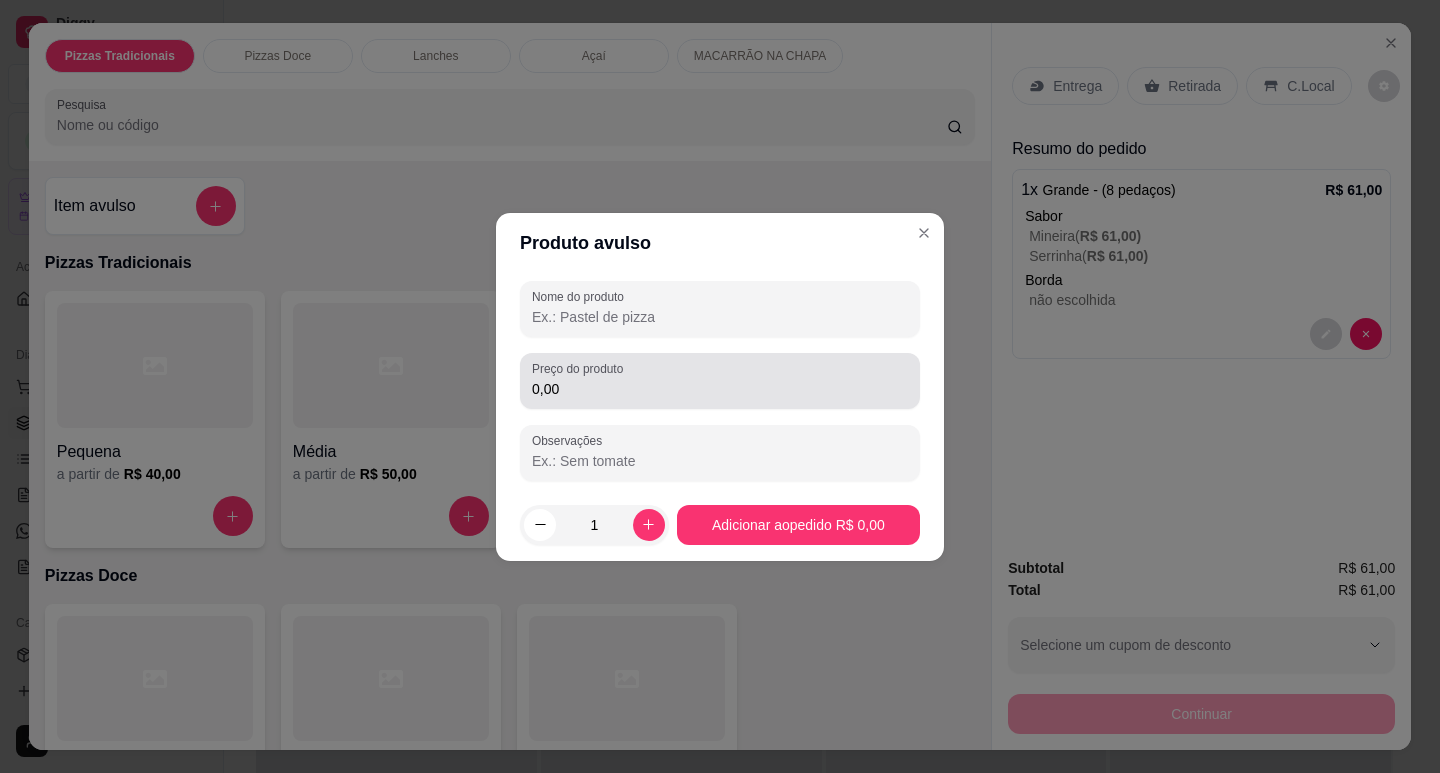 click on "0,00" at bounding box center [720, 389] 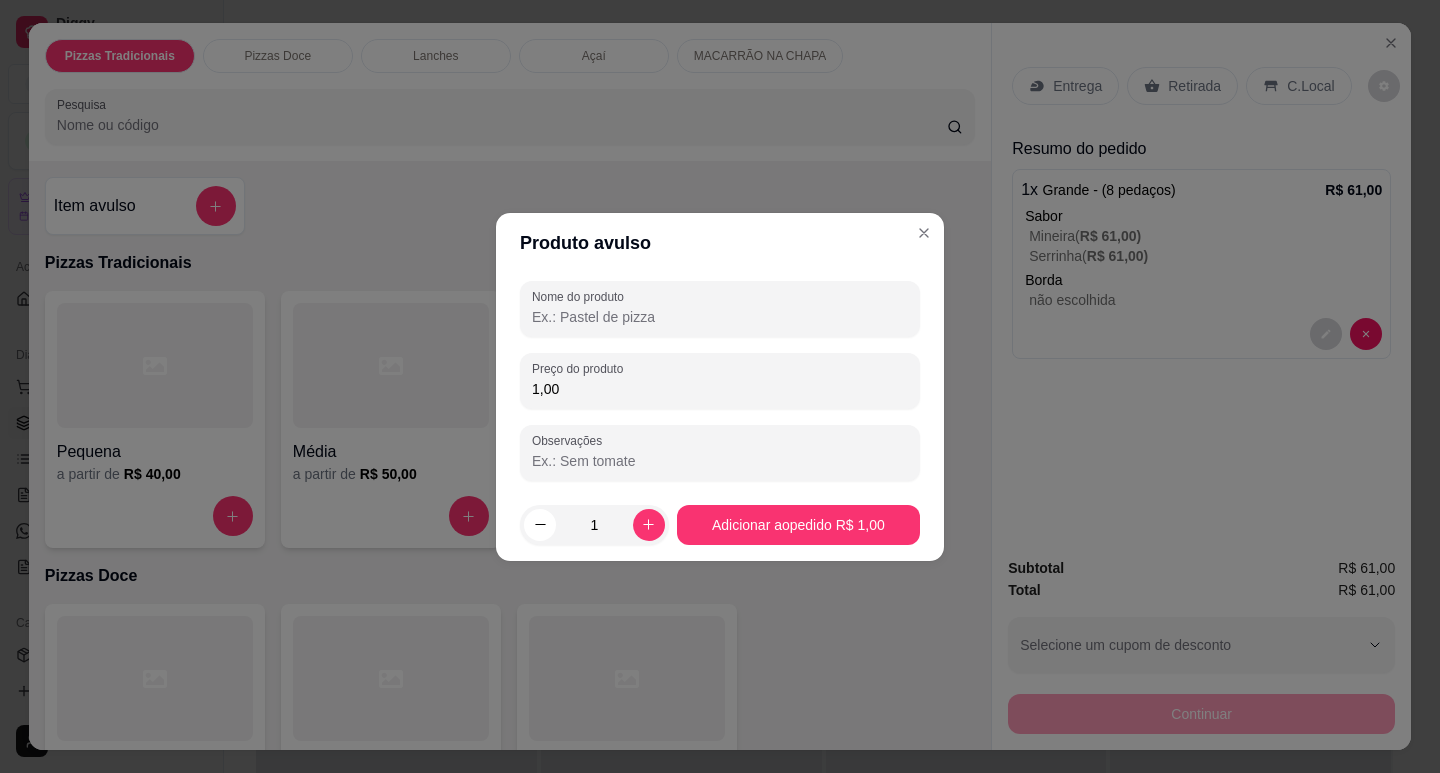 type on "1,00" 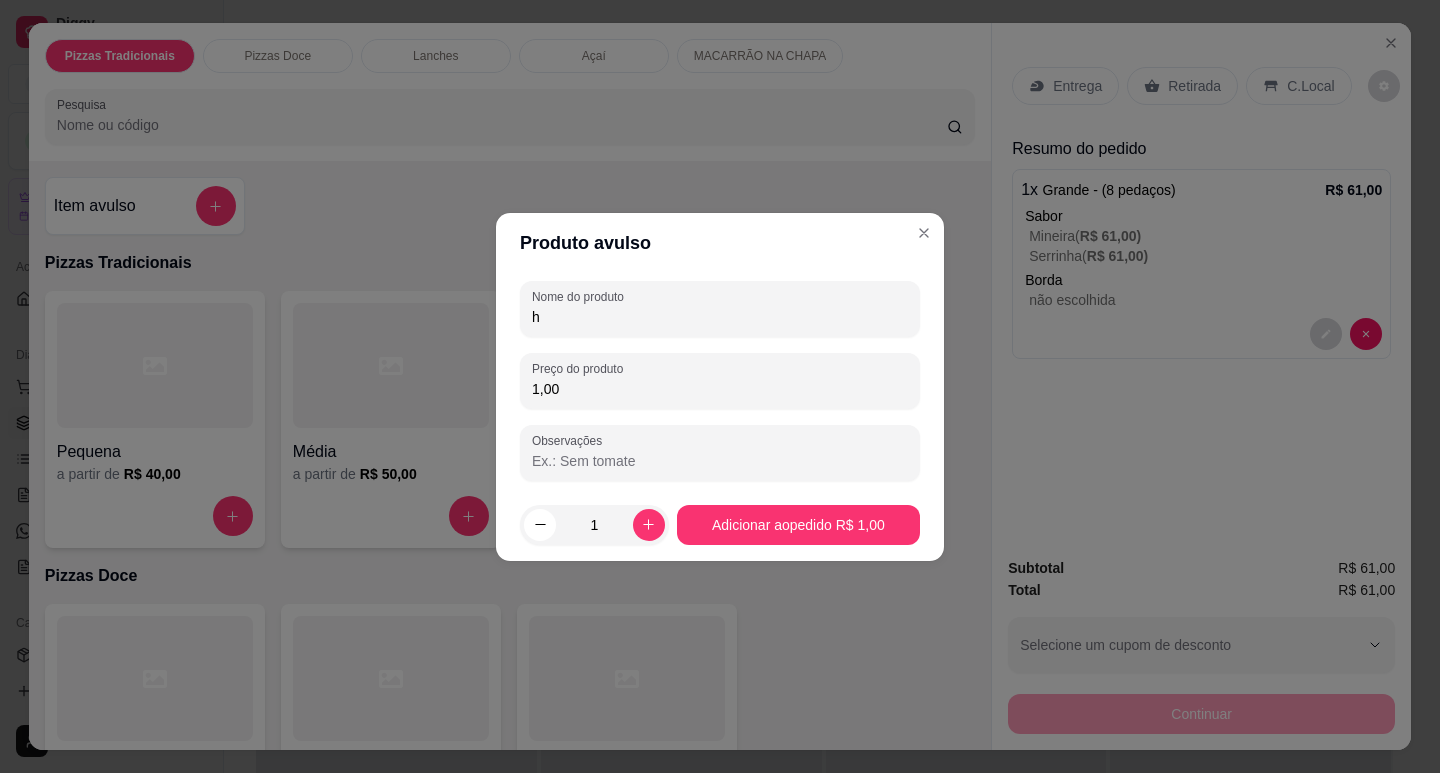 type on "h" 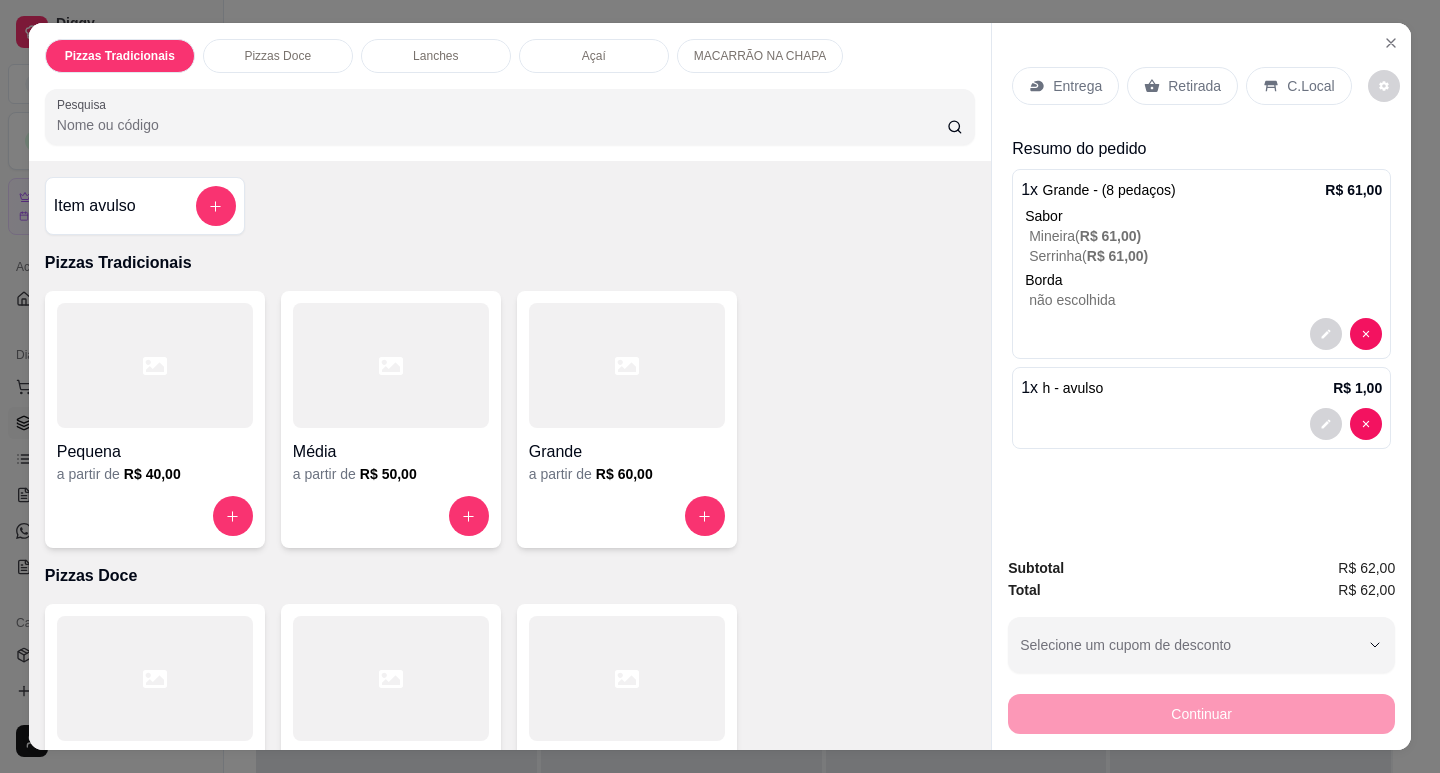 click on "Entrega" at bounding box center (1065, 86) 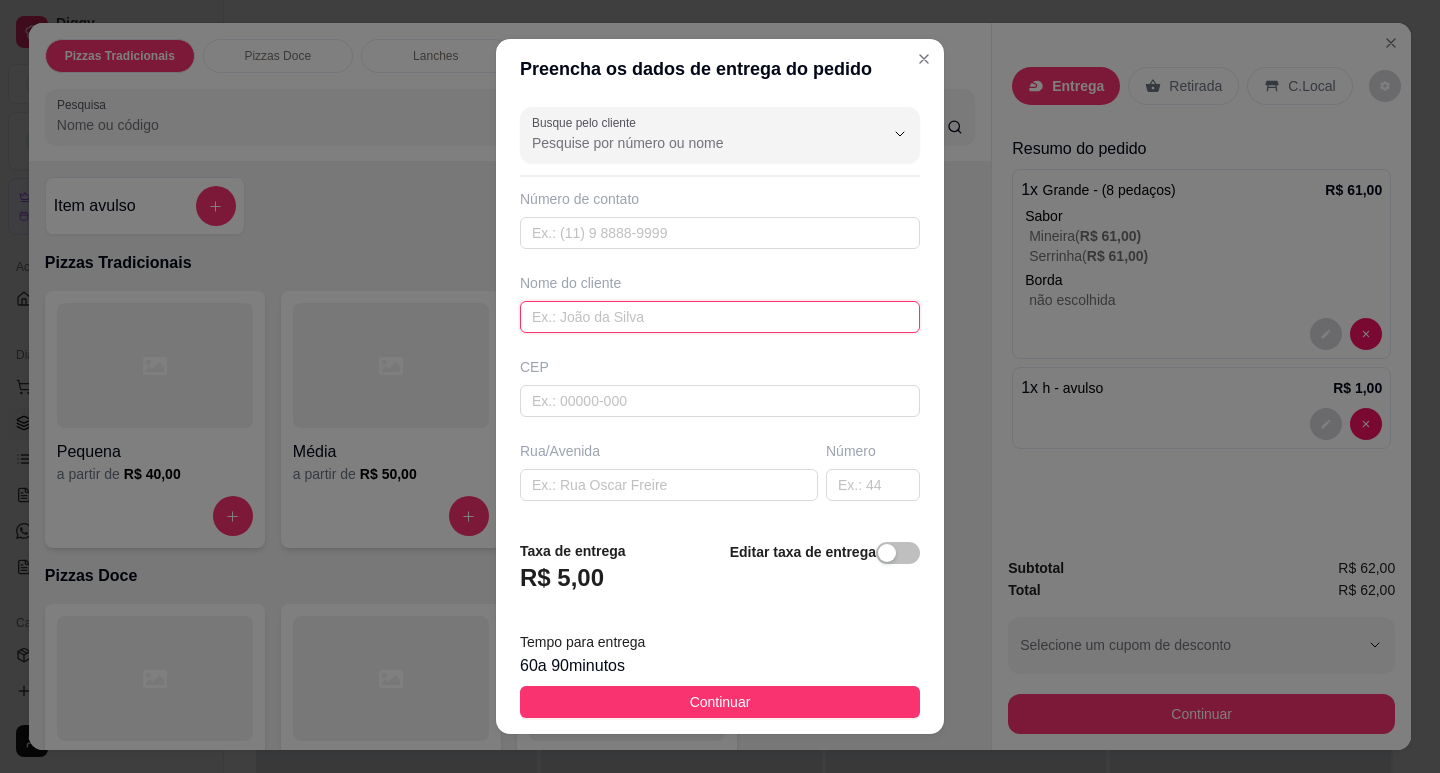 click at bounding box center [720, 317] 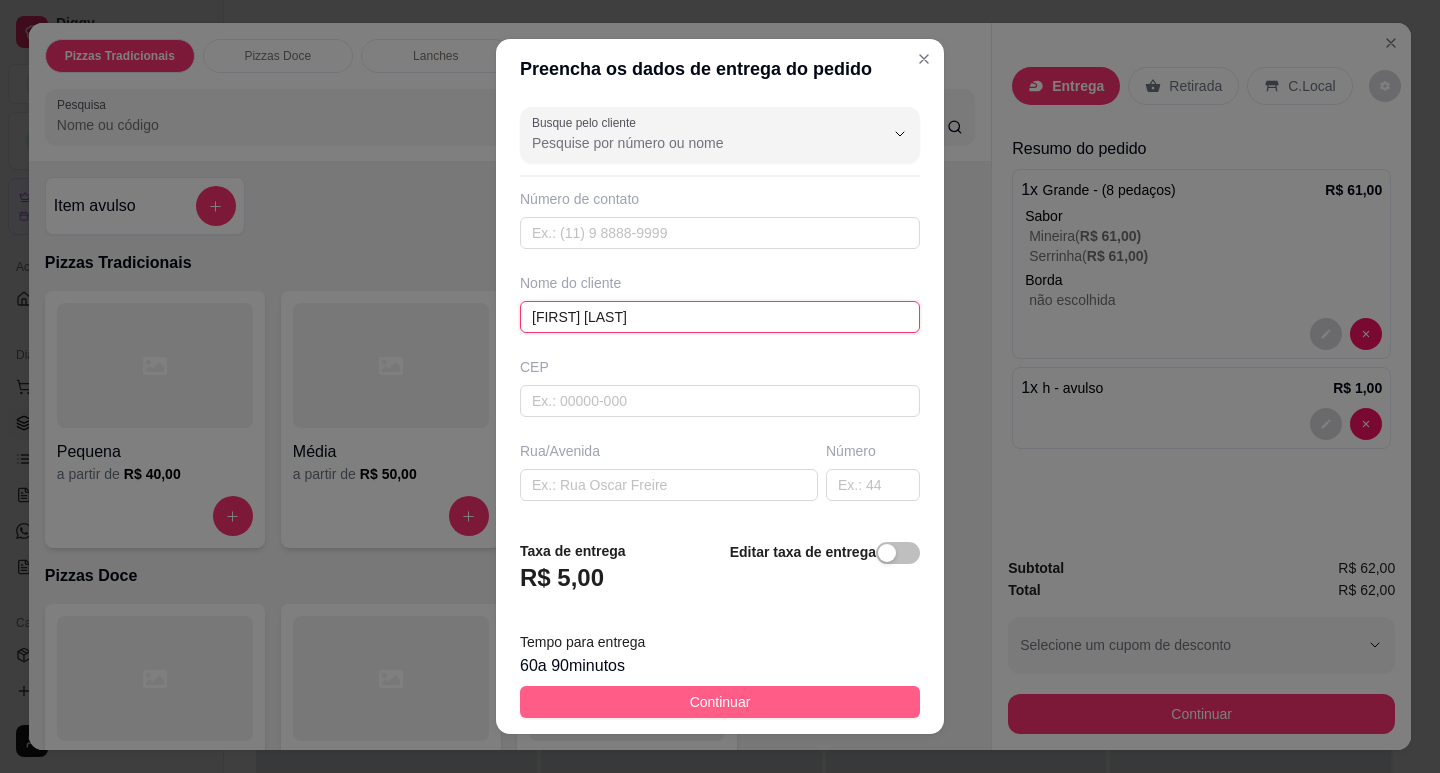 type on "[FIRST] [LAST]" 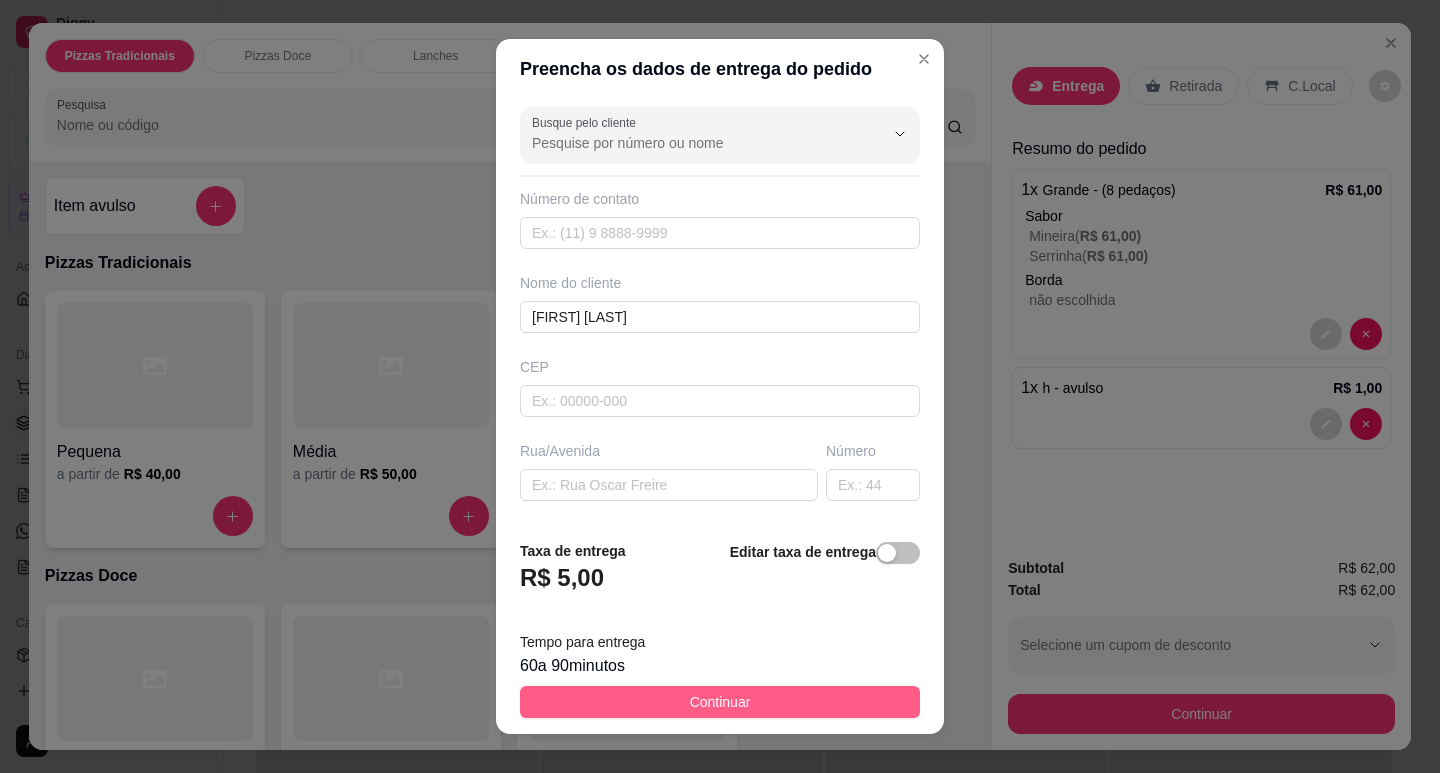 click on "Continuar" at bounding box center [720, 702] 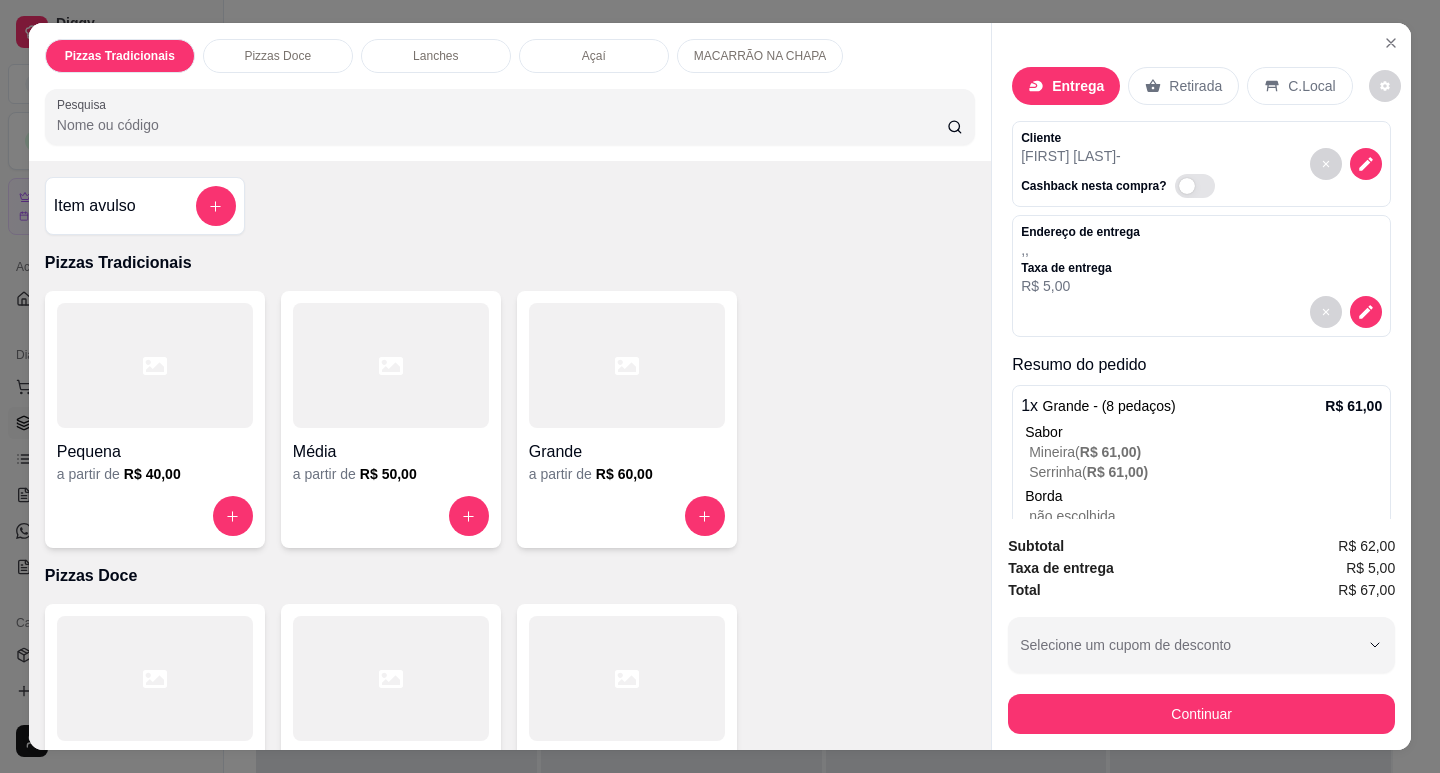 click 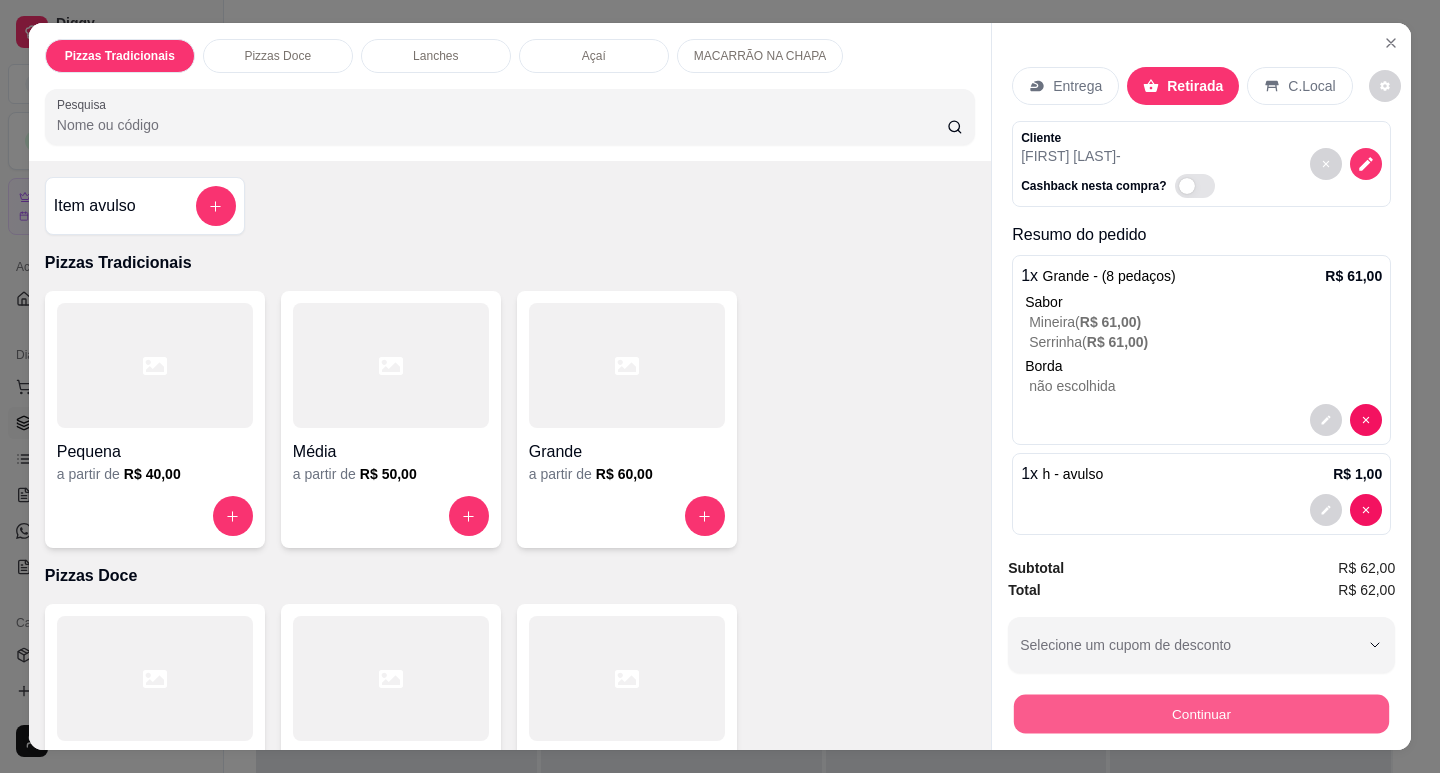 click on "Continuar" at bounding box center [1201, 713] 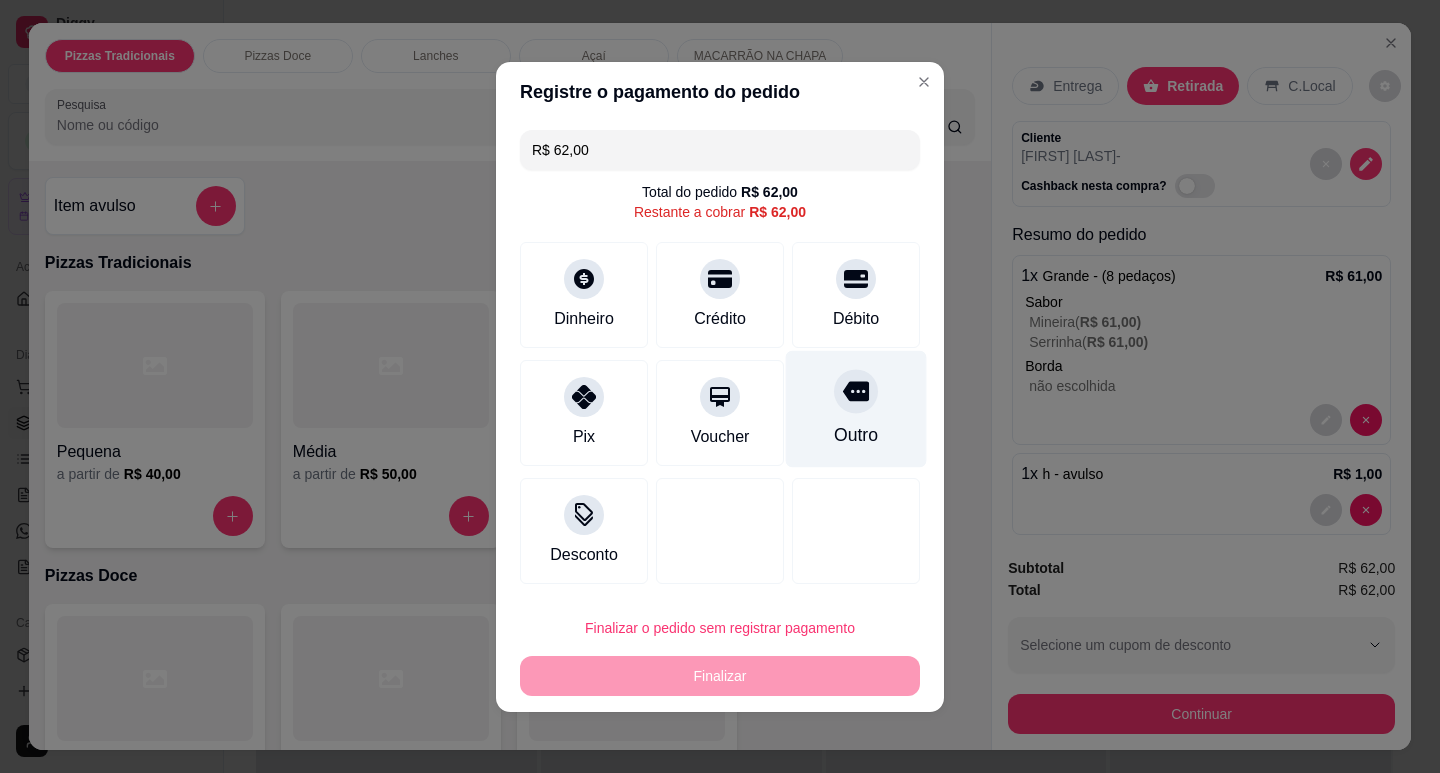 click 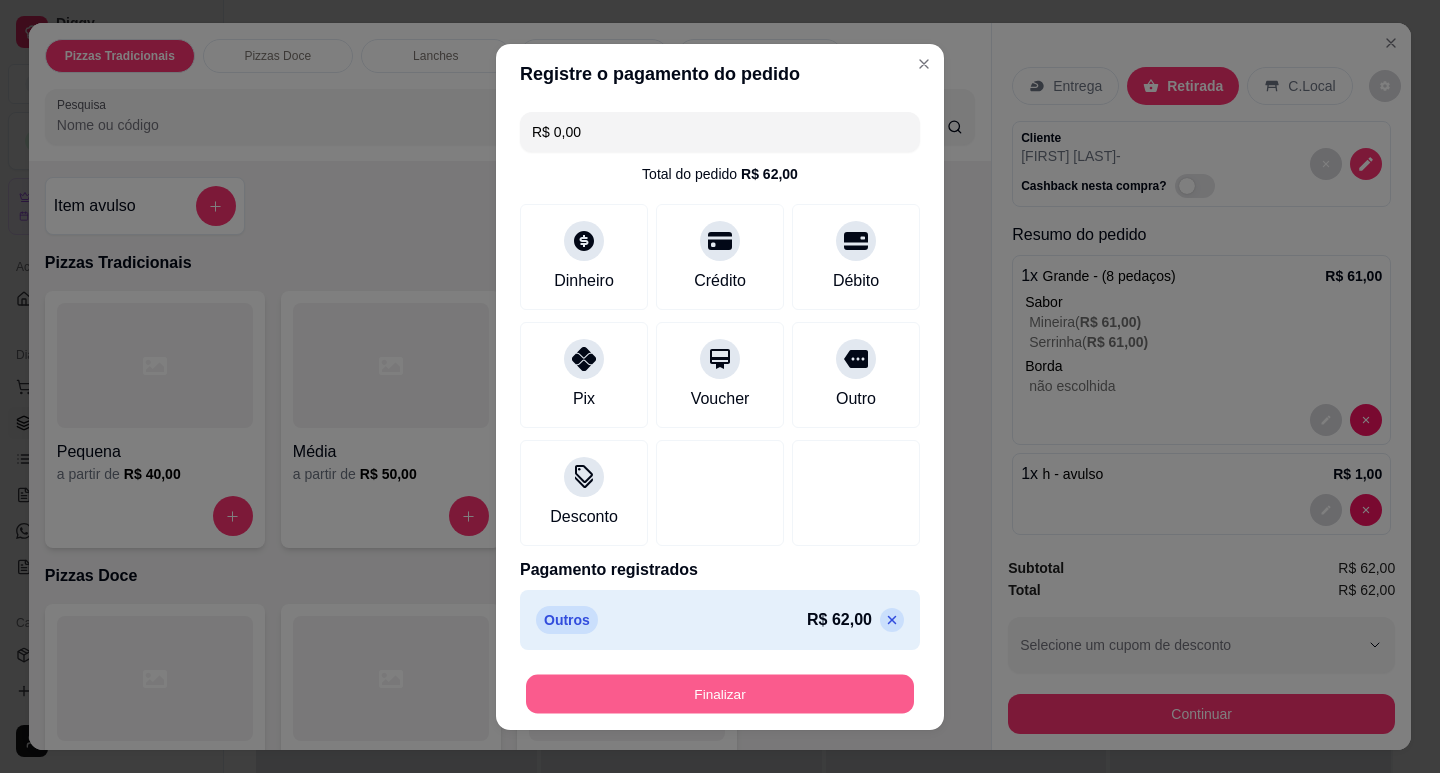 click on "Finalizar" at bounding box center [720, 693] 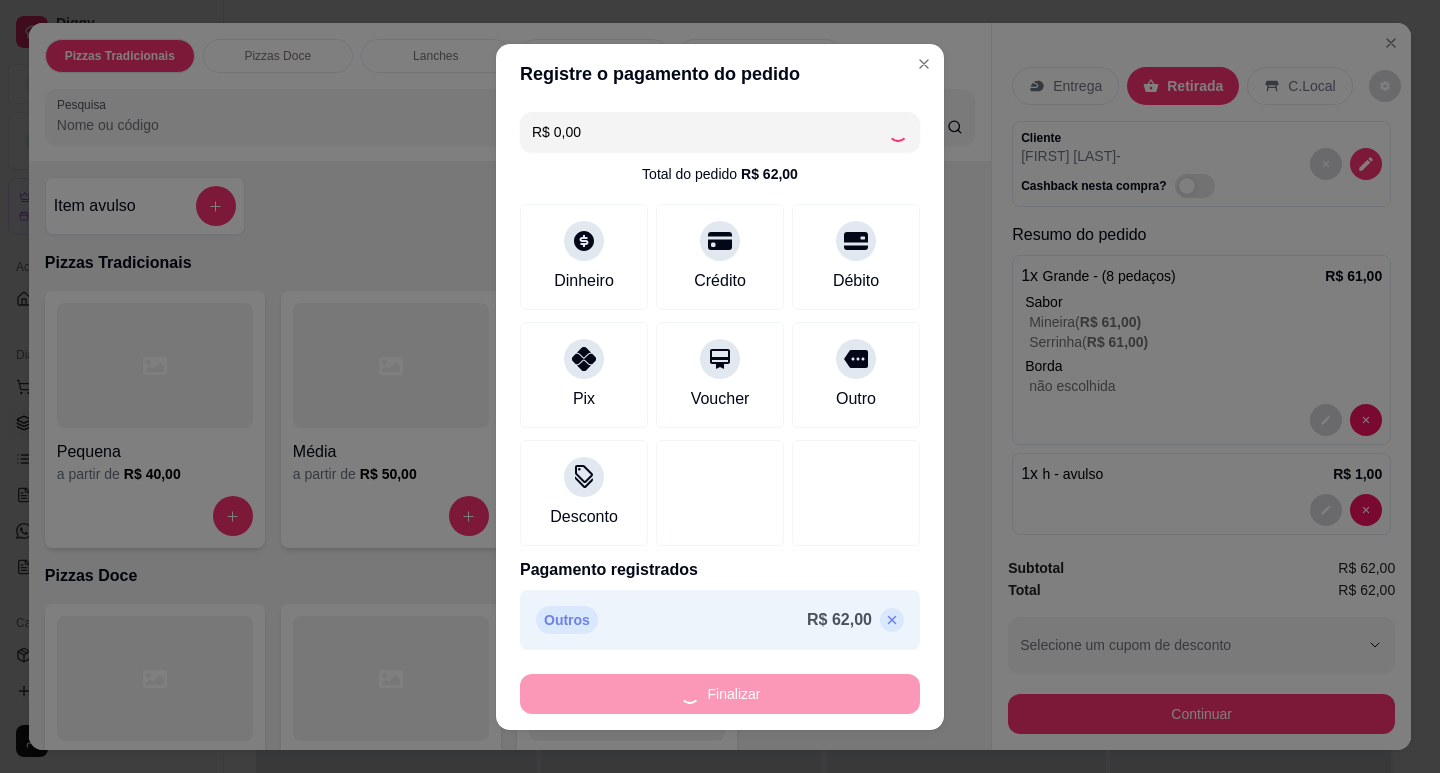type on "-R$ 62,00" 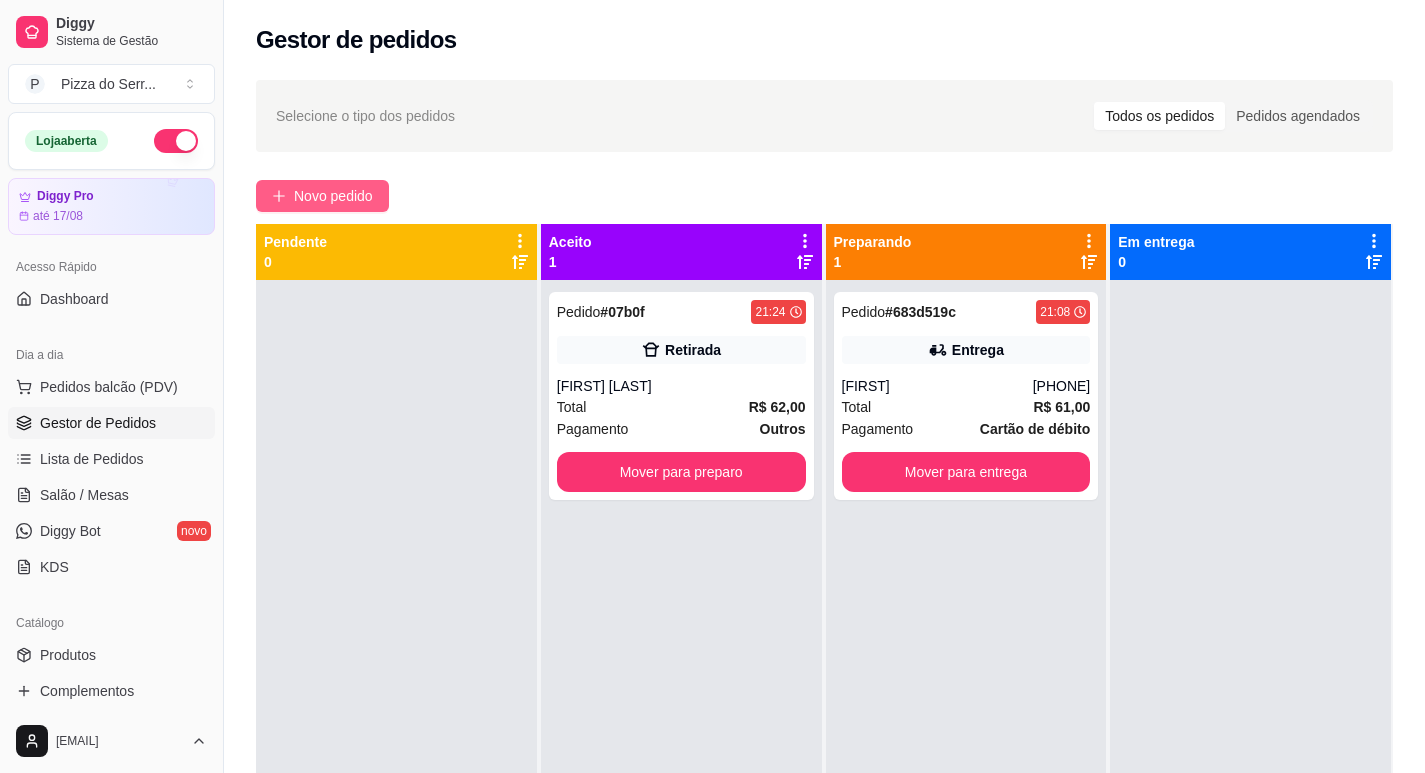 click on "Novo pedido" at bounding box center (333, 196) 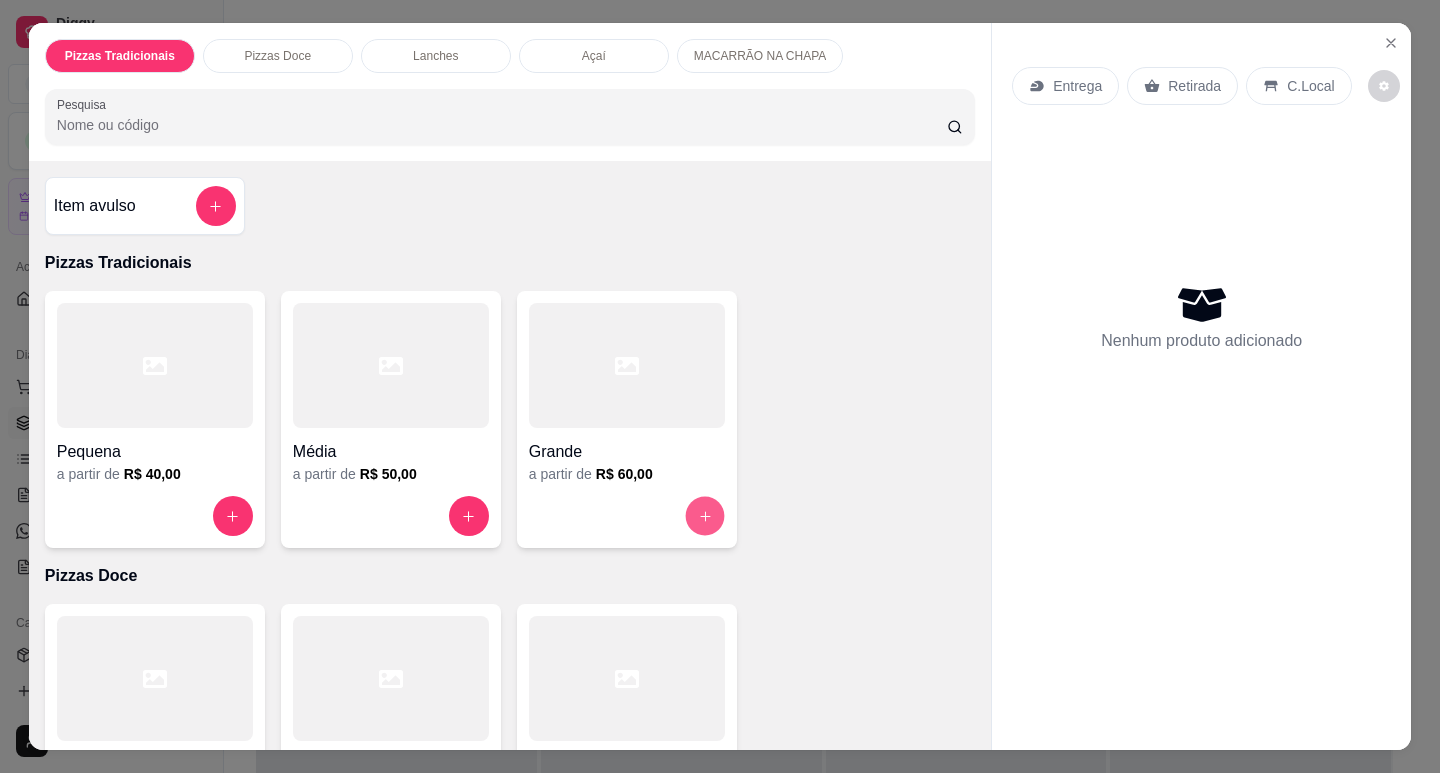 click 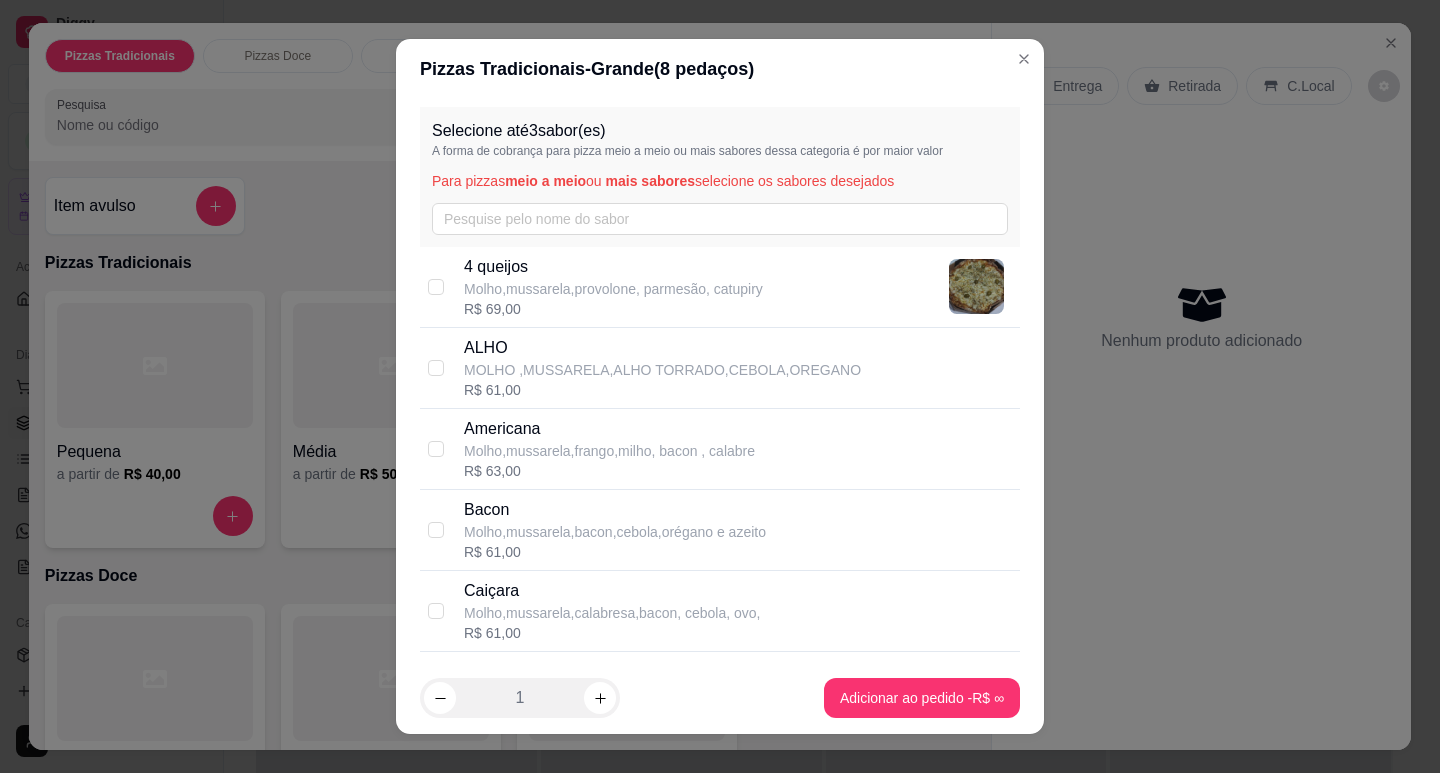 scroll, scrollTop: 100, scrollLeft: 0, axis: vertical 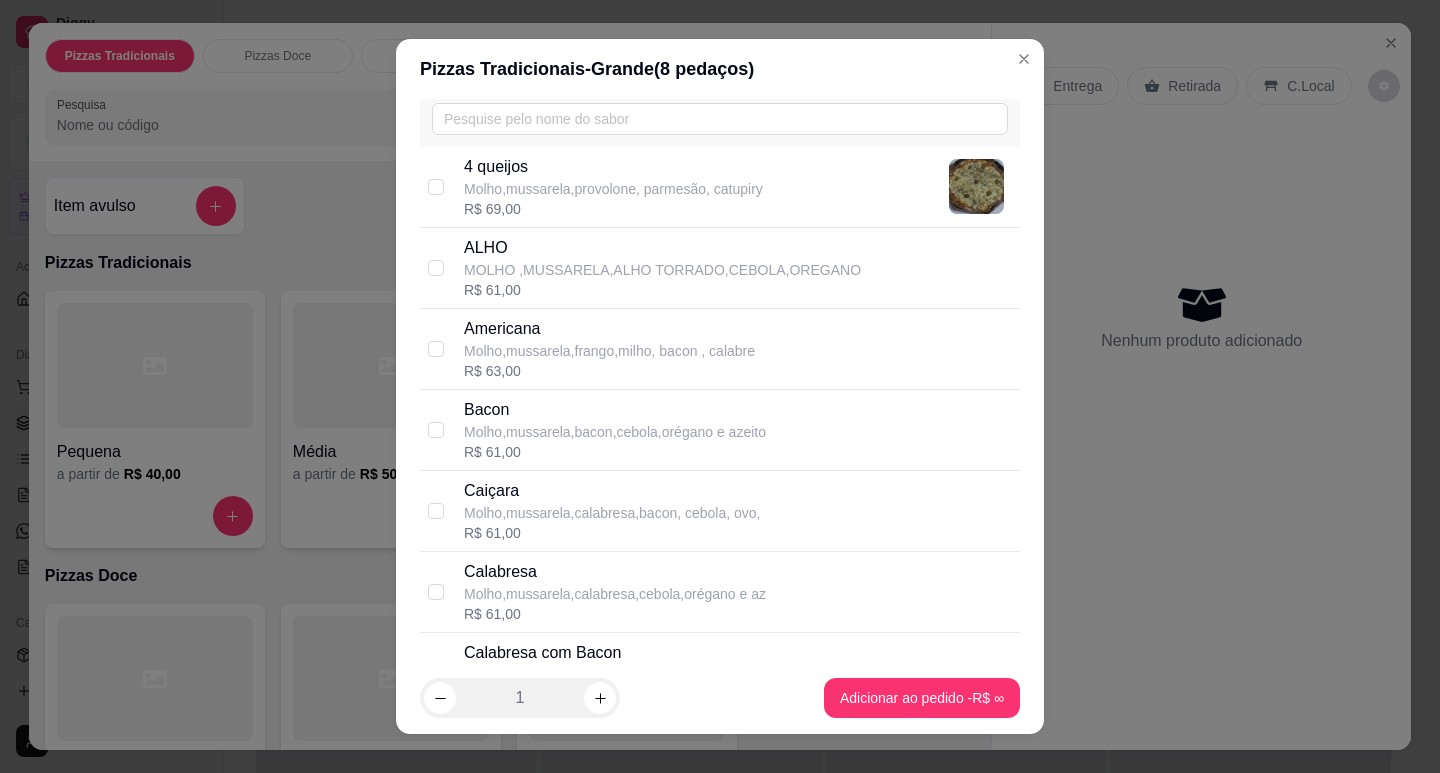 click on "Molho,mussarela,frango,milho, bacon , calabre" at bounding box center (609, 351) 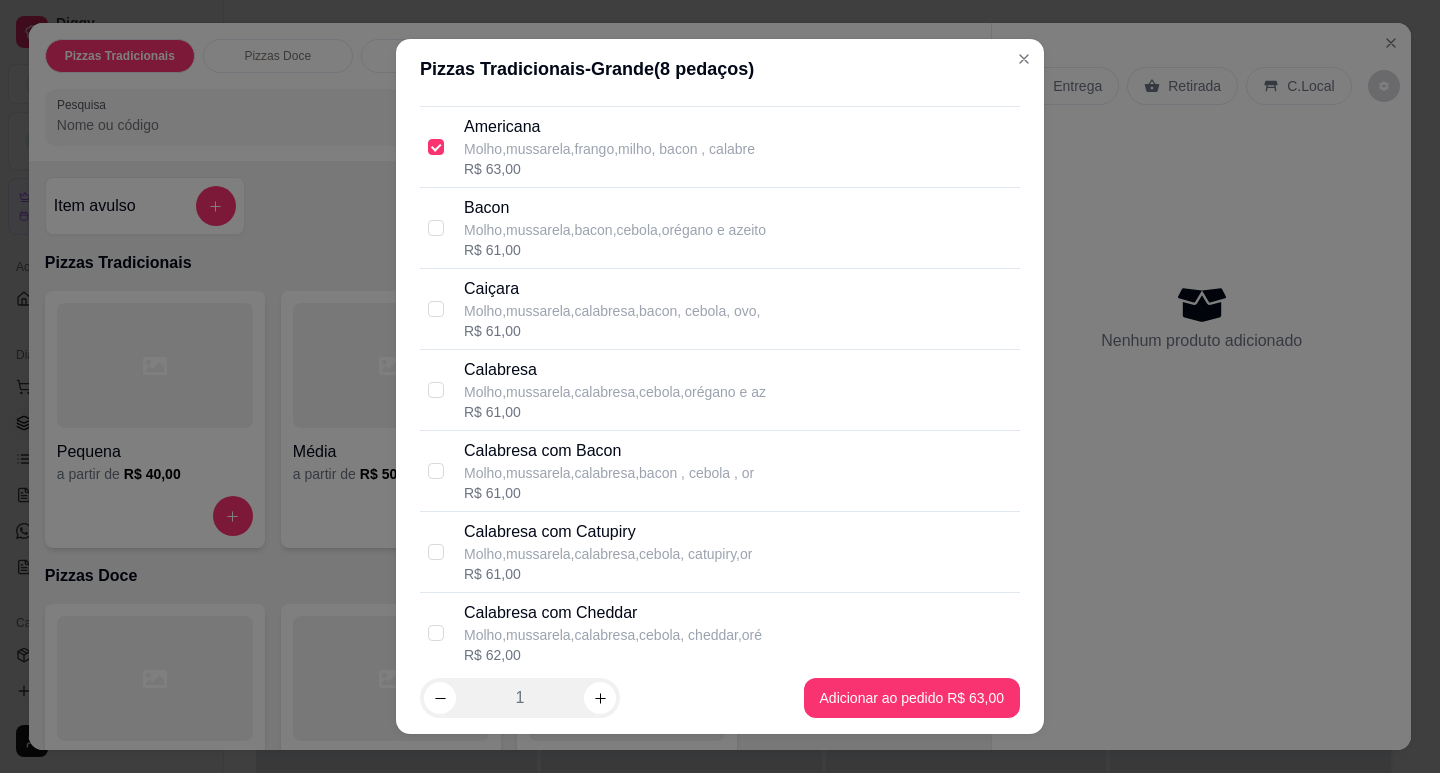 scroll, scrollTop: 300, scrollLeft: 0, axis: vertical 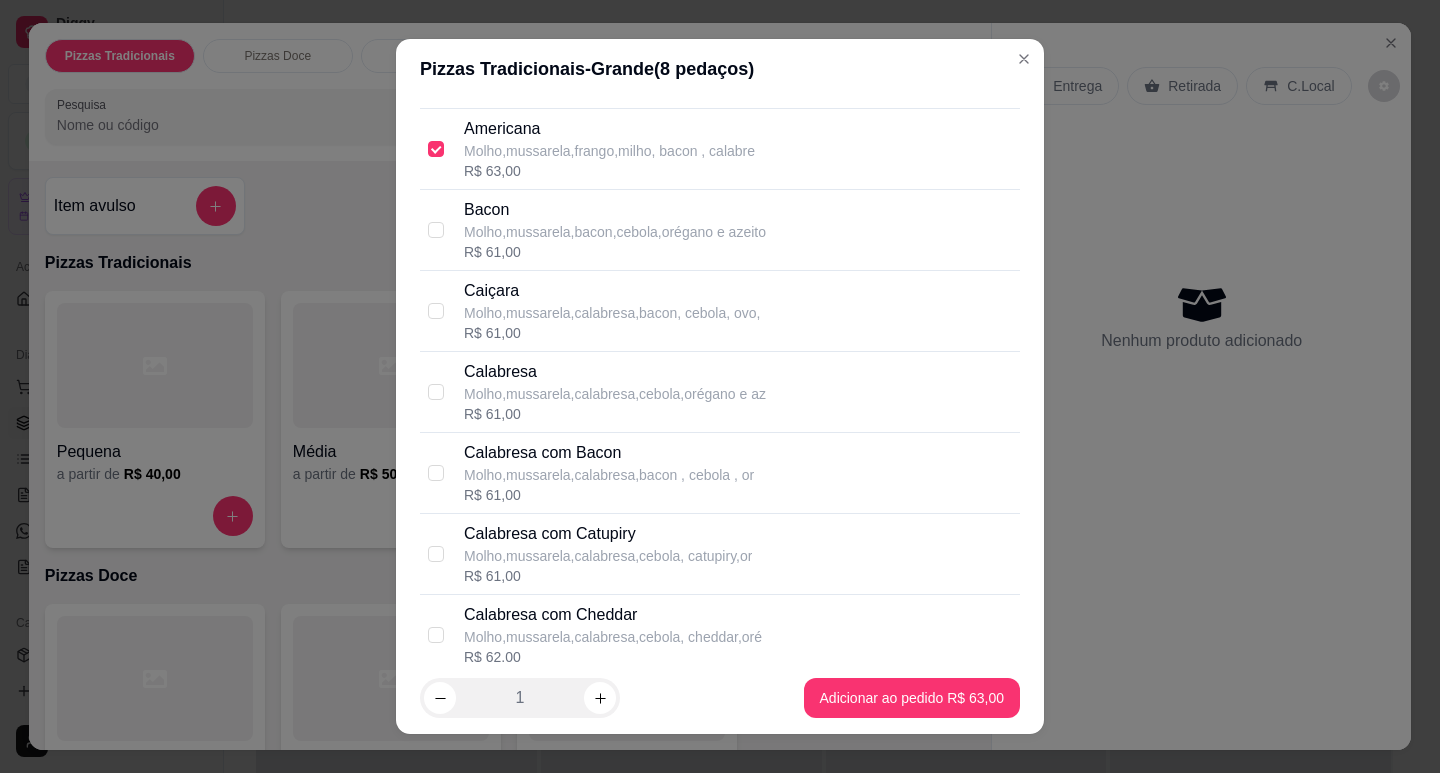 click on "Caiçara" at bounding box center [612, 291] 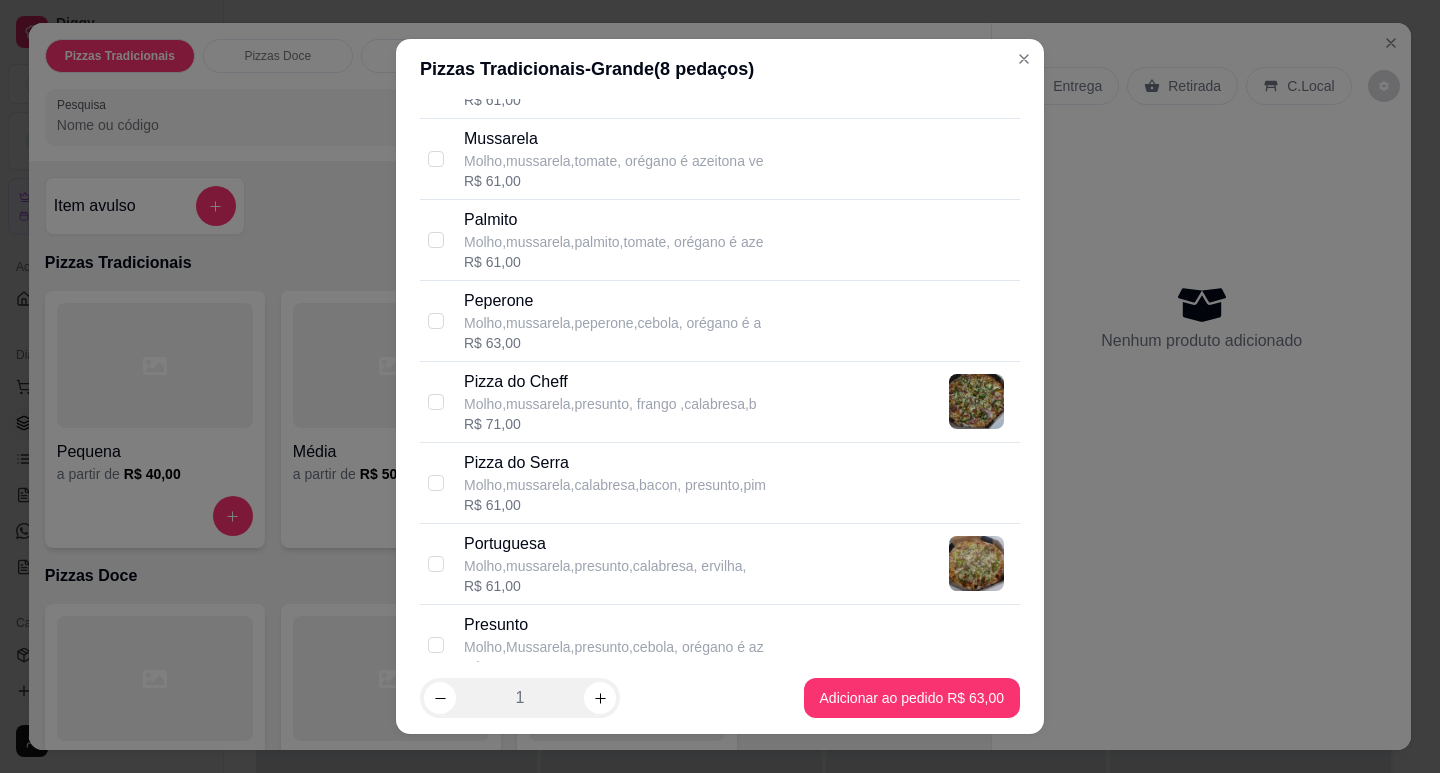 scroll, scrollTop: 2200, scrollLeft: 0, axis: vertical 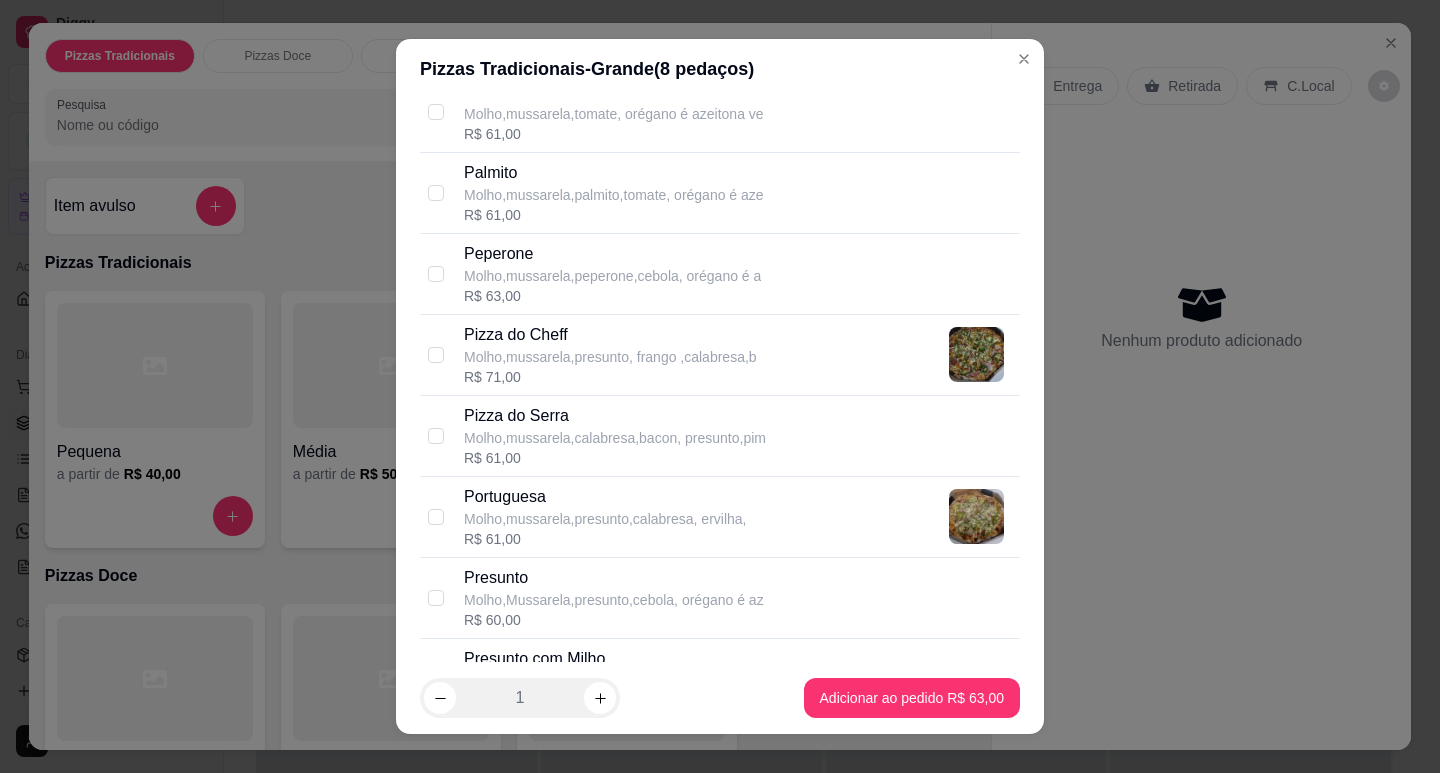 click on "Pizza do Serra" at bounding box center (615, 416) 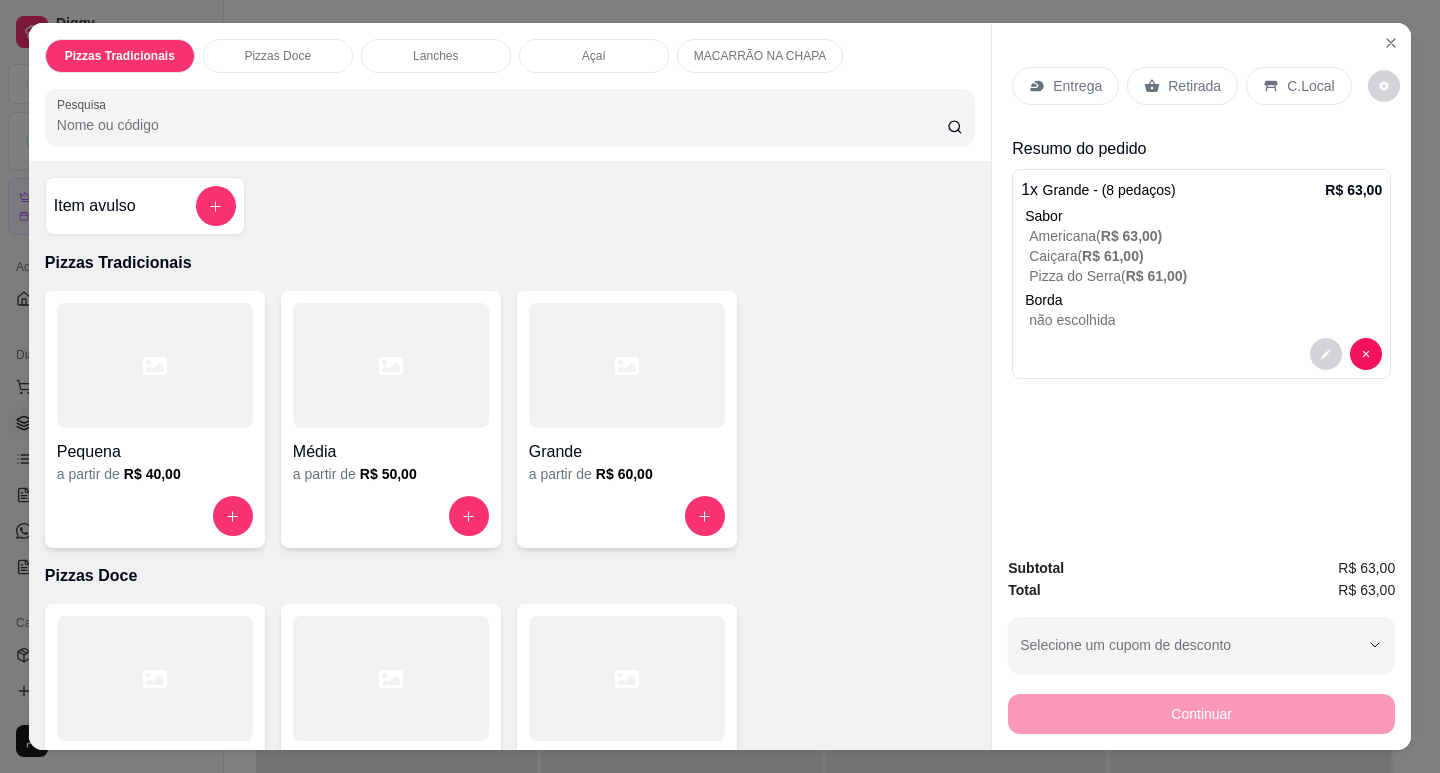 click on "Entrega" at bounding box center [1077, 86] 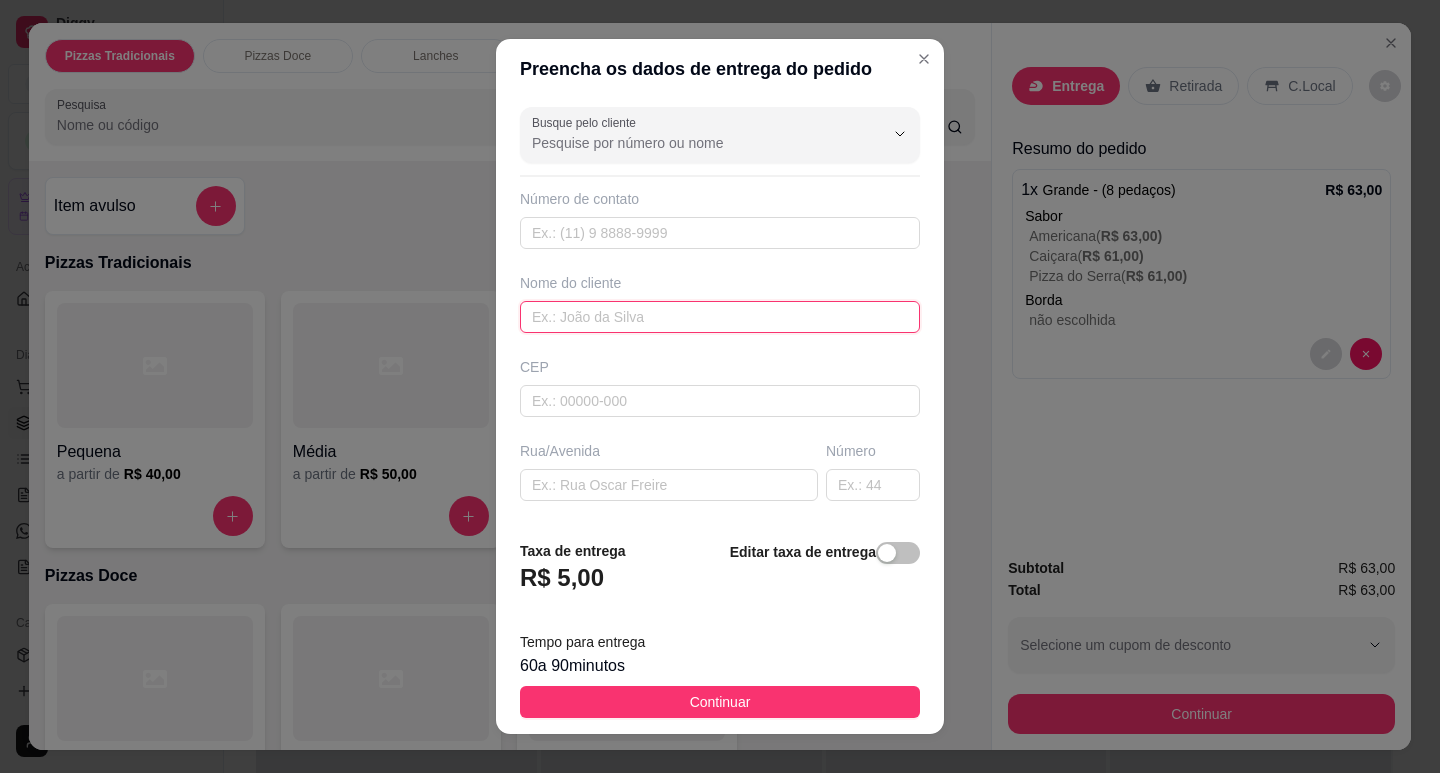 click at bounding box center (720, 317) 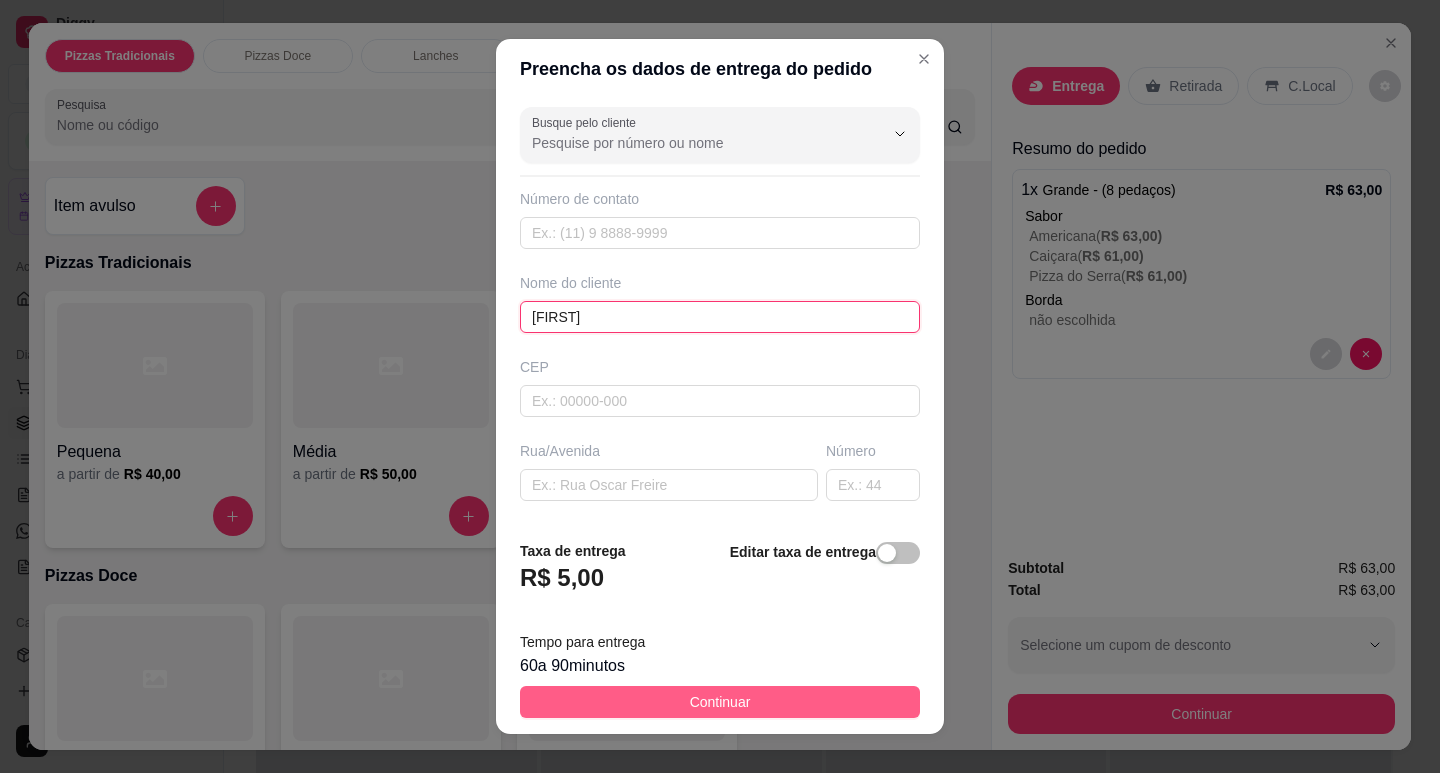 type on "[FIRST]" 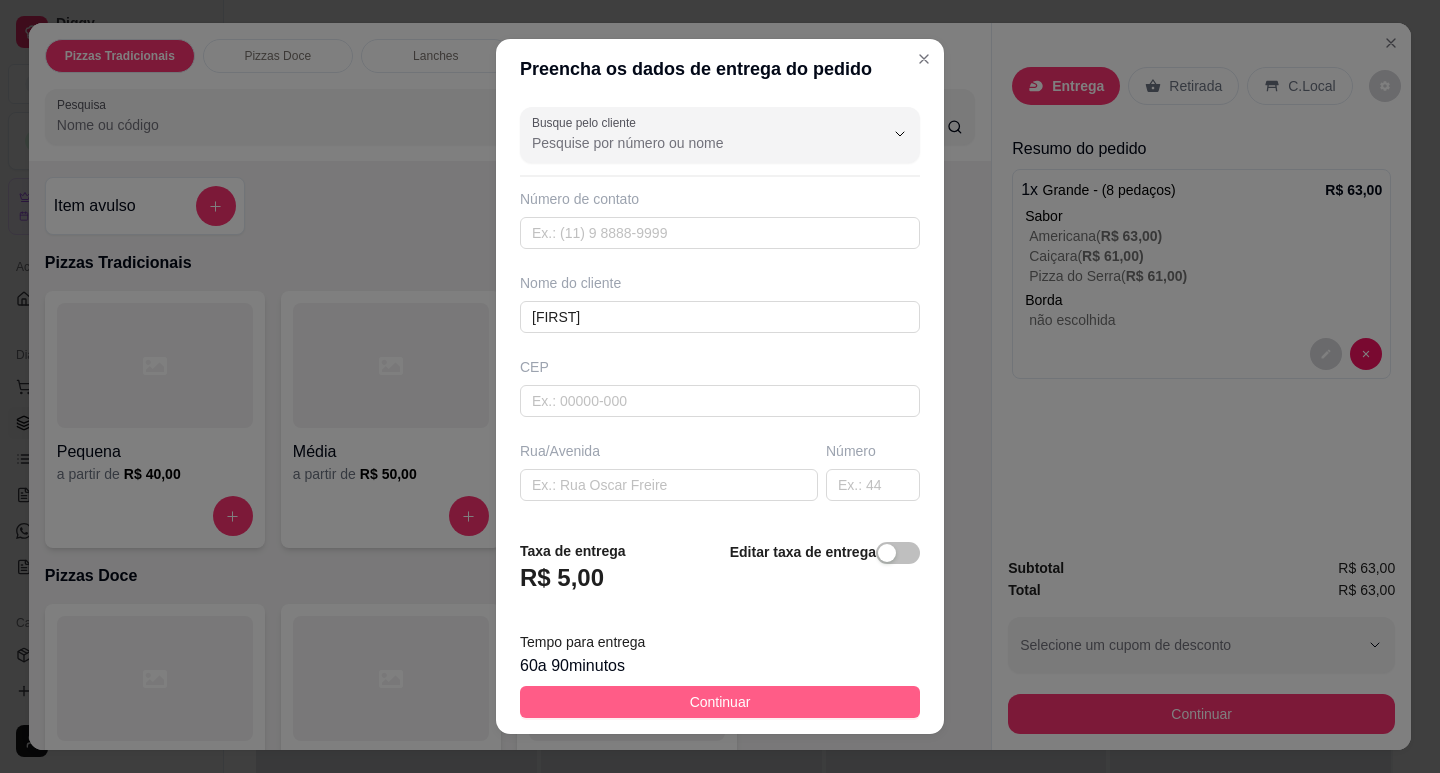click on "Continuar" at bounding box center (720, 702) 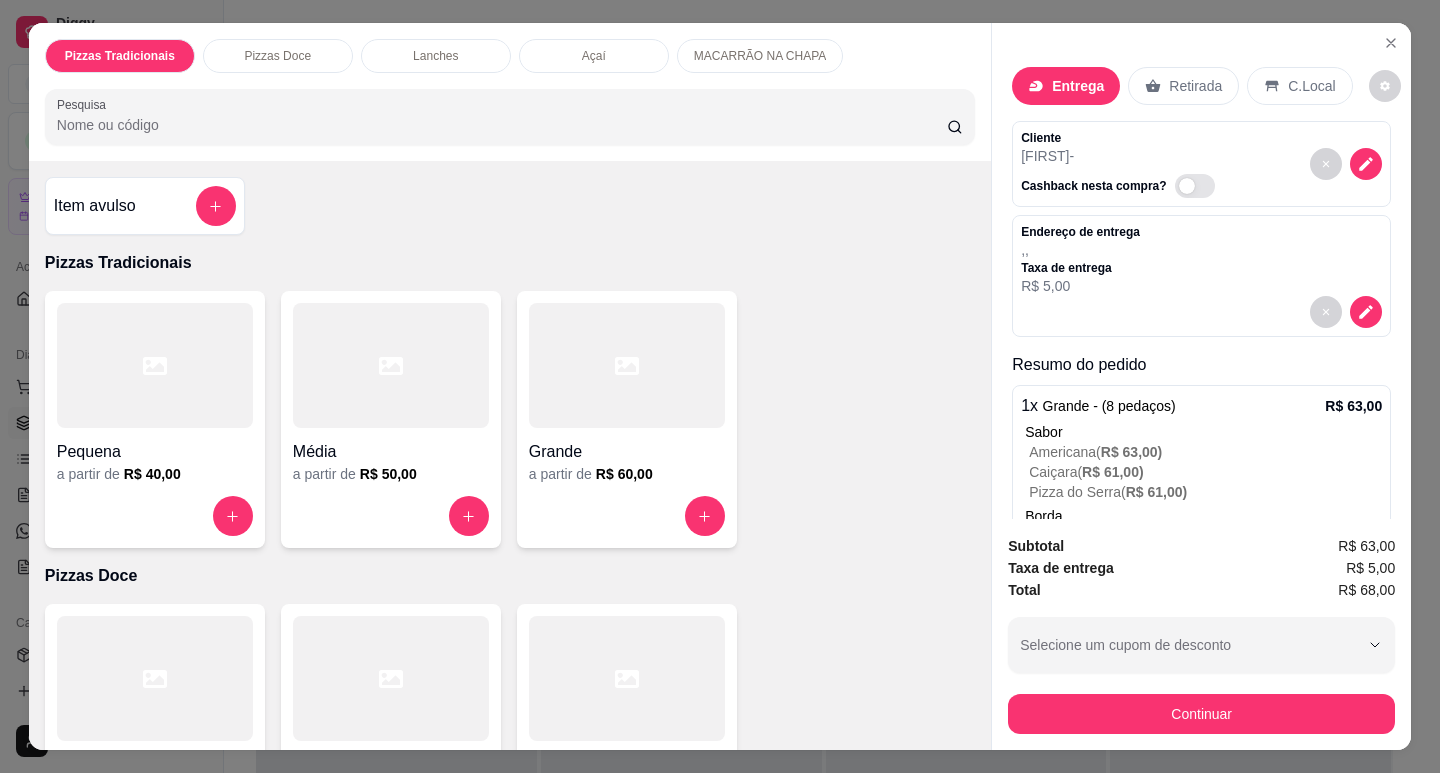 click on "Retirada" at bounding box center [1183, 86] 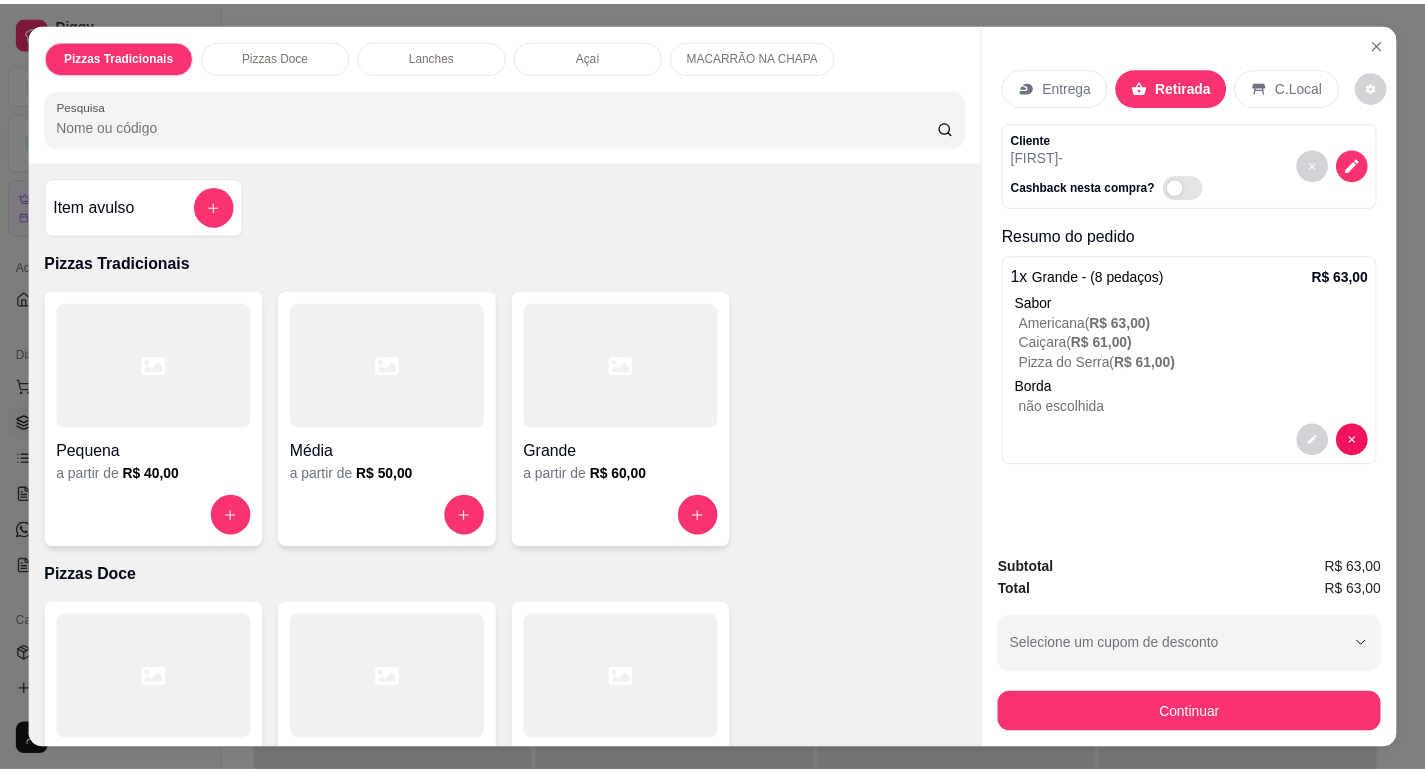 scroll, scrollTop: 48, scrollLeft: 0, axis: vertical 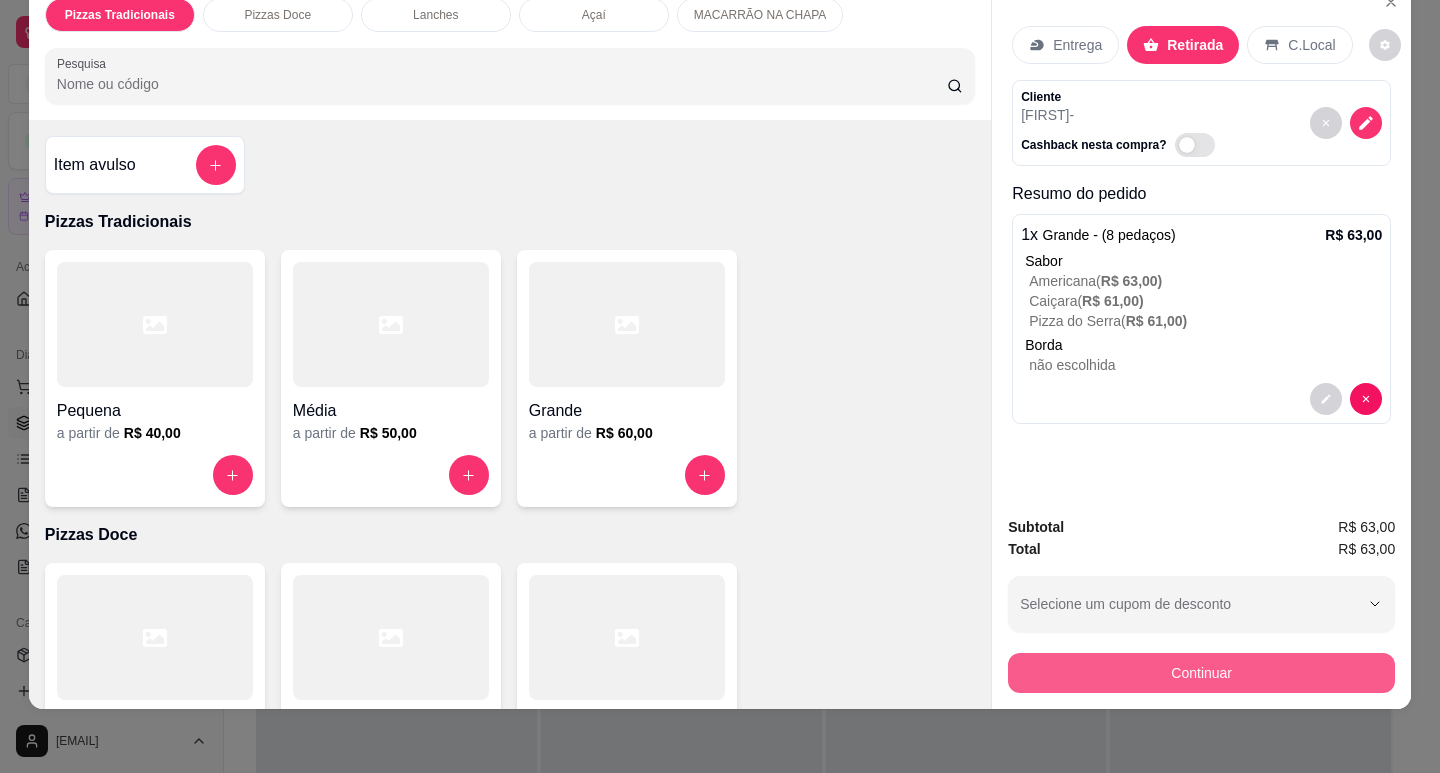 click on "Continuar" at bounding box center (1201, 673) 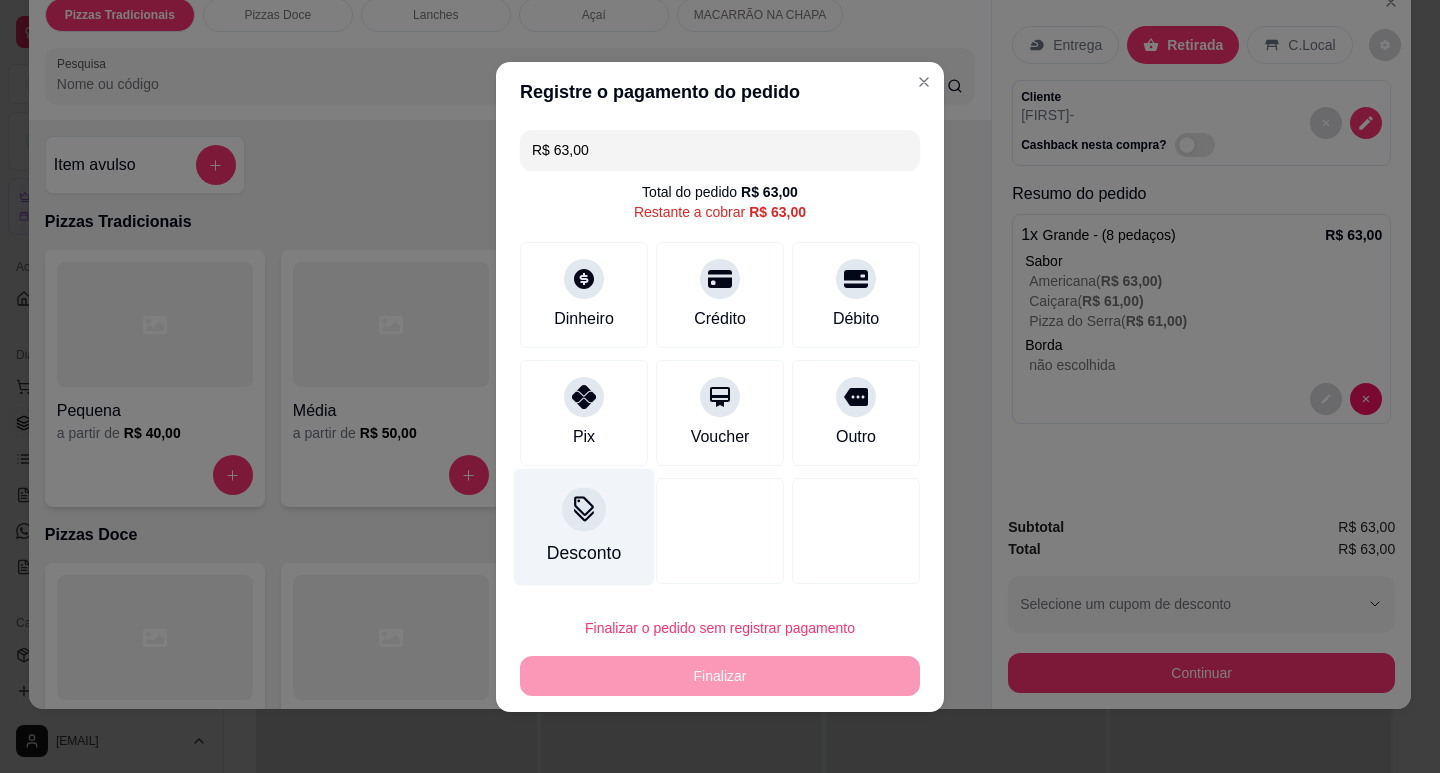 click 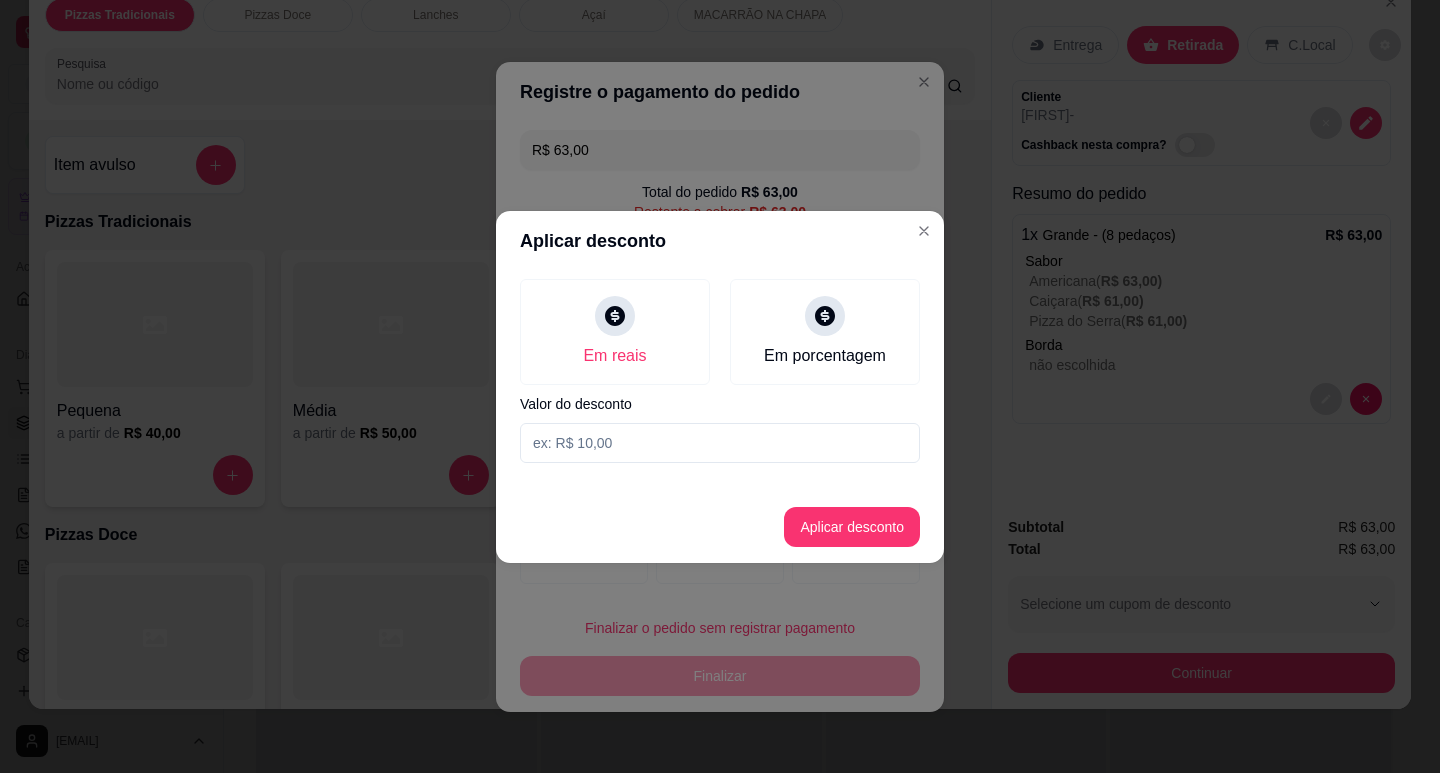 click at bounding box center [720, 443] 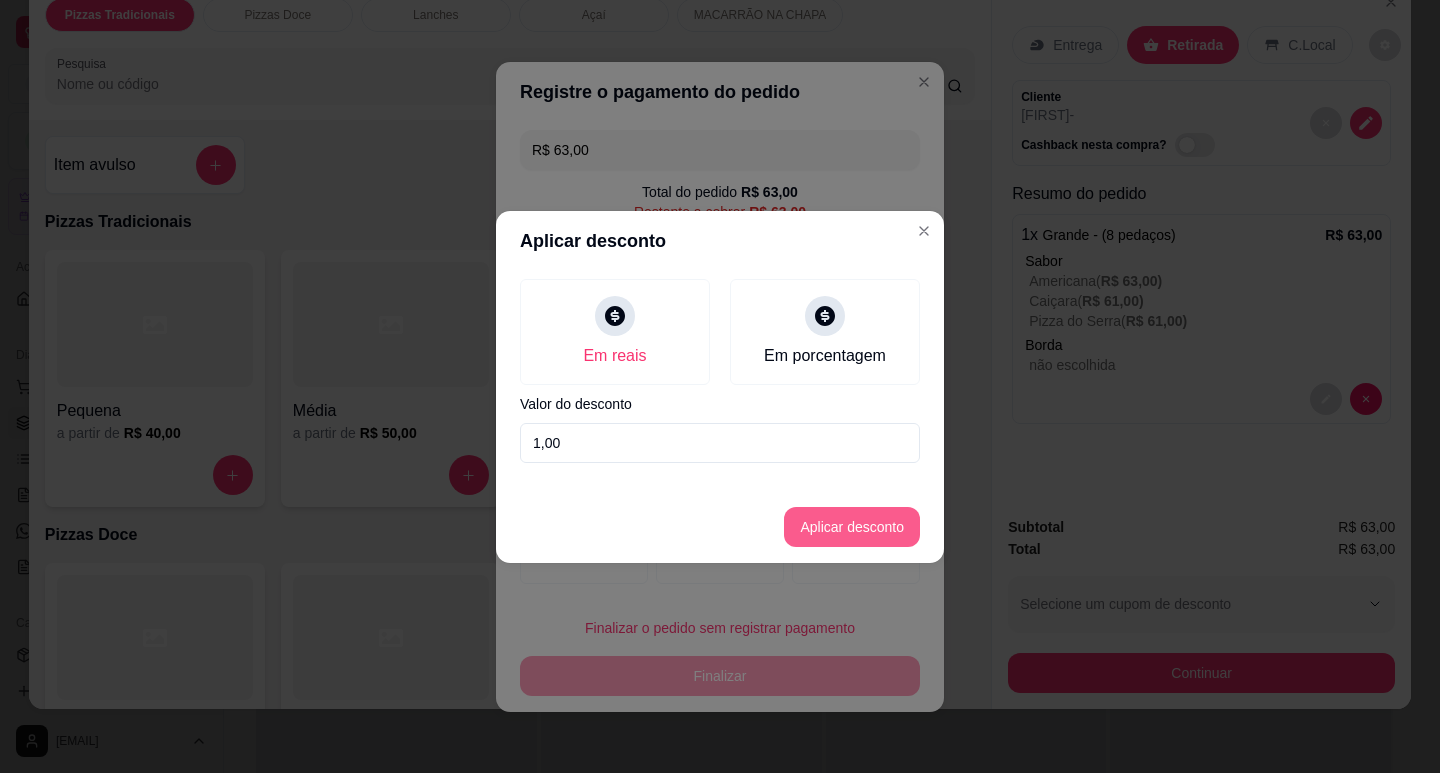 type on "1,00" 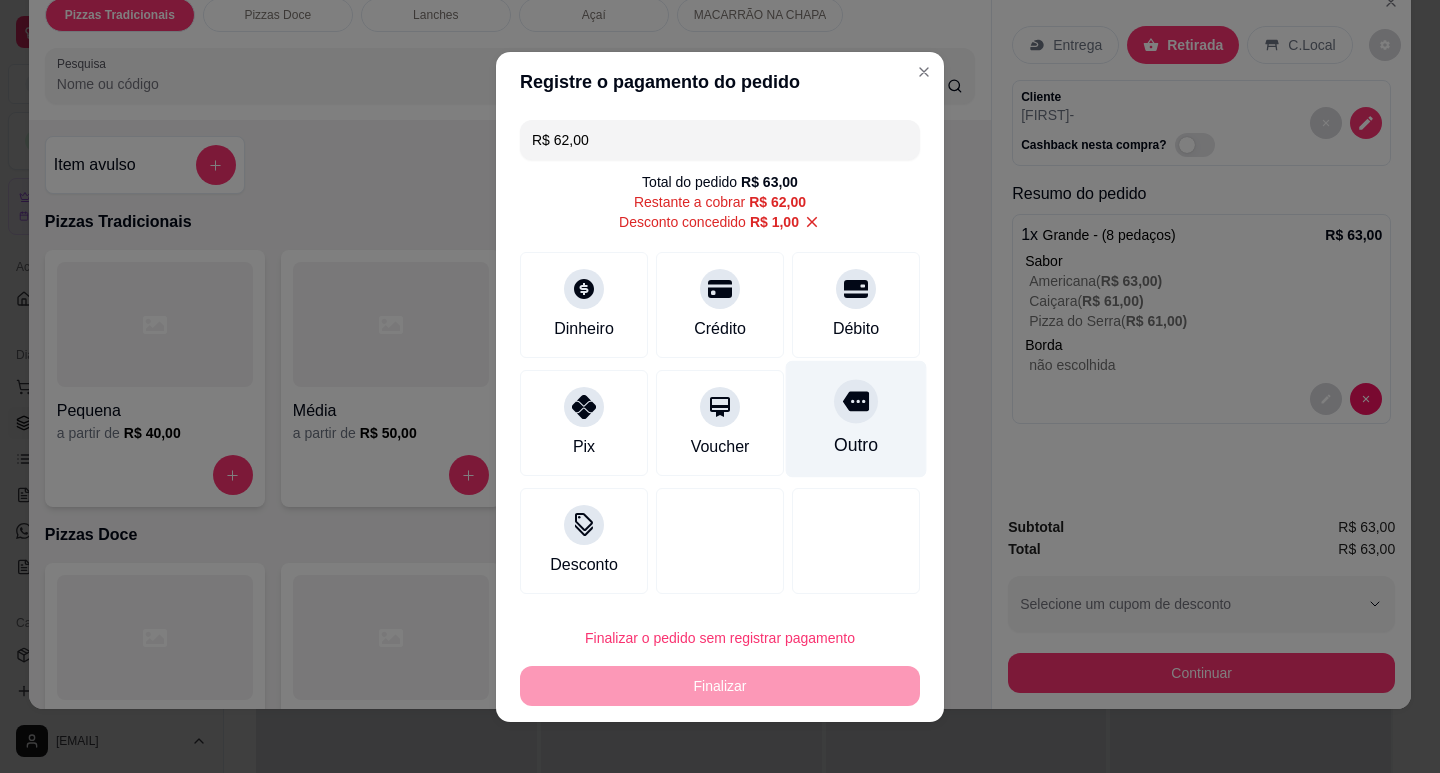 click 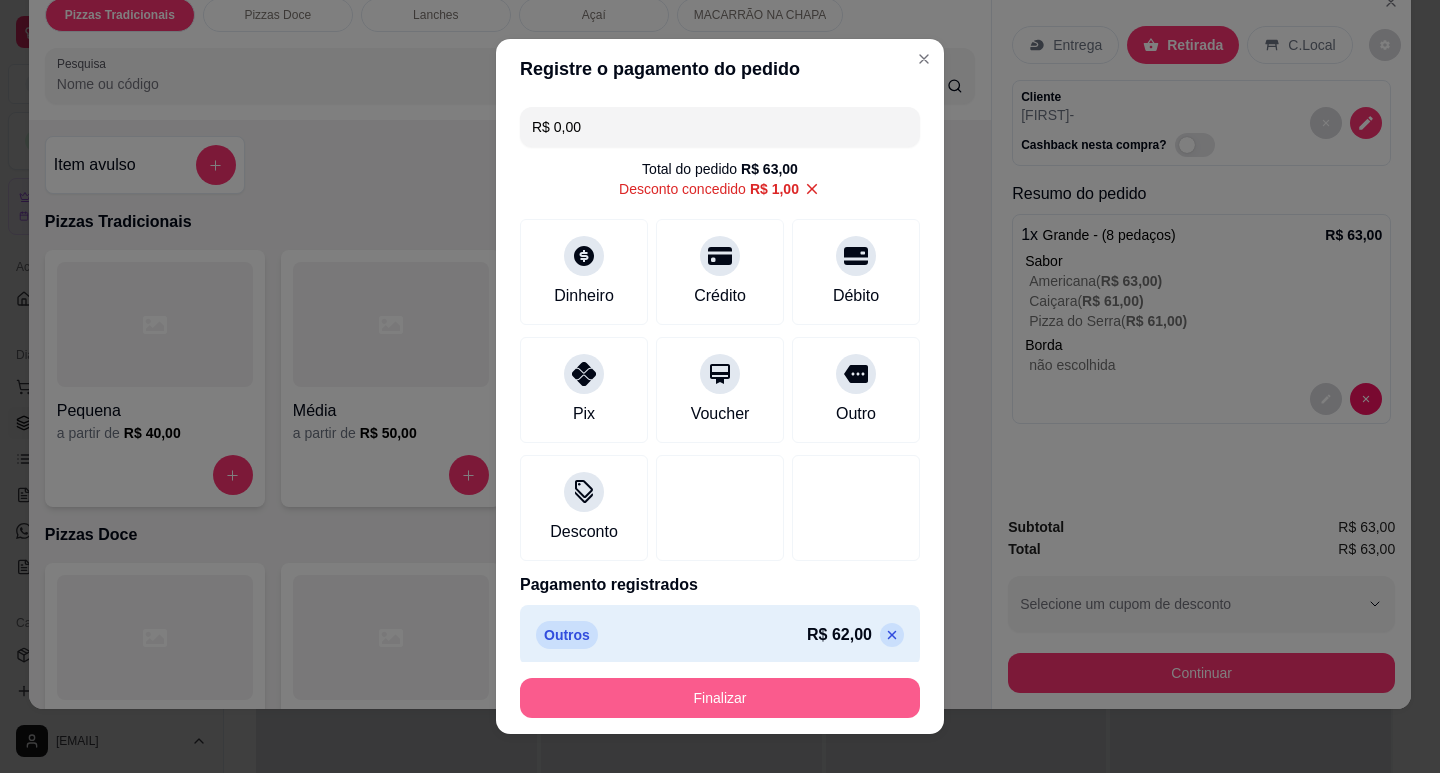 click on "Finalizar" at bounding box center (720, 698) 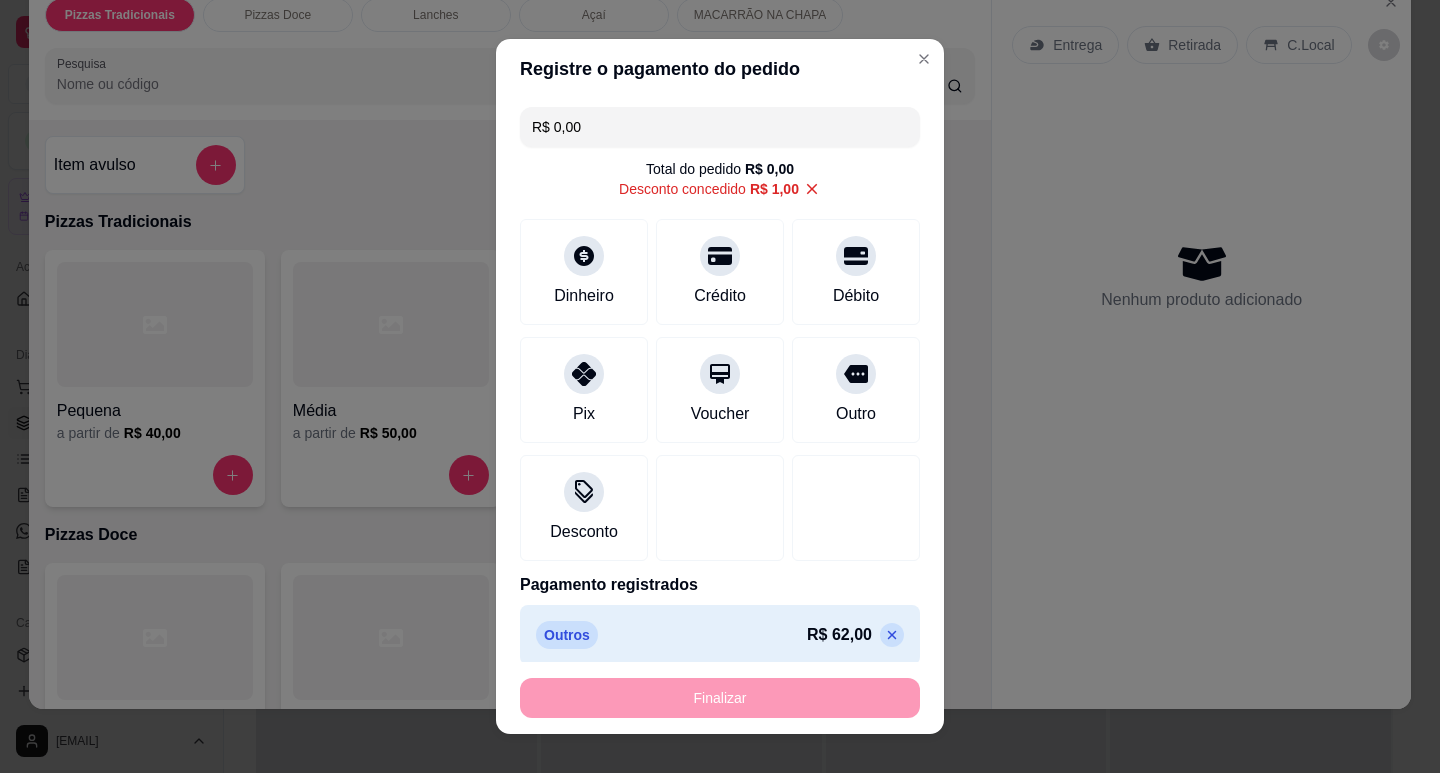 type on "-R$ 63,00" 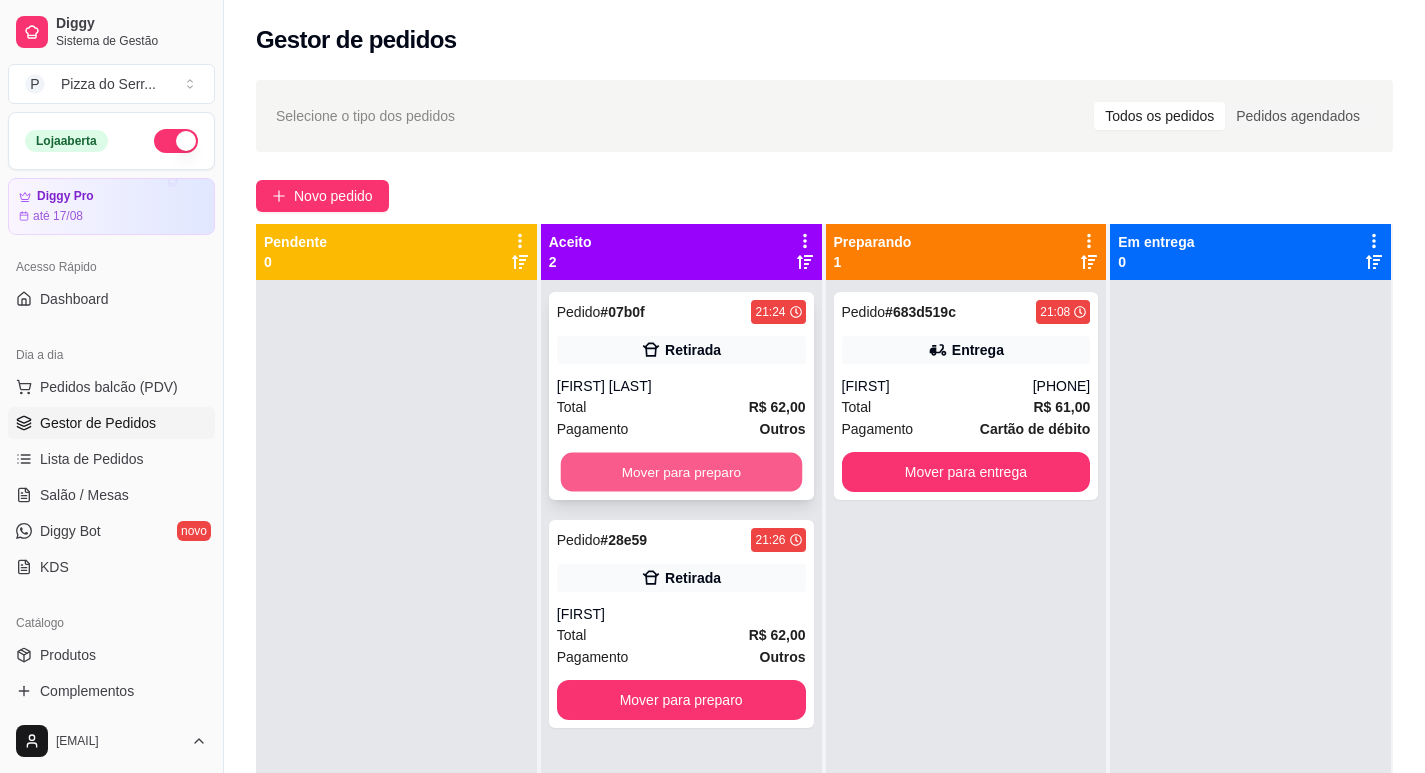 click on "Mover para preparo" at bounding box center (680, 472) 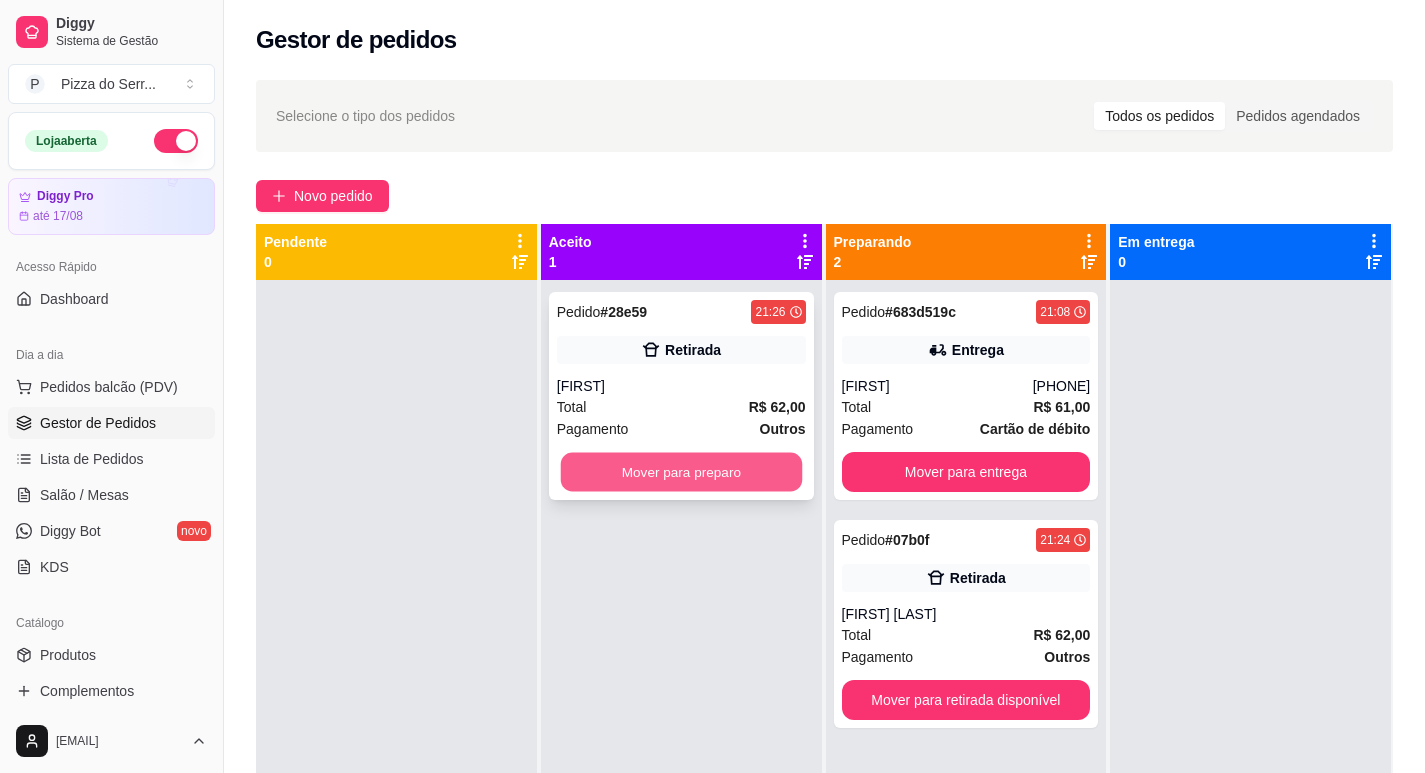 click on "Mover para preparo" at bounding box center (680, 472) 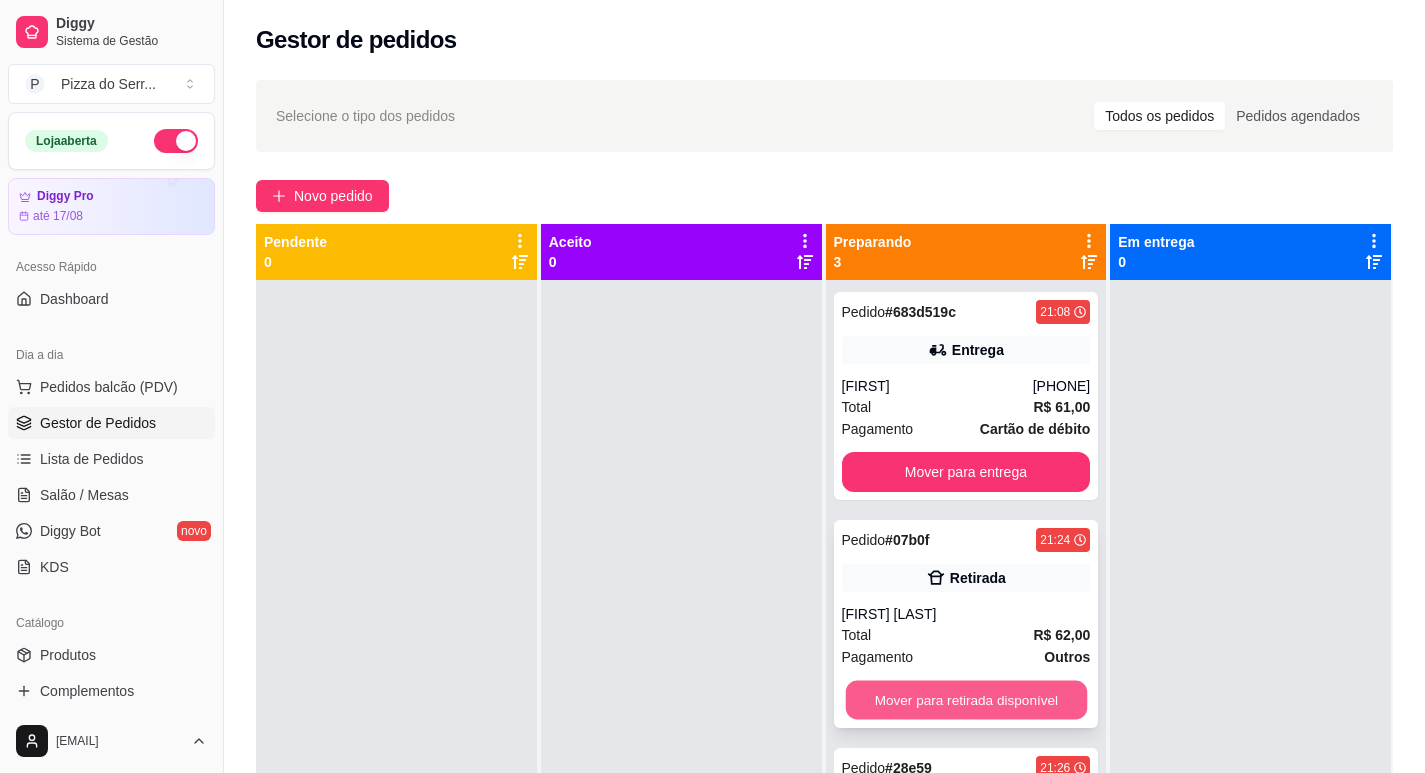 click on "Mover para retirada disponível" at bounding box center [965, 700] 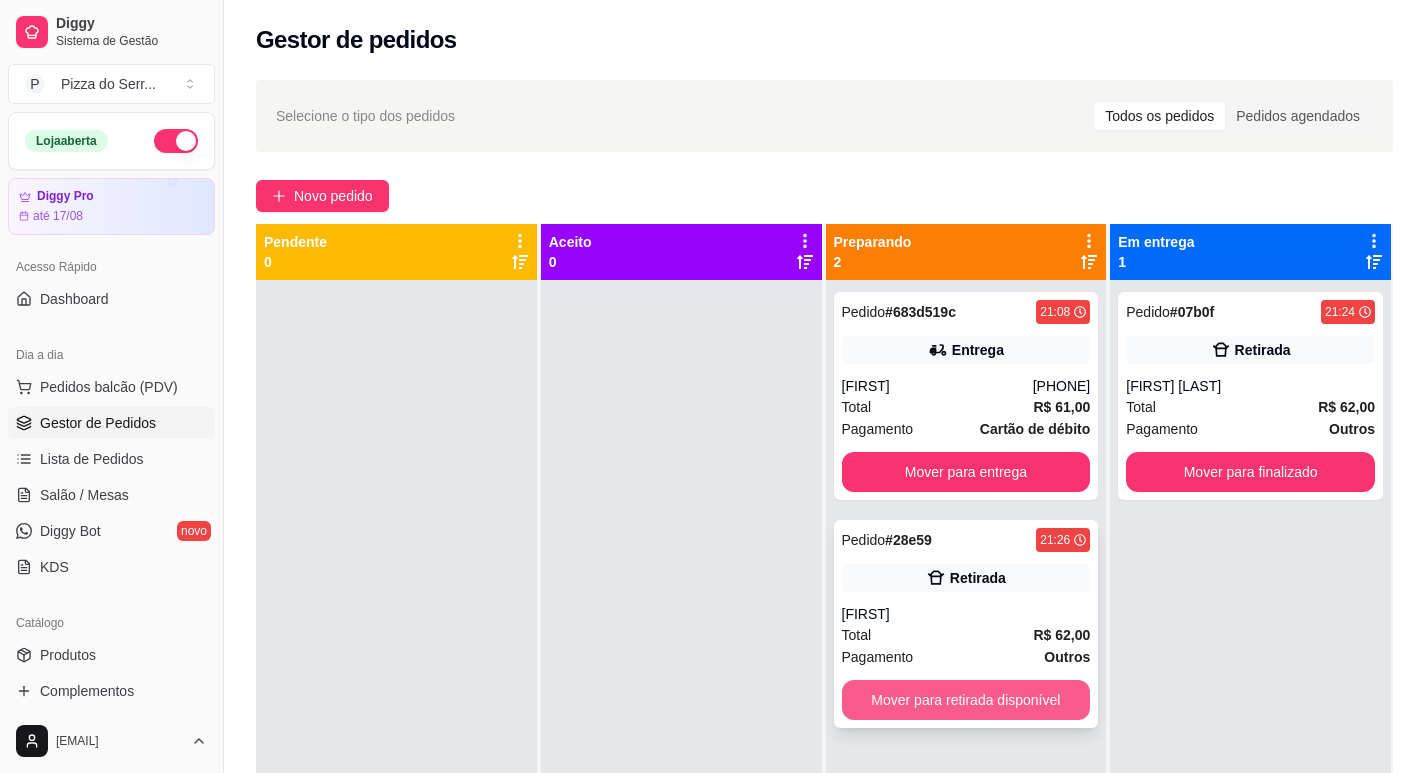 click on "Mover para retirada disponível" at bounding box center (966, 700) 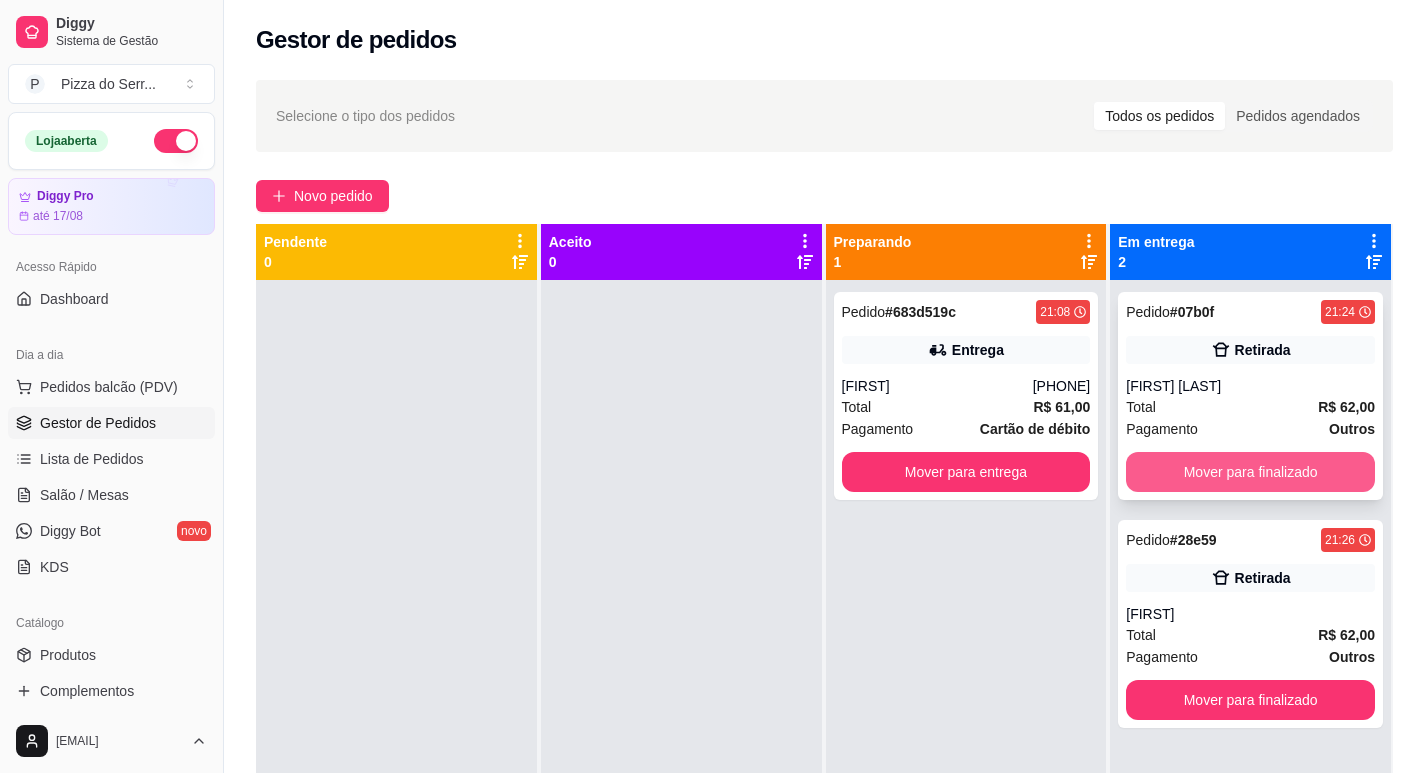 click on "Mover para finalizado" at bounding box center [1250, 472] 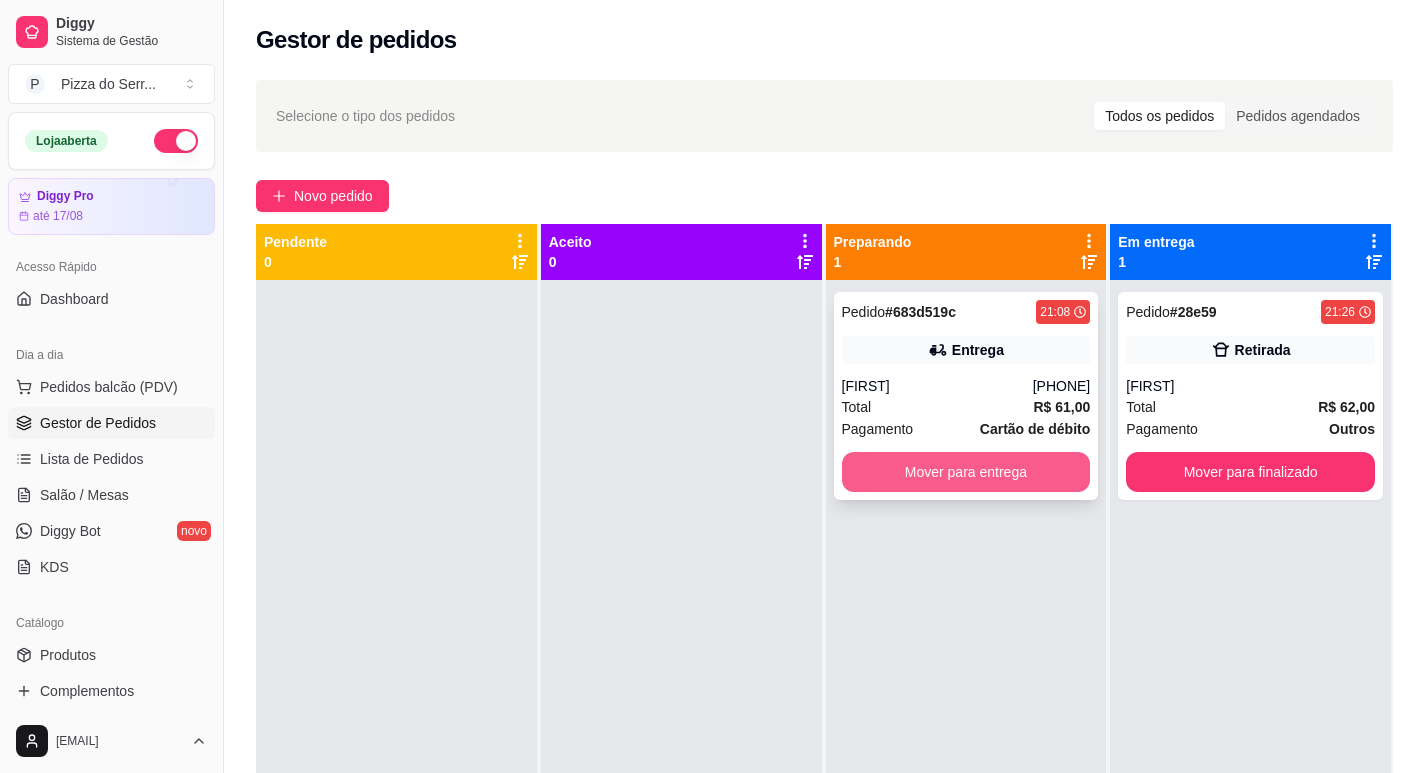 click on "Mover para entrega" at bounding box center [966, 472] 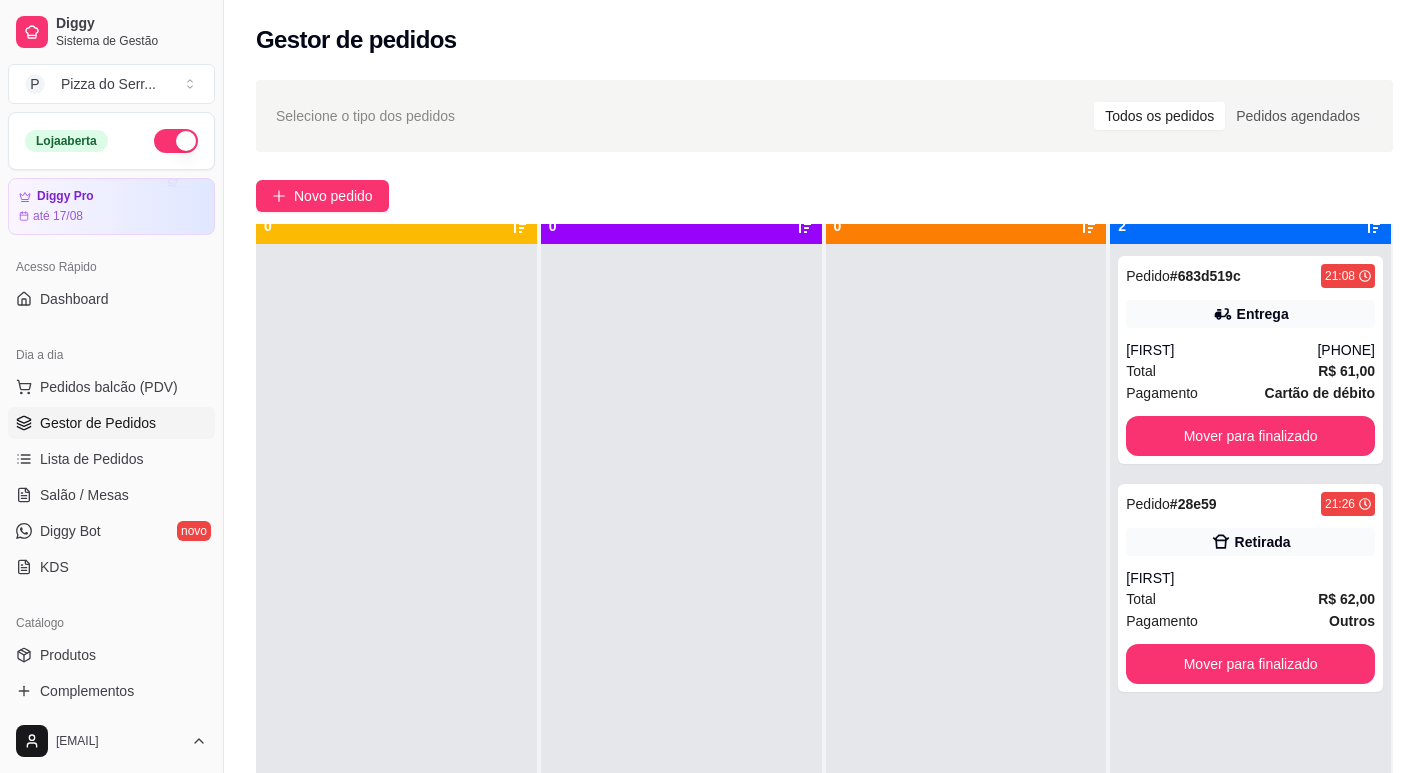 scroll, scrollTop: 56, scrollLeft: 0, axis: vertical 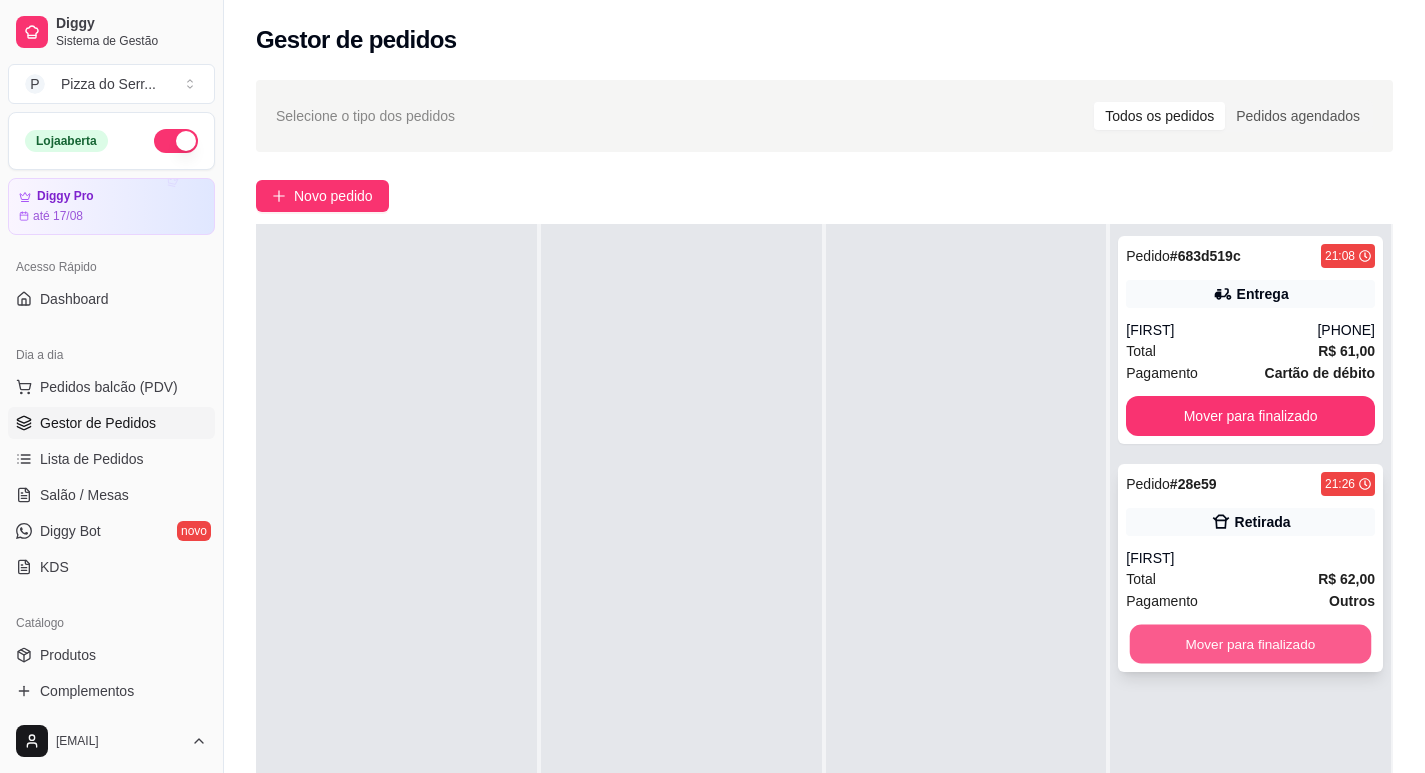 click on "Mover para finalizado" at bounding box center [1250, 644] 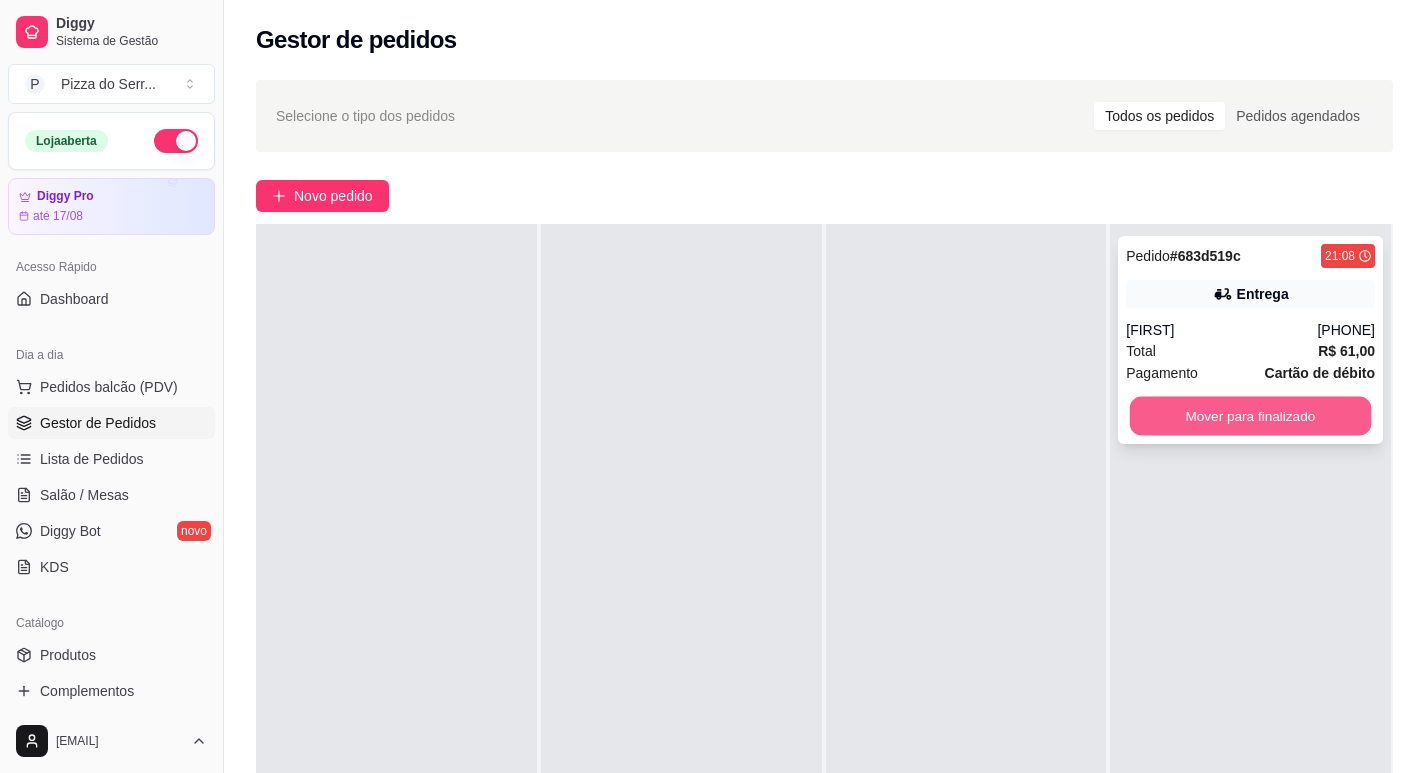 click on "Mover para finalizado" at bounding box center [1250, 416] 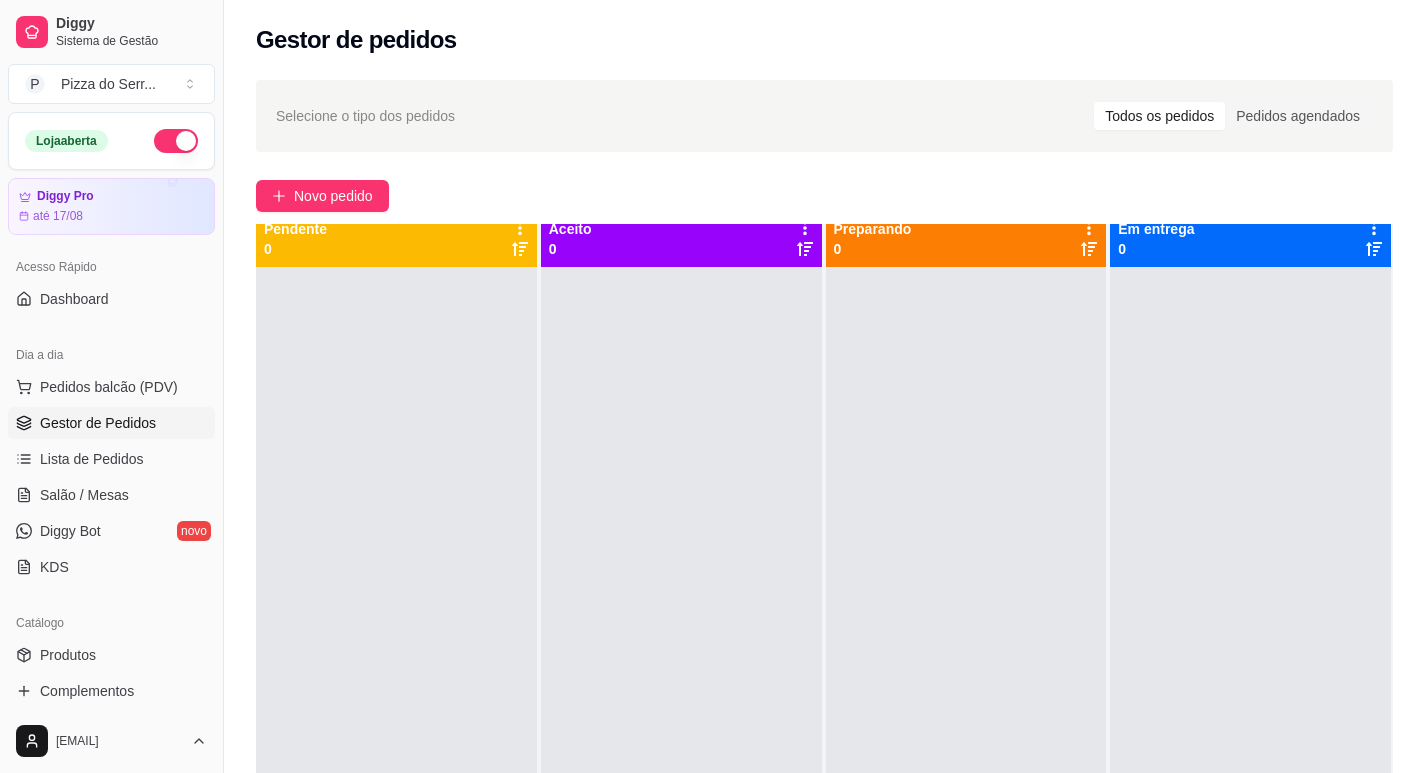 scroll, scrollTop: 0, scrollLeft: 0, axis: both 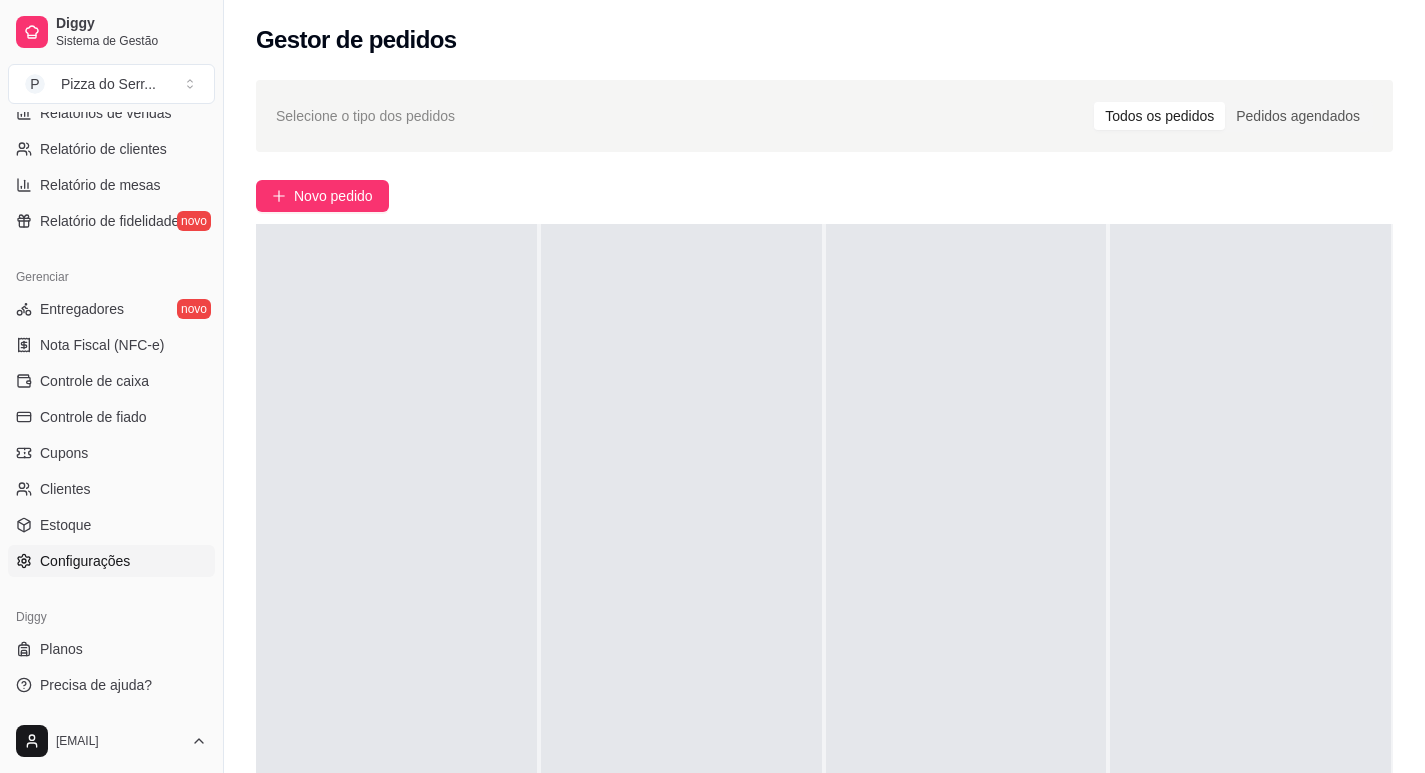 click on "Configurações" at bounding box center (85, 561) 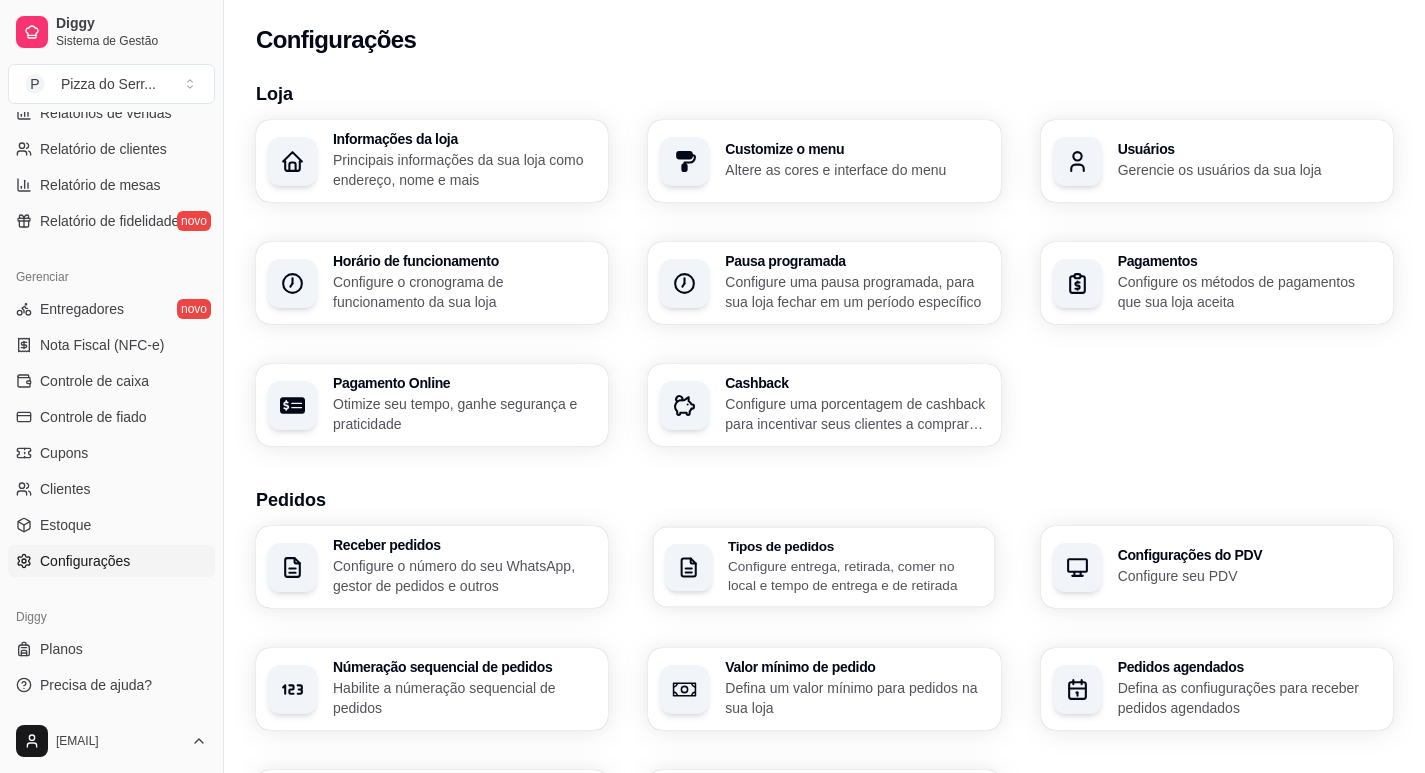 click on "Tipos de pedidos" at bounding box center (855, 546) 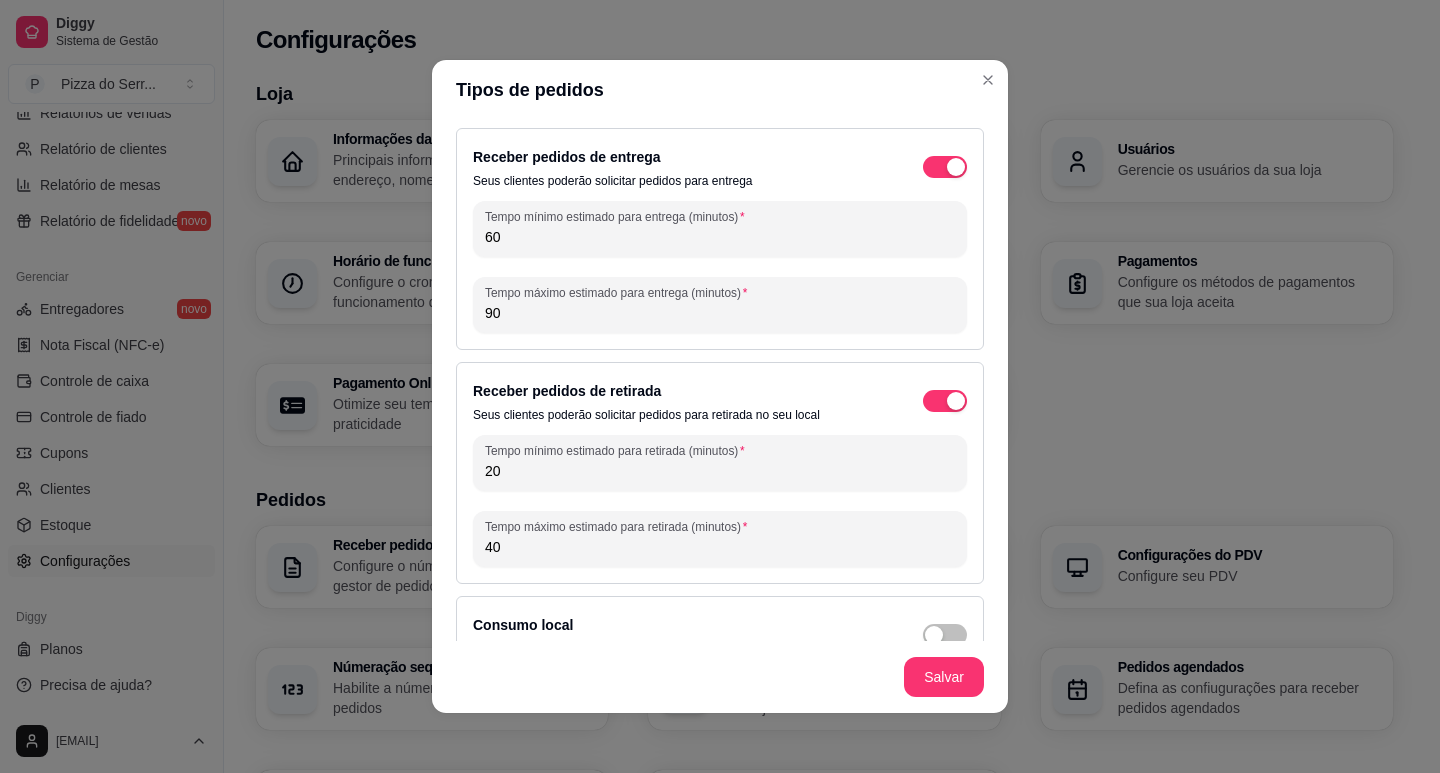 click on "Tempo mínimo estimado para entrega (minutos) 60" at bounding box center (720, 229) 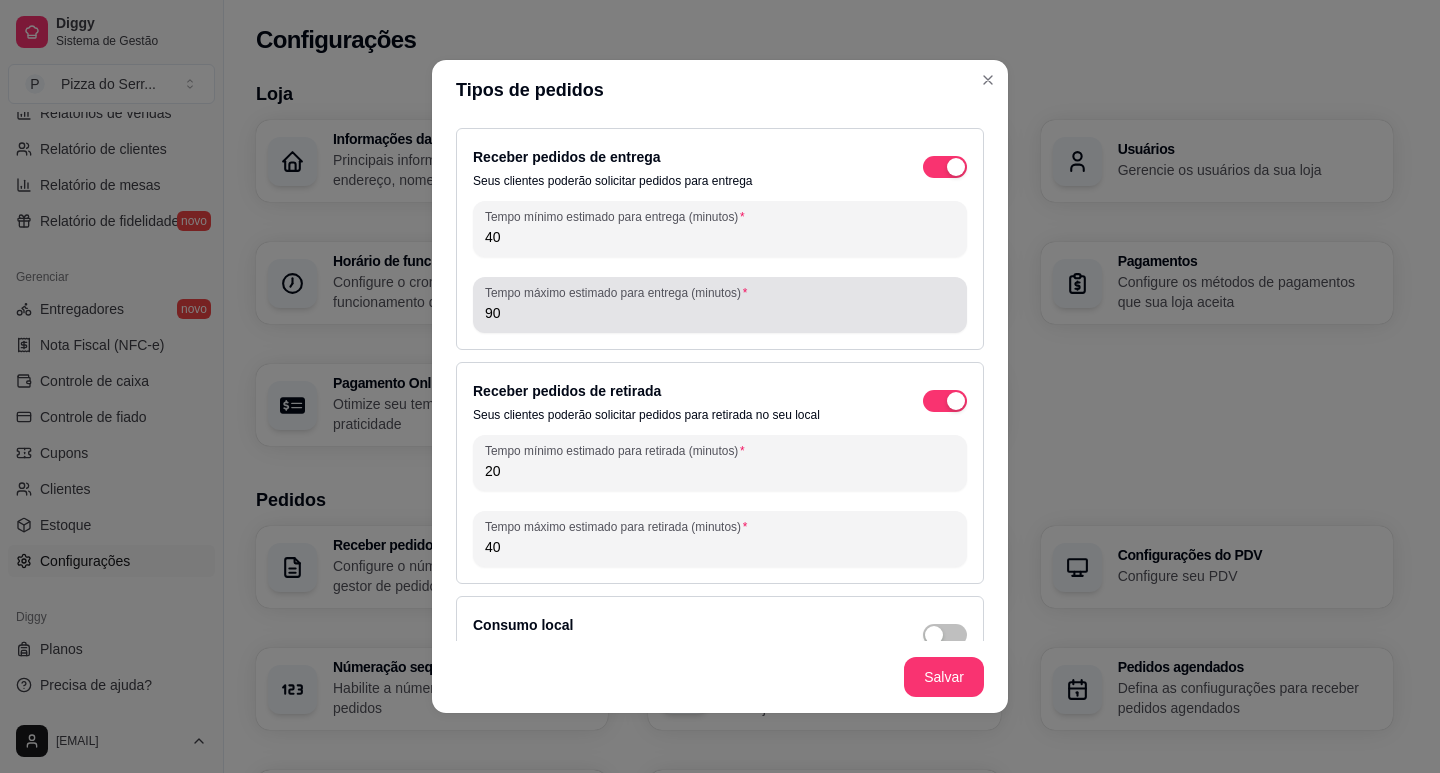 type on "40" 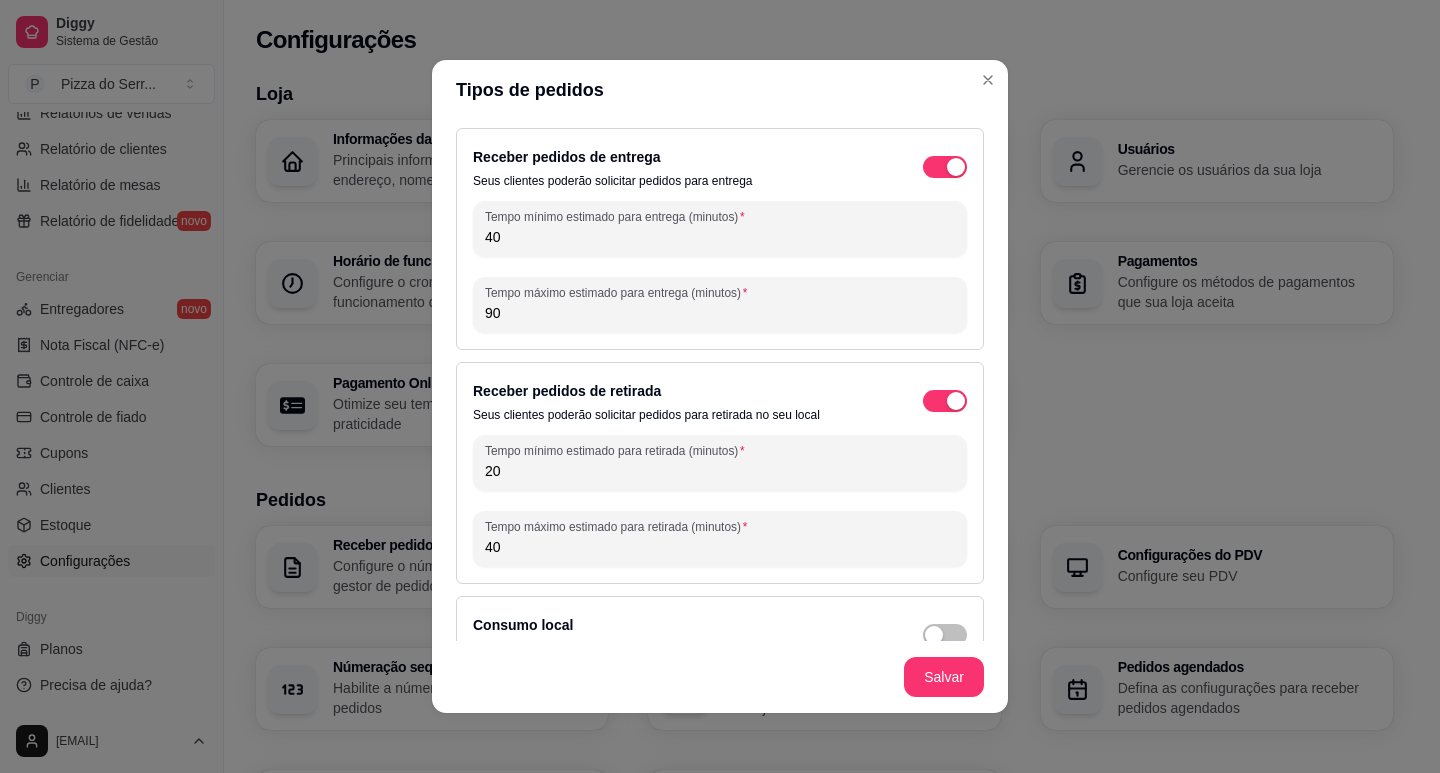 drag, startPoint x: 484, startPoint y: 318, endPoint x: 471, endPoint y: 318, distance: 13 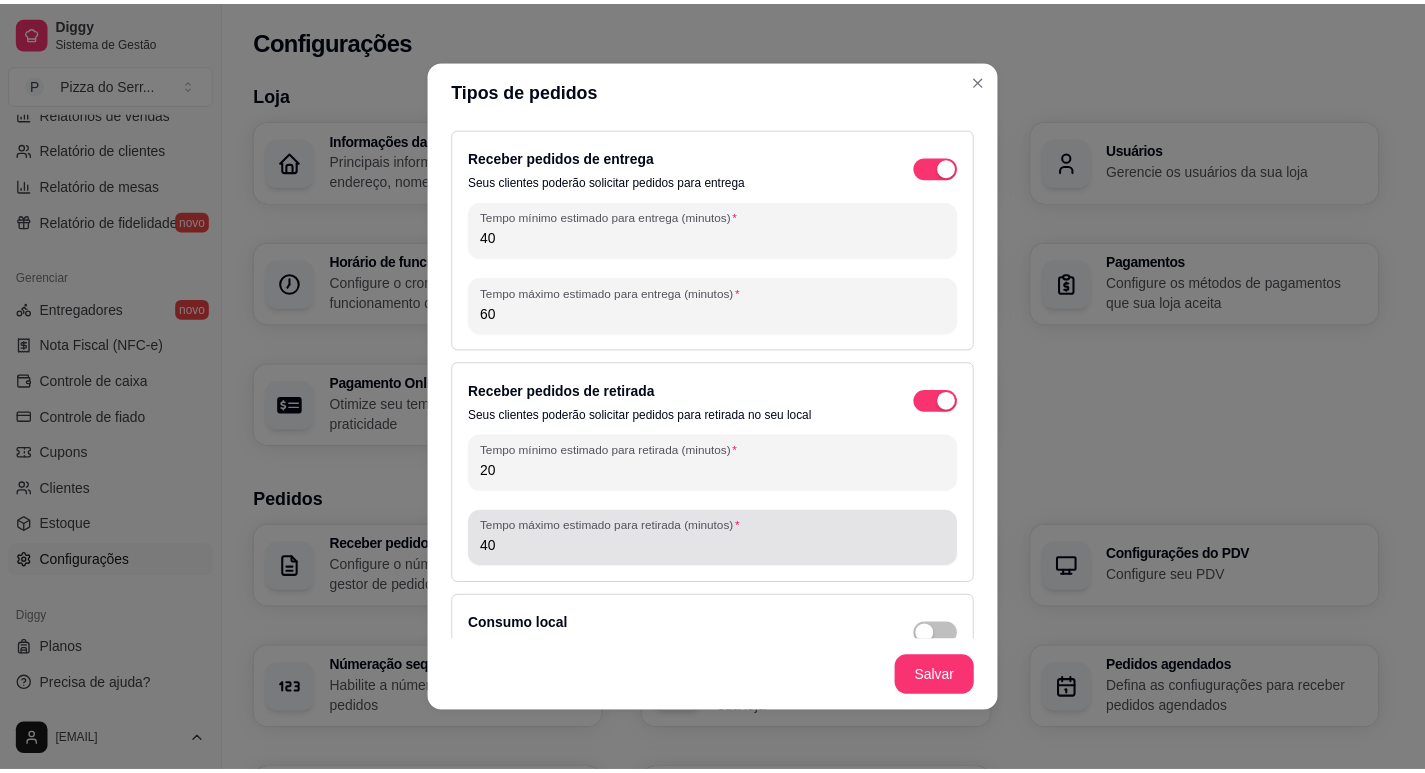 scroll, scrollTop: 41, scrollLeft: 0, axis: vertical 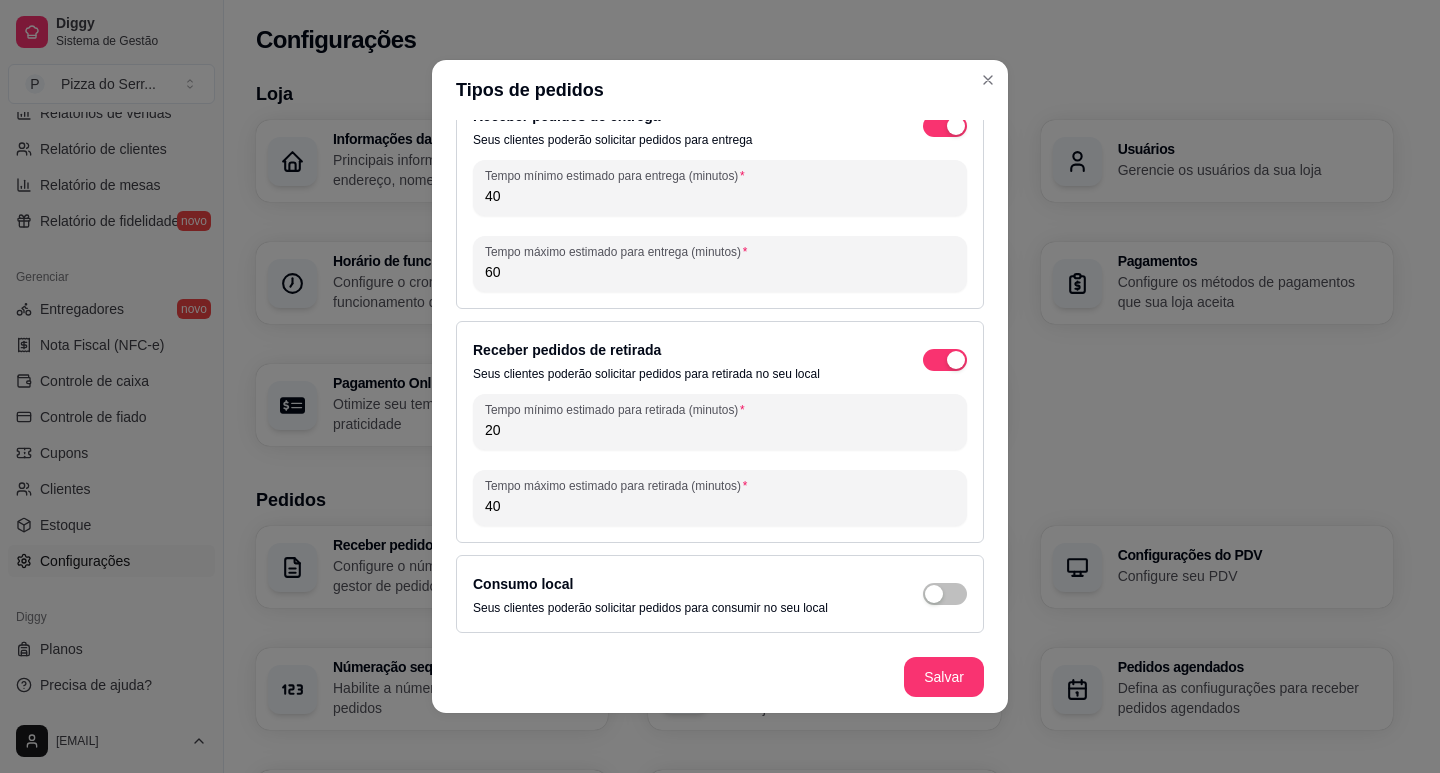 type on "60" 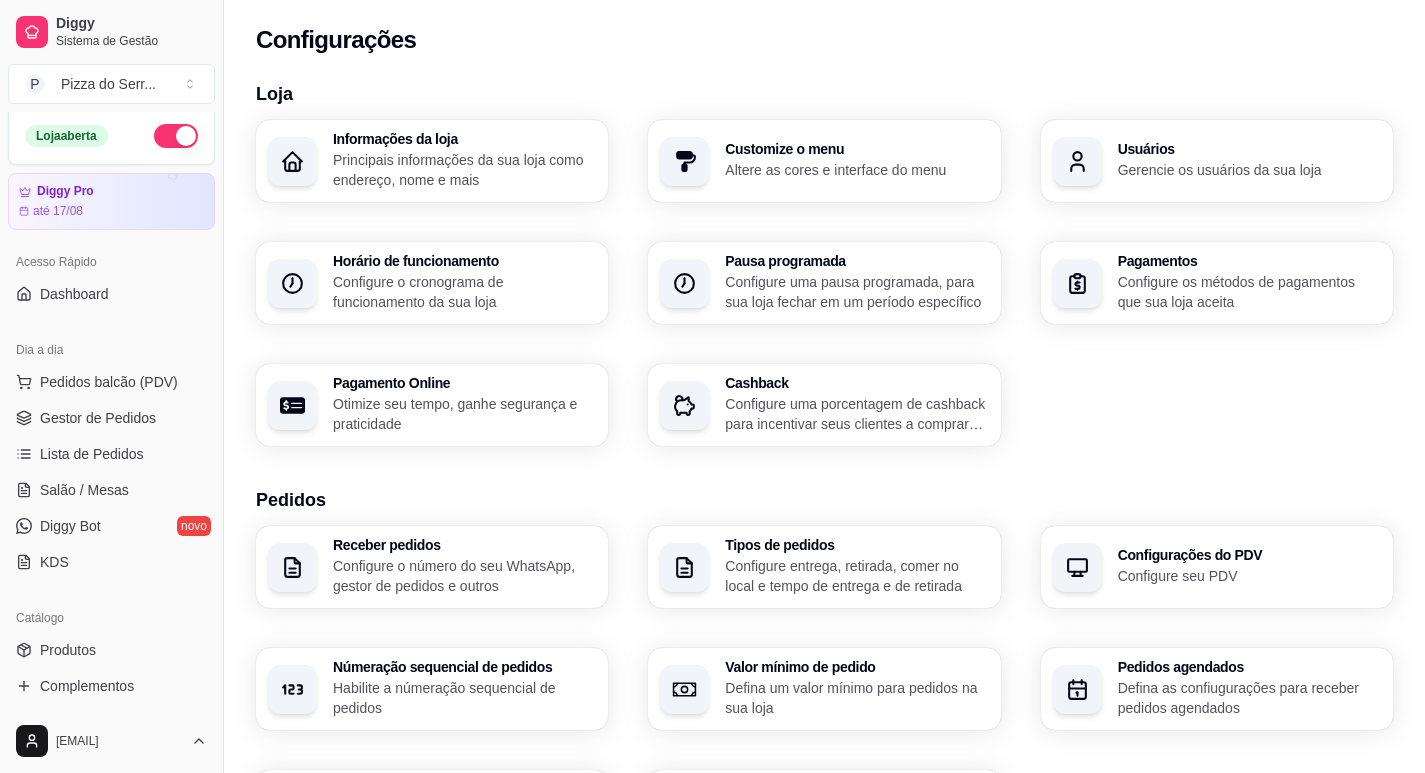 scroll, scrollTop: 0, scrollLeft: 0, axis: both 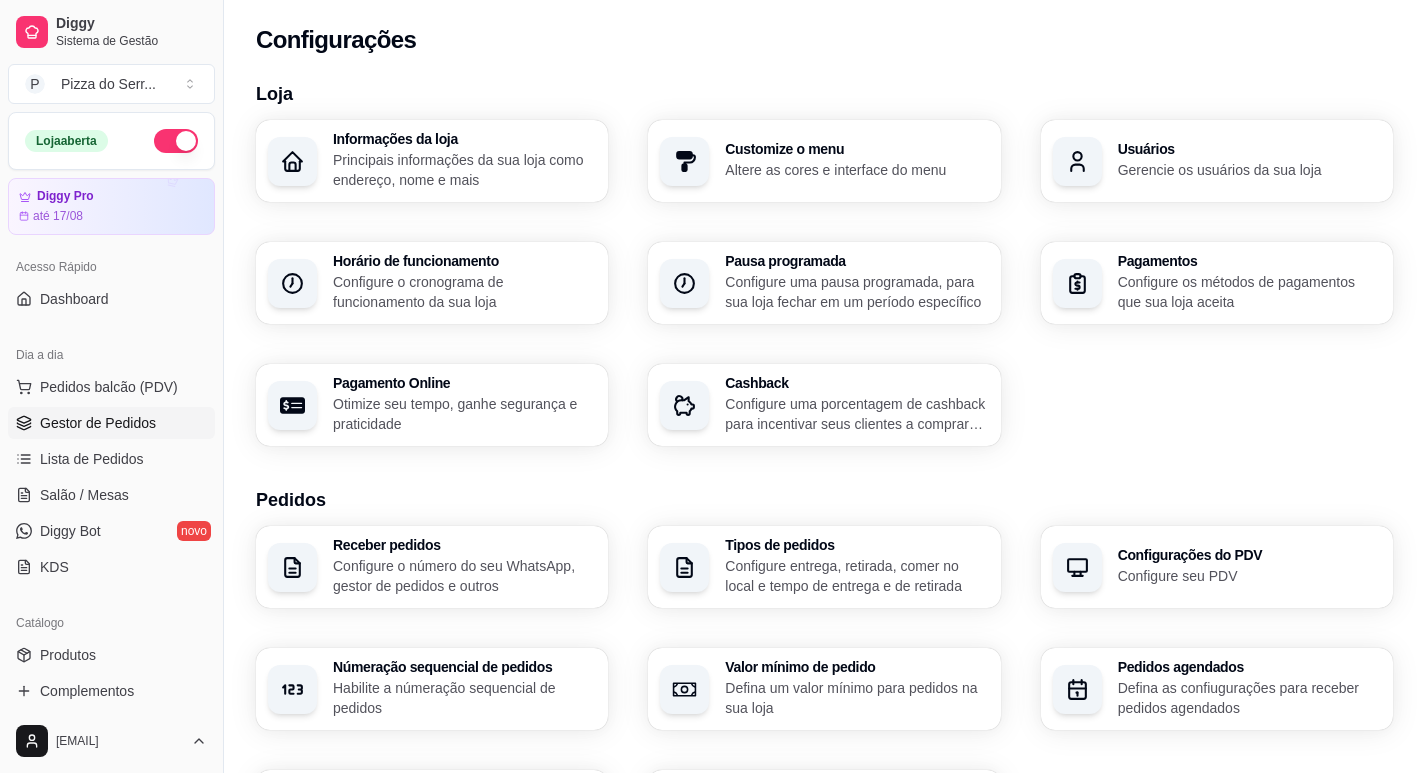 click on "Gestor de Pedidos" at bounding box center (98, 423) 